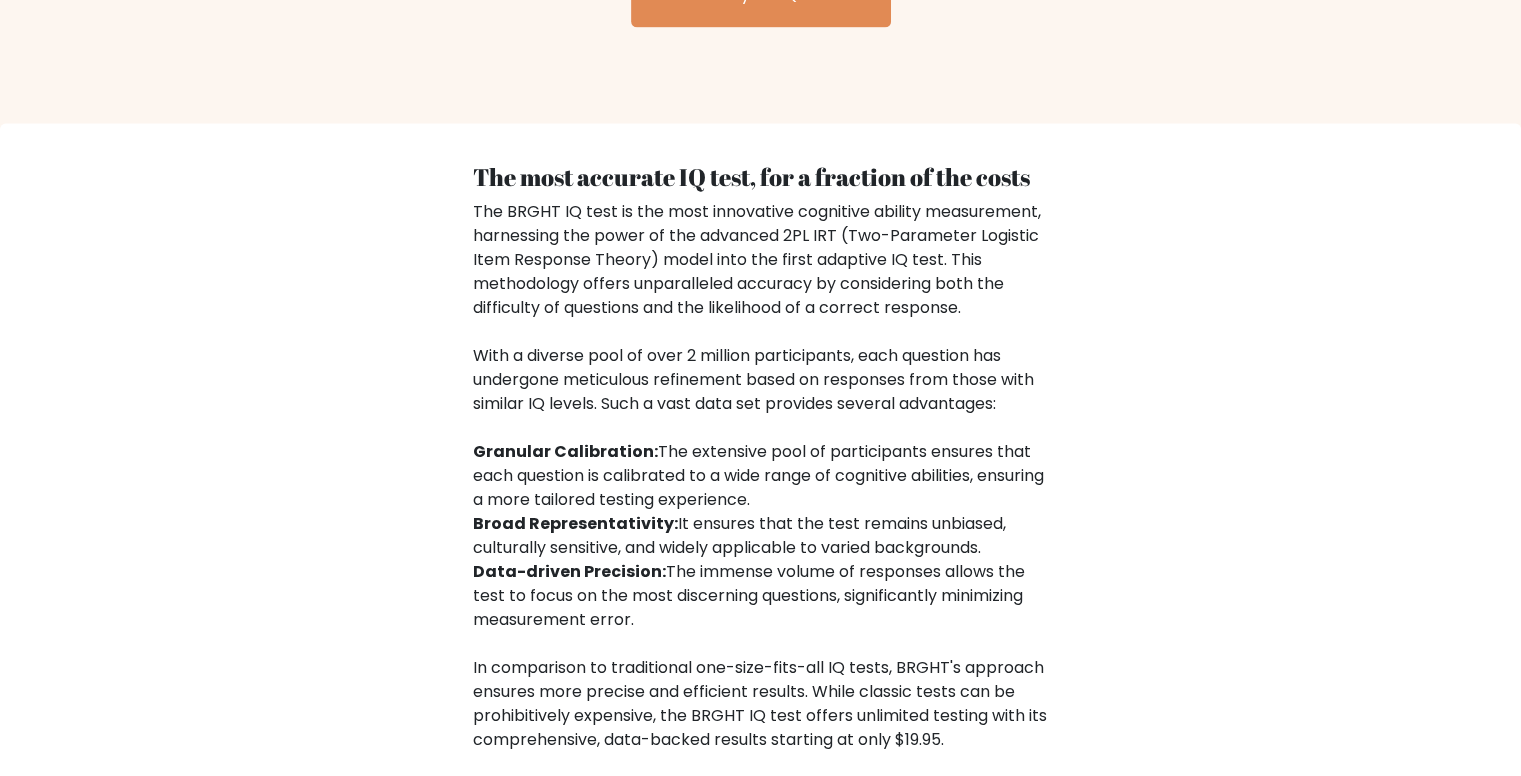 scroll, scrollTop: 2565, scrollLeft: 0, axis: vertical 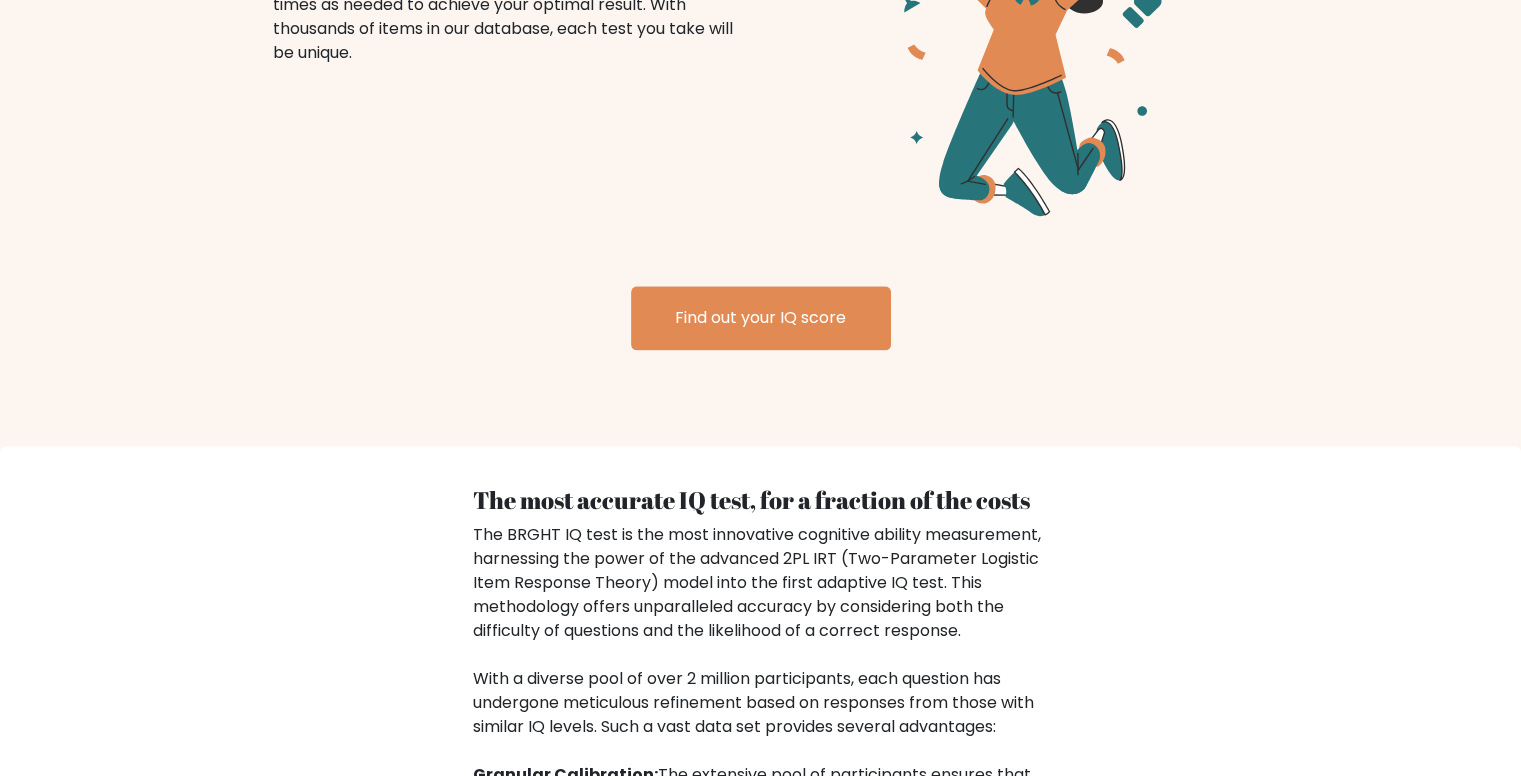 drag, startPoint x: 855, startPoint y: 233, endPoint x: 845, endPoint y: 234, distance: 10.049875 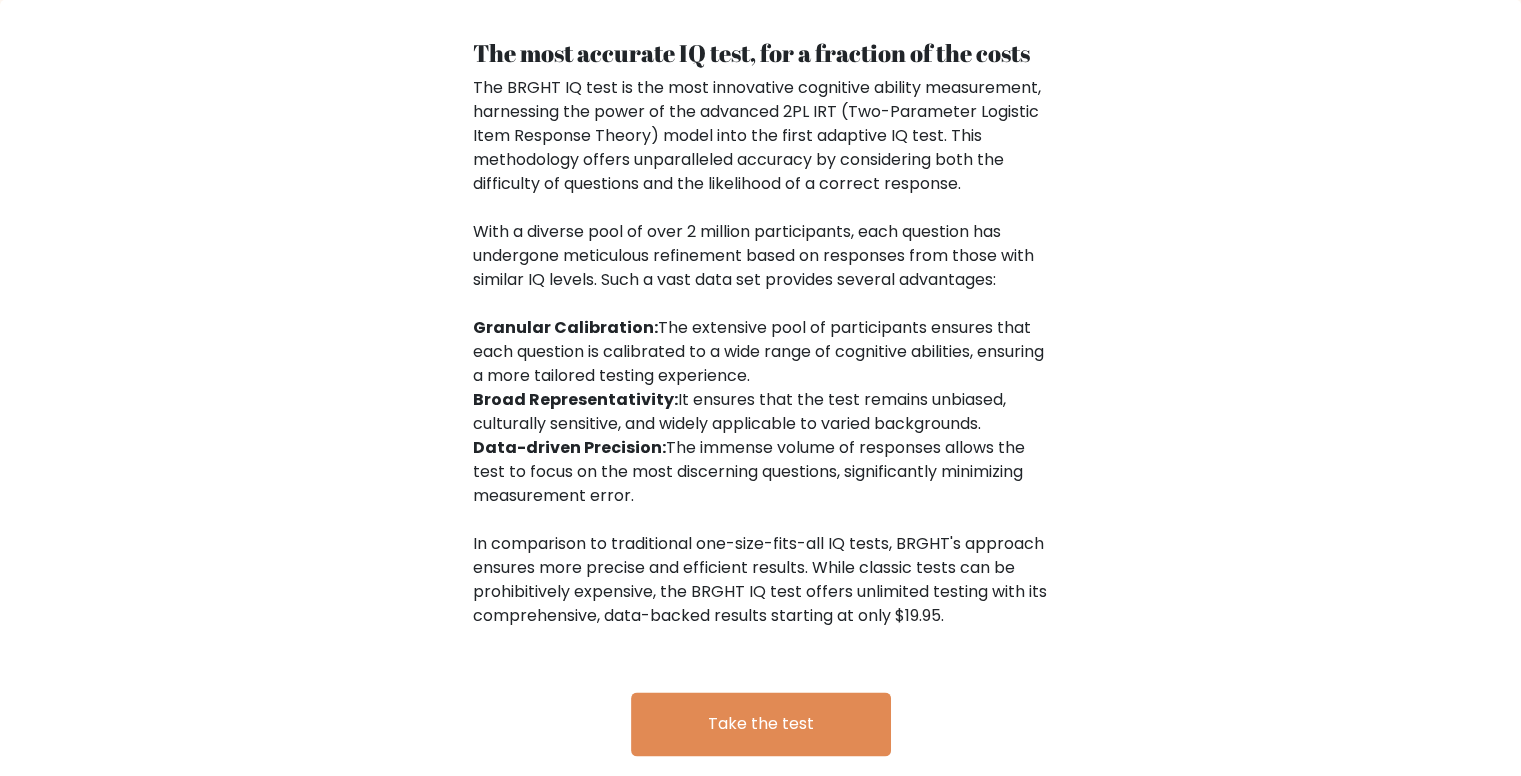 scroll, scrollTop: 3224, scrollLeft: 0, axis: vertical 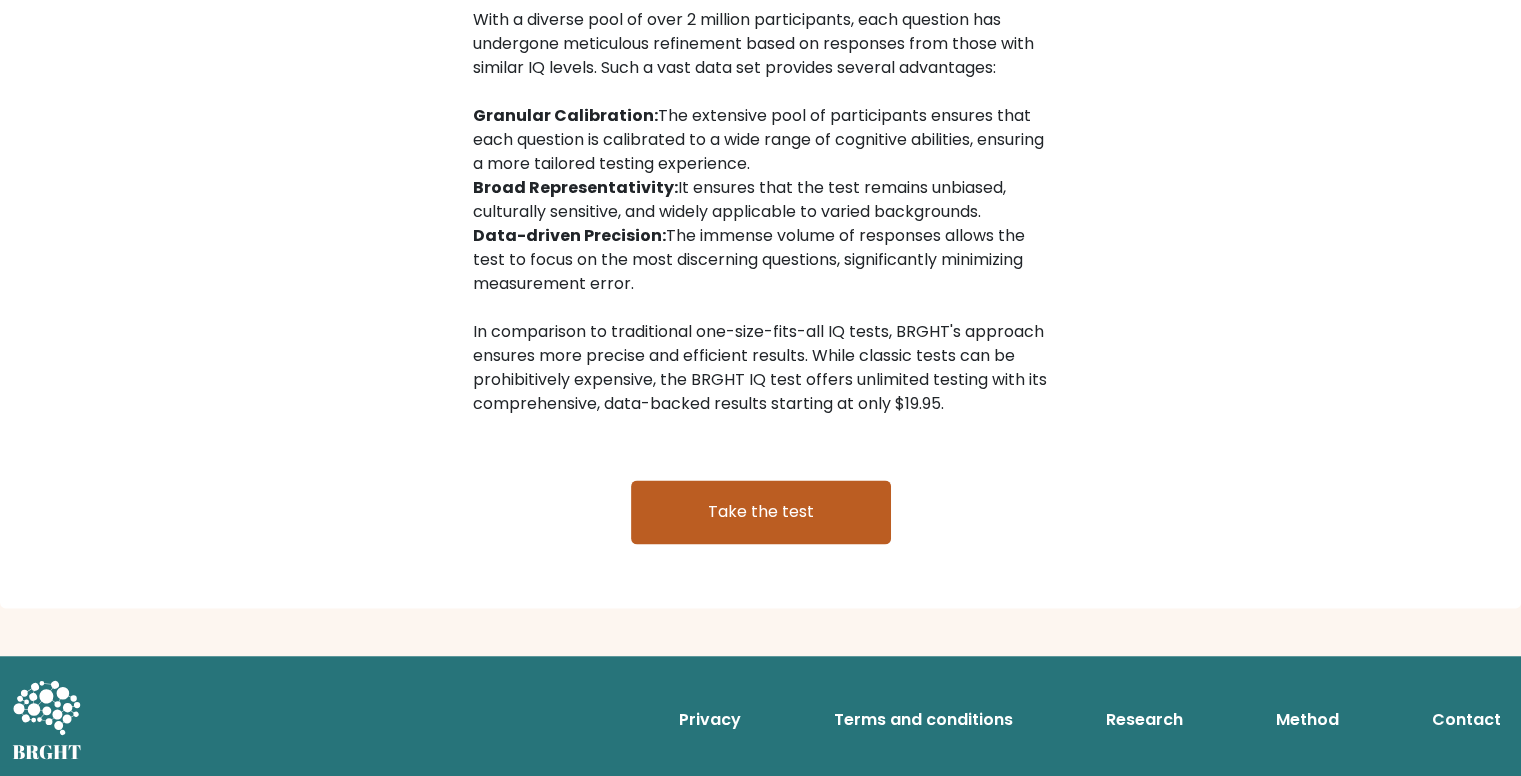 click on "Take the test" at bounding box center [761, 528] 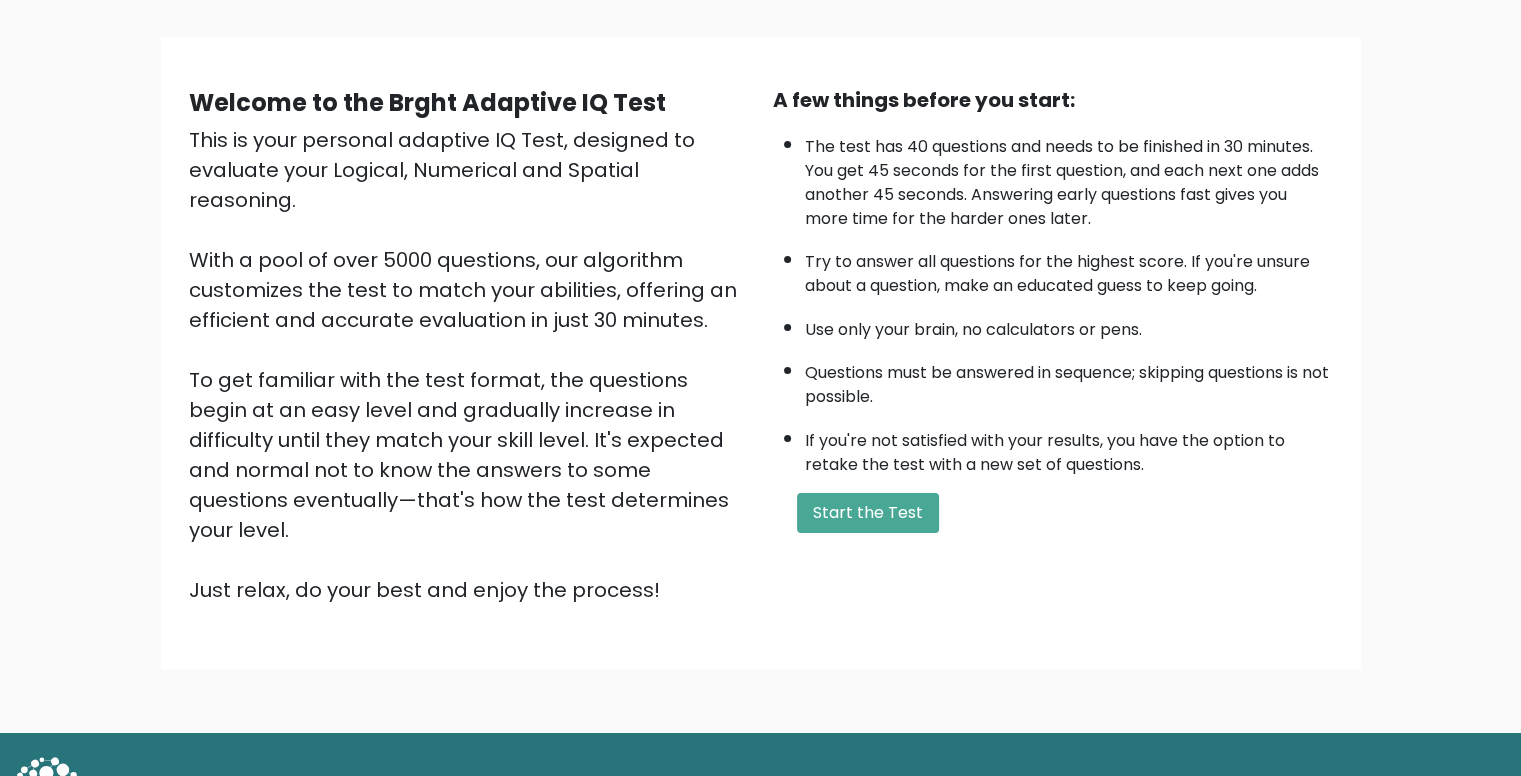 scroll, scrollTop: 140, scrollLeft: 0, axis: vertical 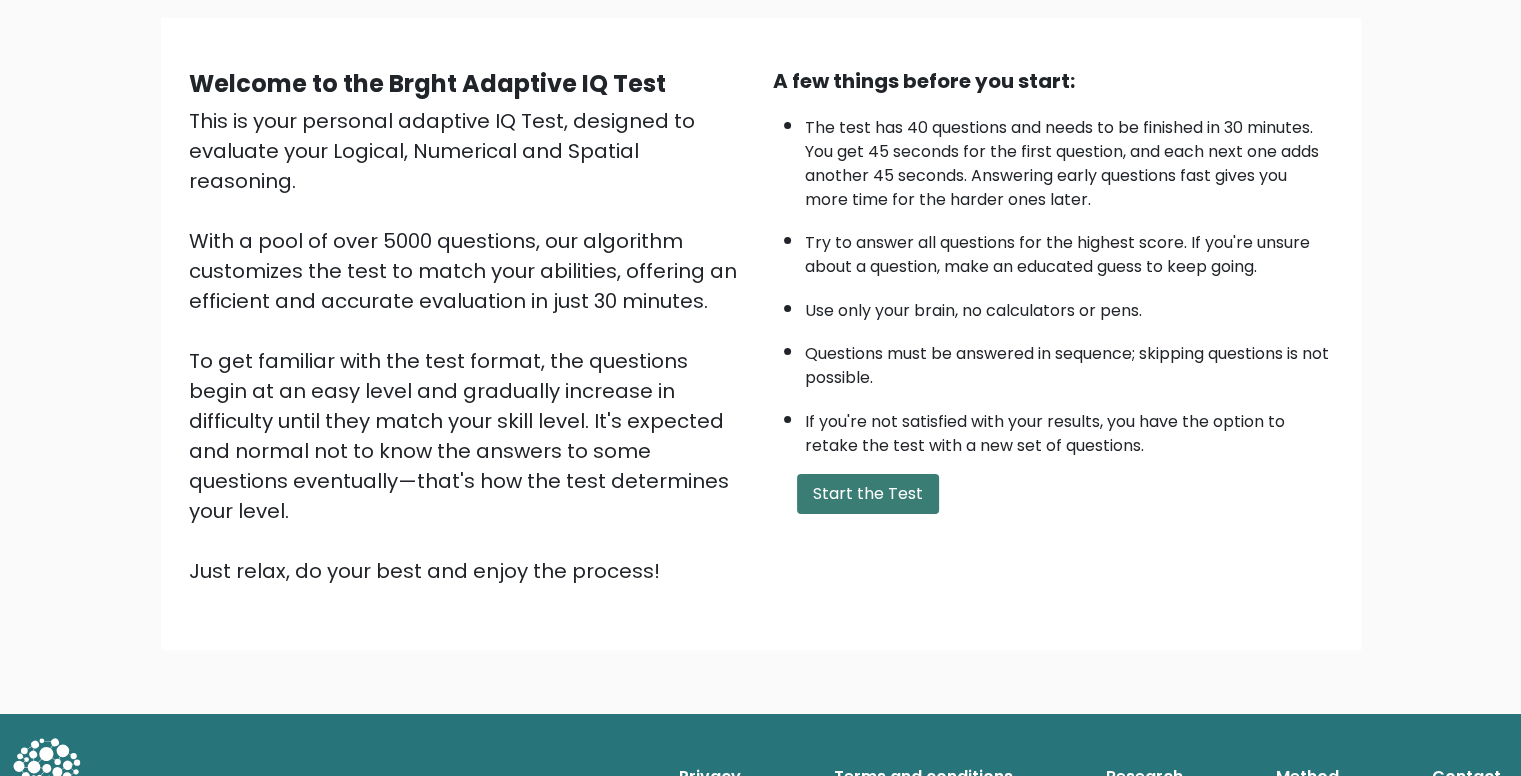 click on "Start the Test" at bounding box center (868, 494) 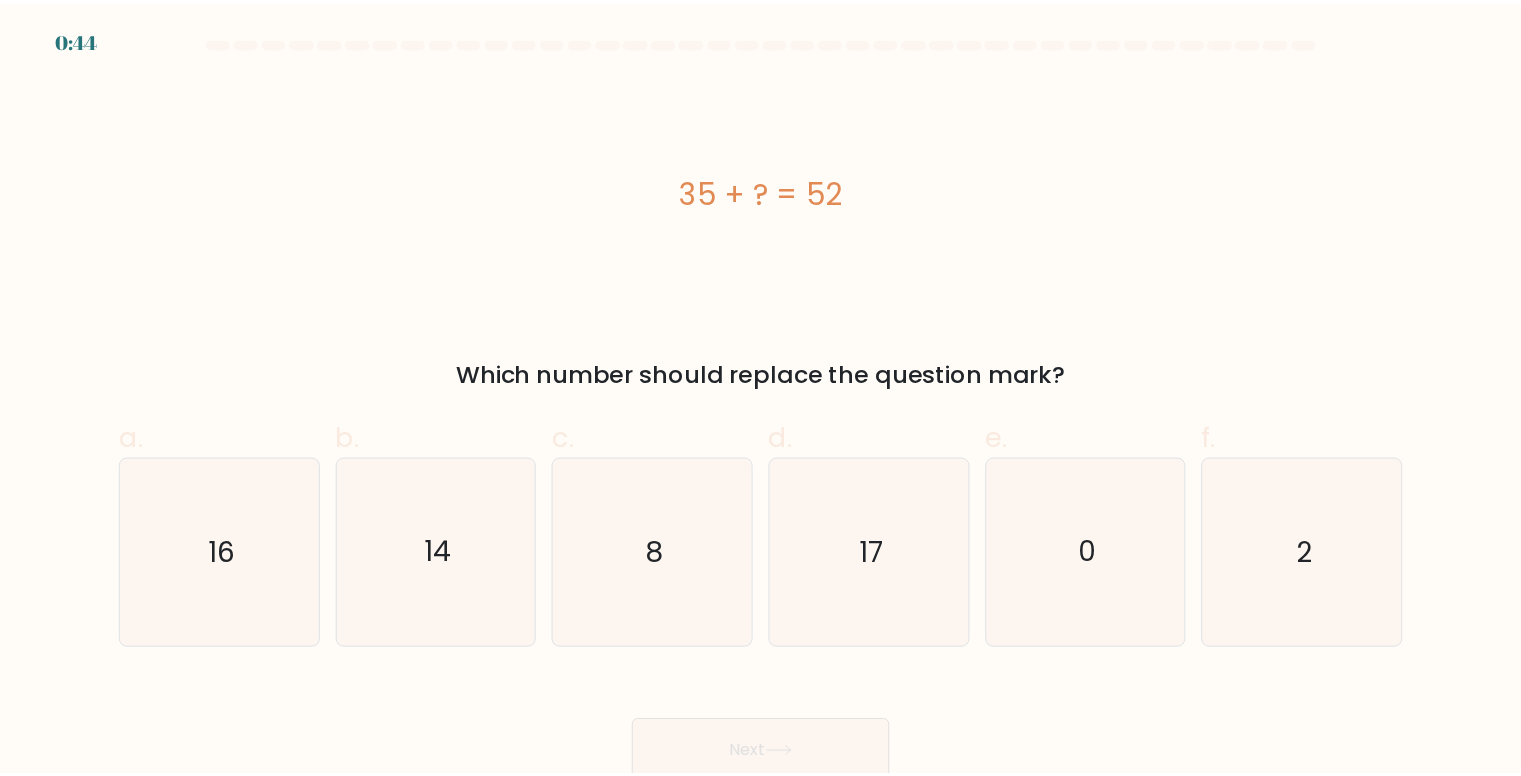 scroll, scrollTop: 0, scrollLeft: 0, axis: both 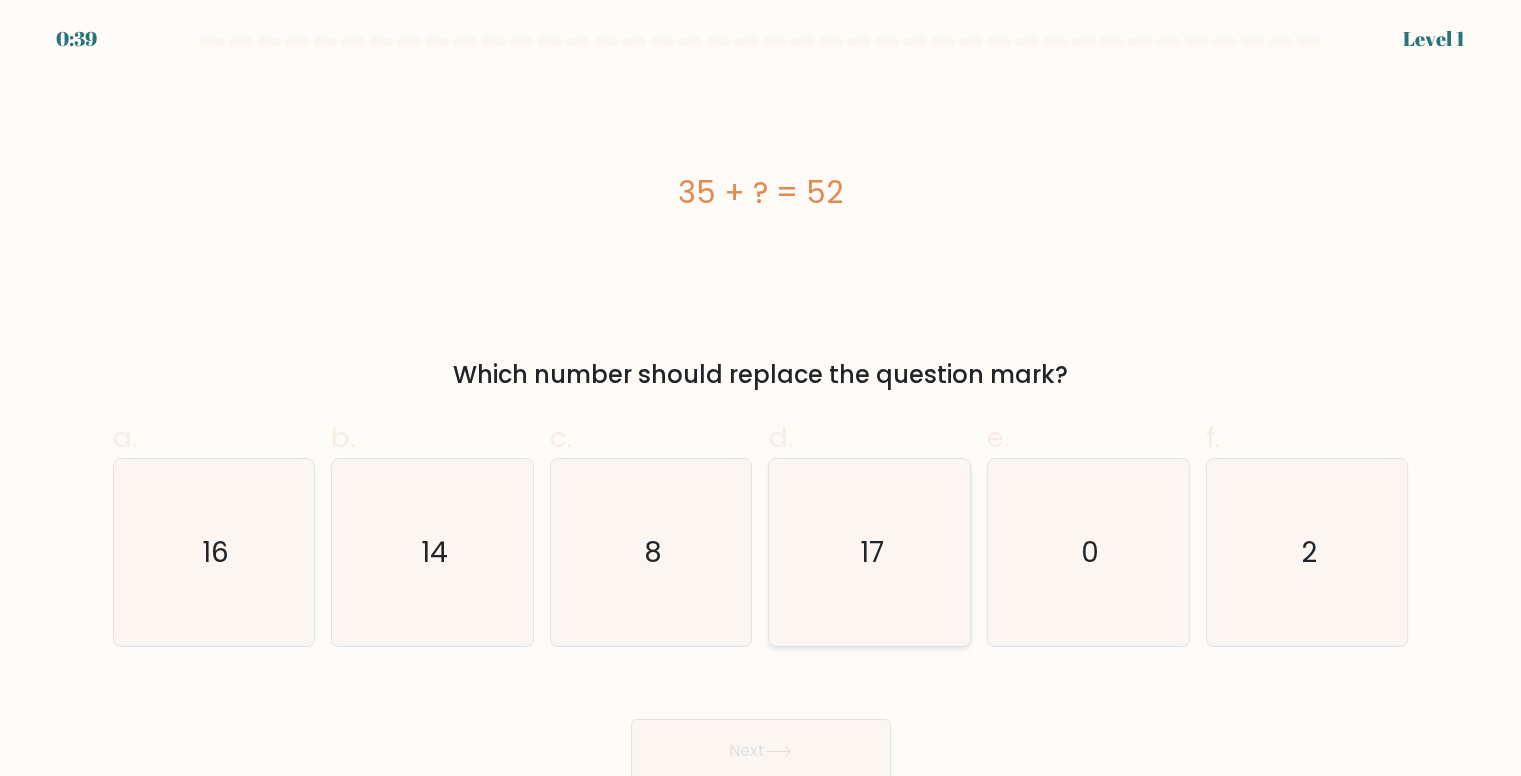 click on "17" 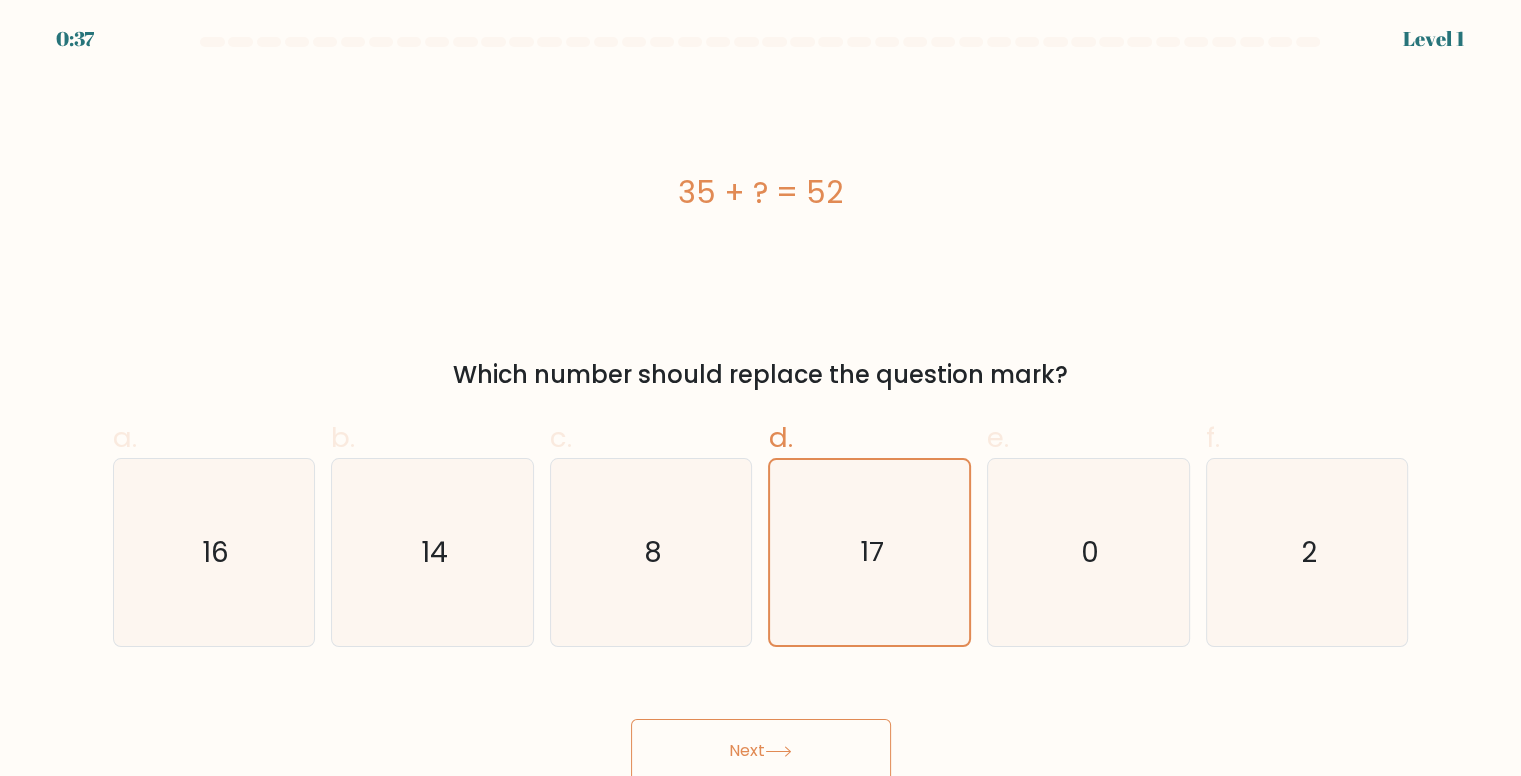 click on "Next" at bounding box center (761, 751) 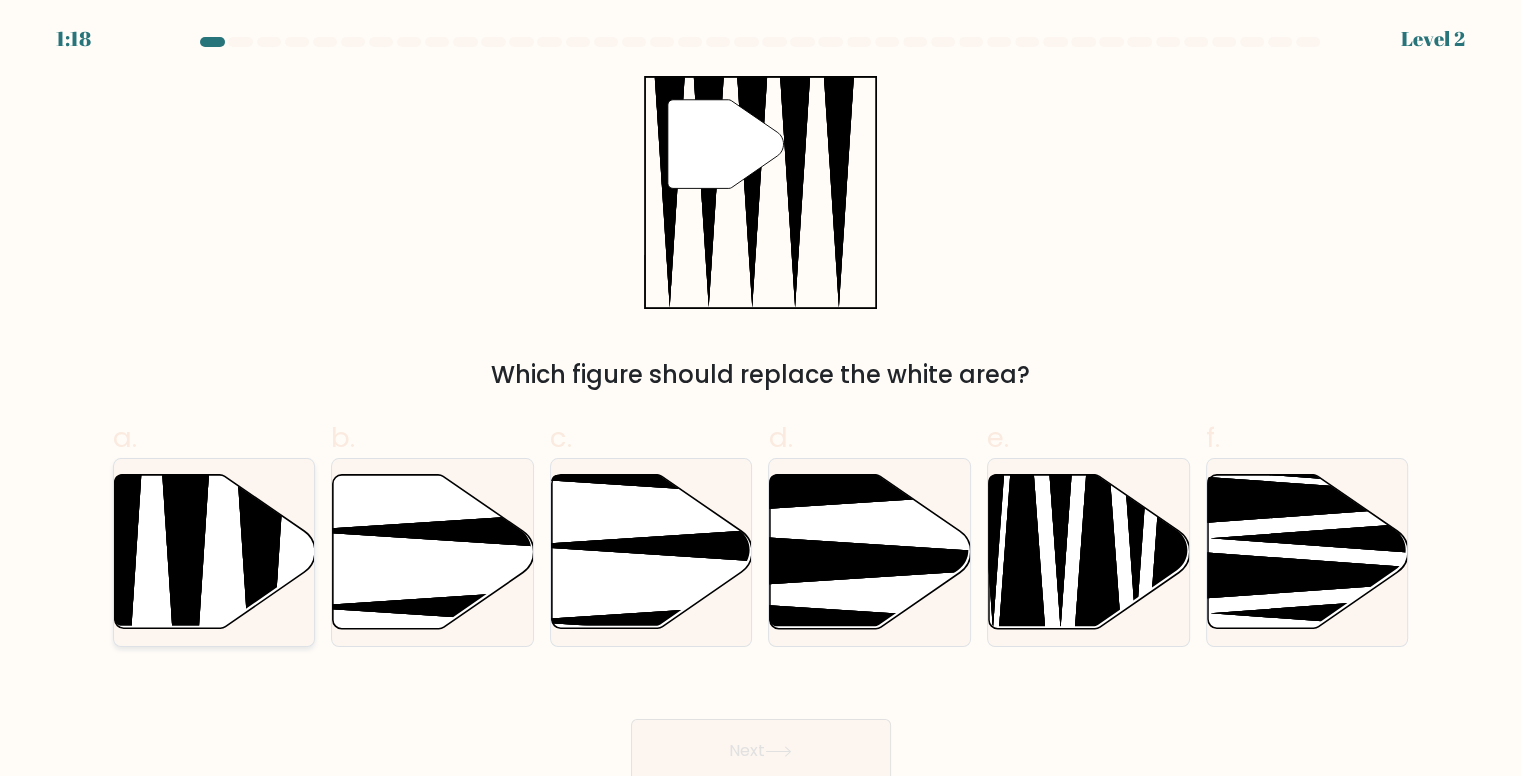click 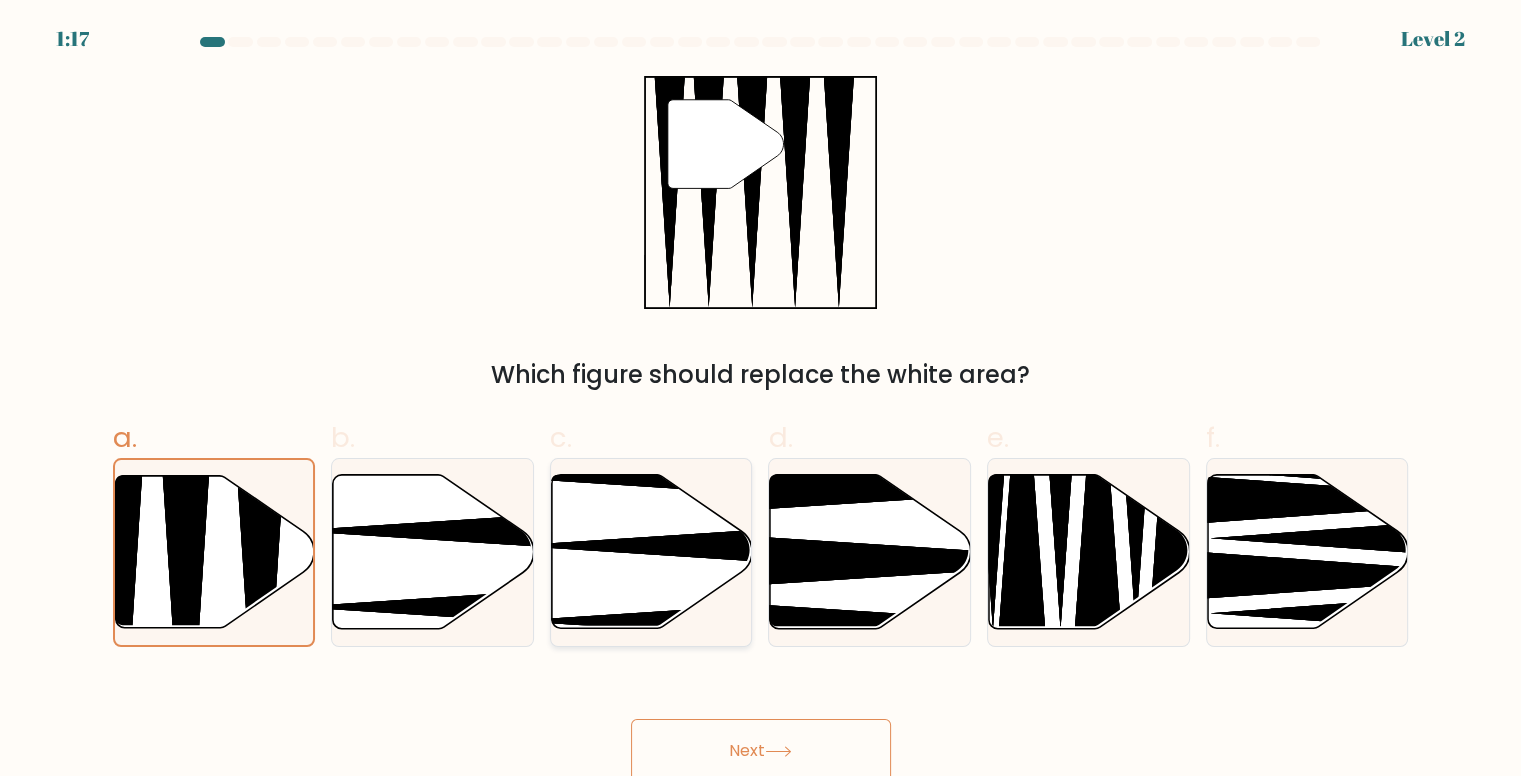 scroll, scrollTop: 8, scrollLeft: 0, axis: vertical 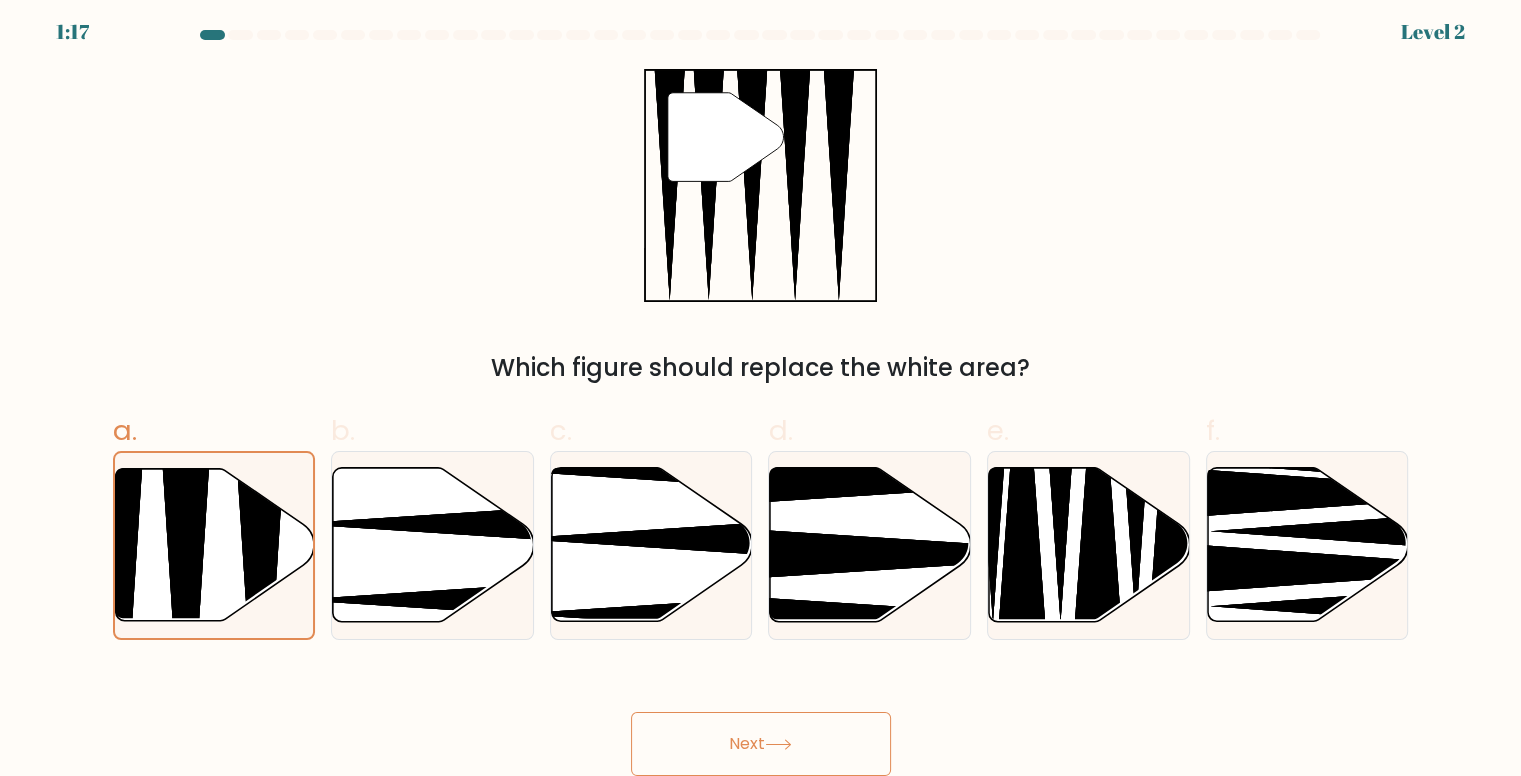 click on "Next" at bounding box center (761, 744) 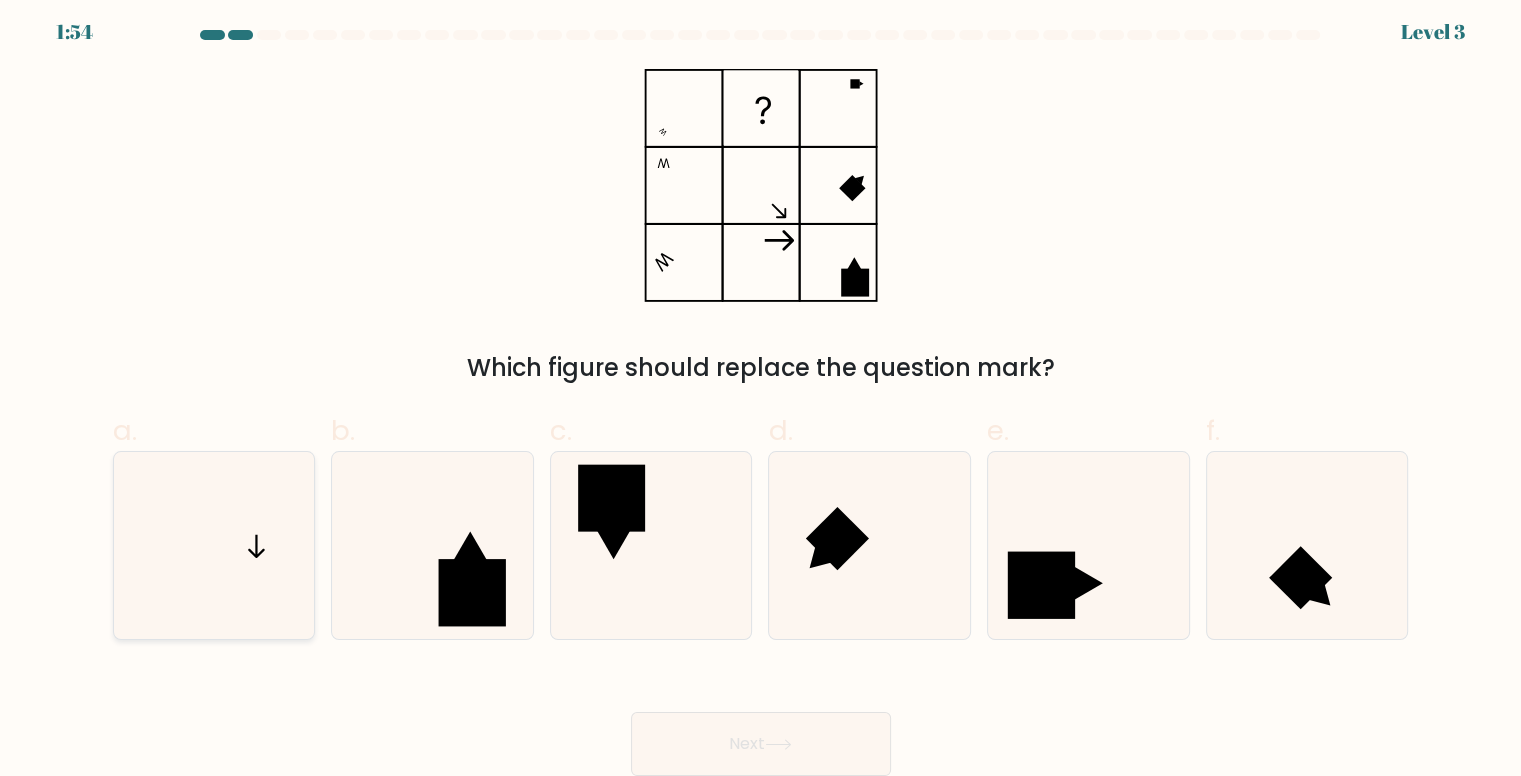 click 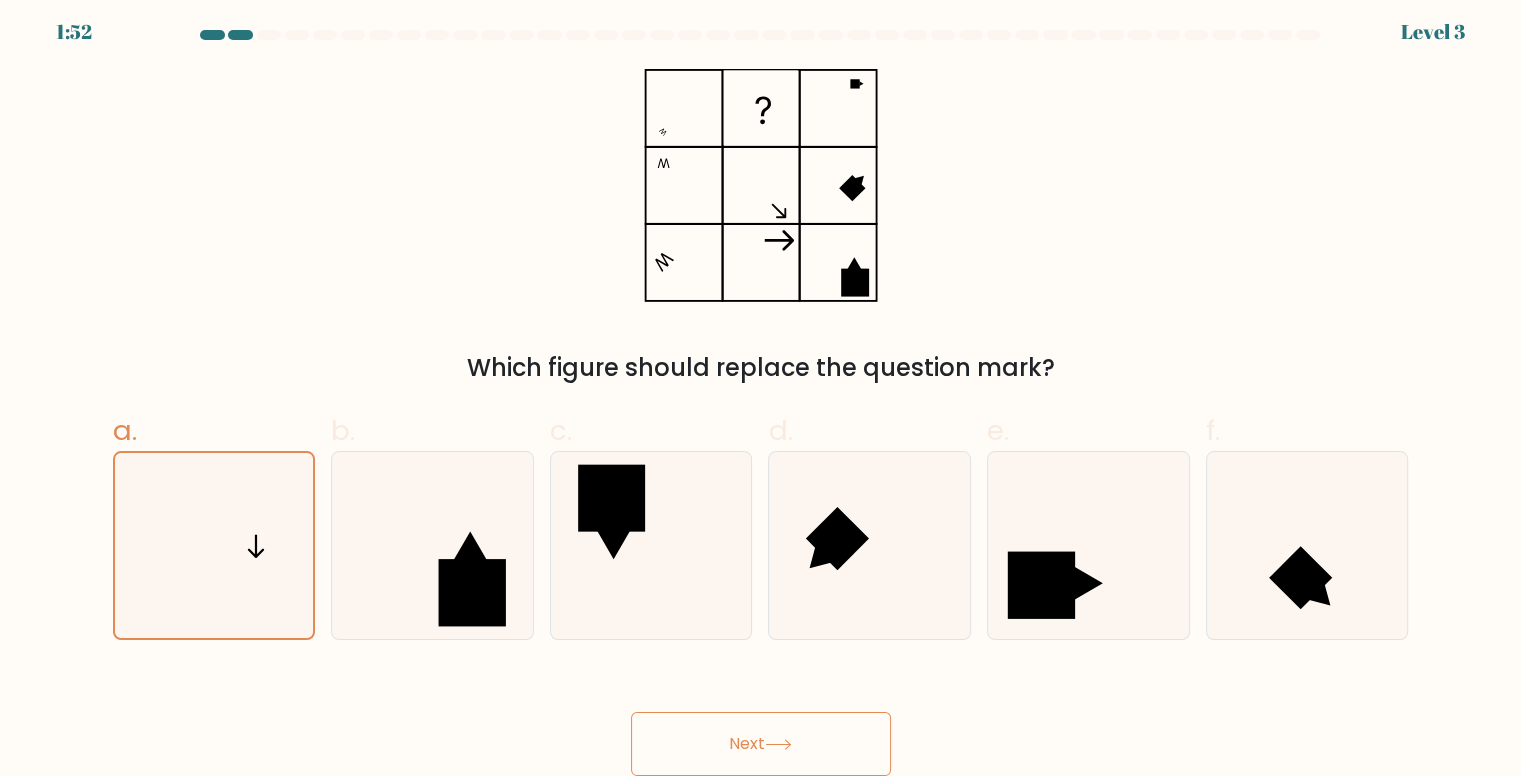 click on "Next" at bounding box center (761, 744) 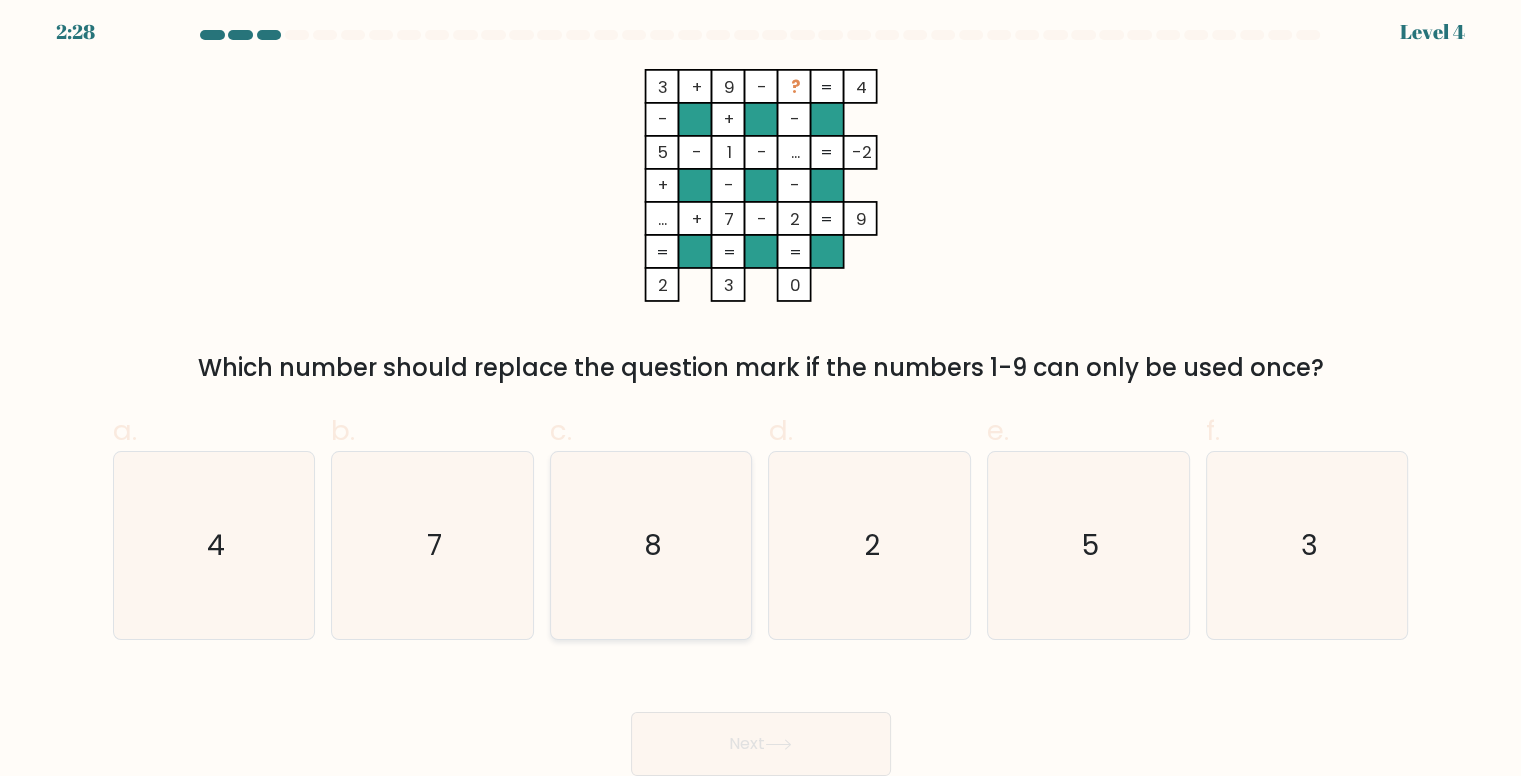 click on "8" 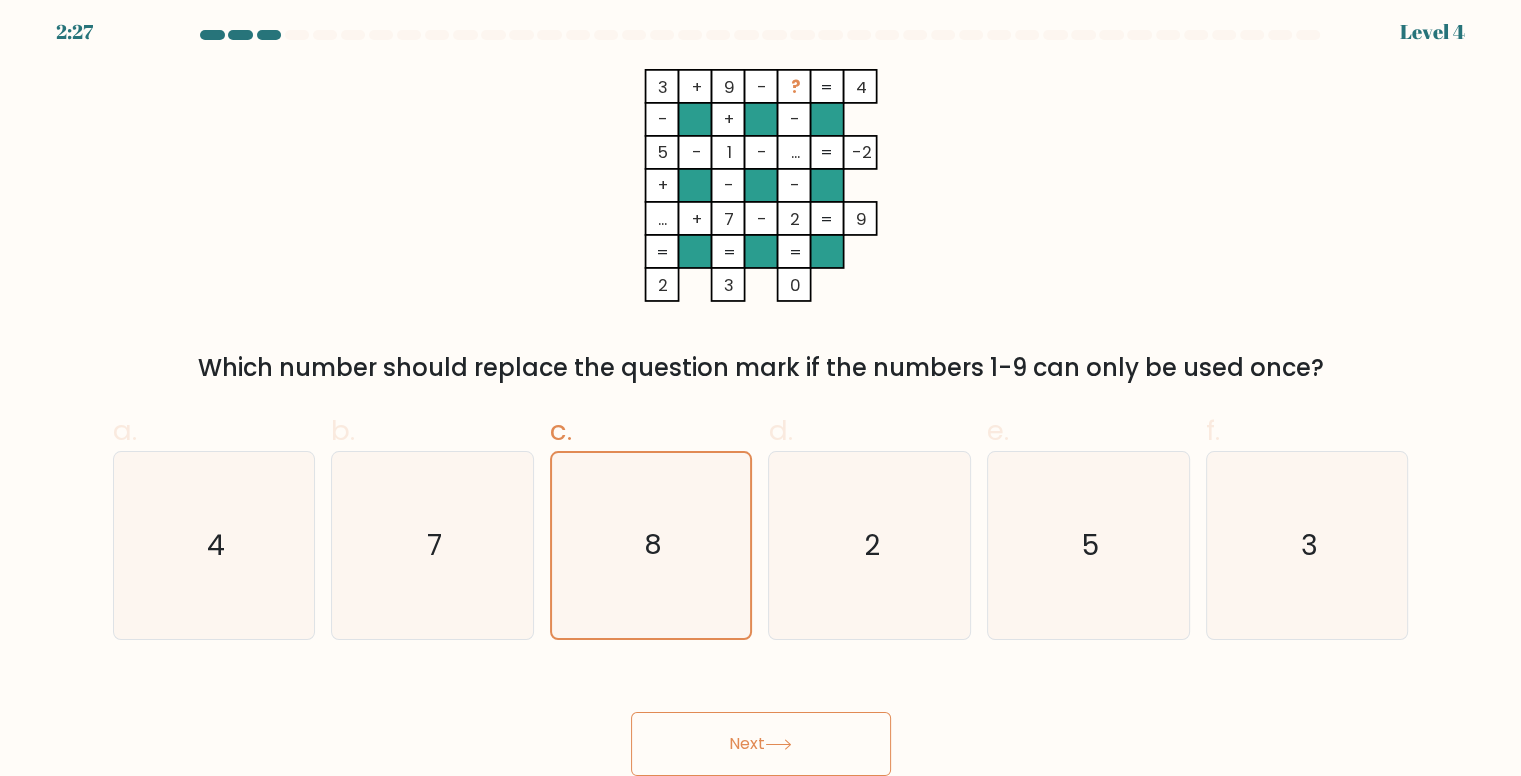 click on "Next" at bounding box center [761, 744] 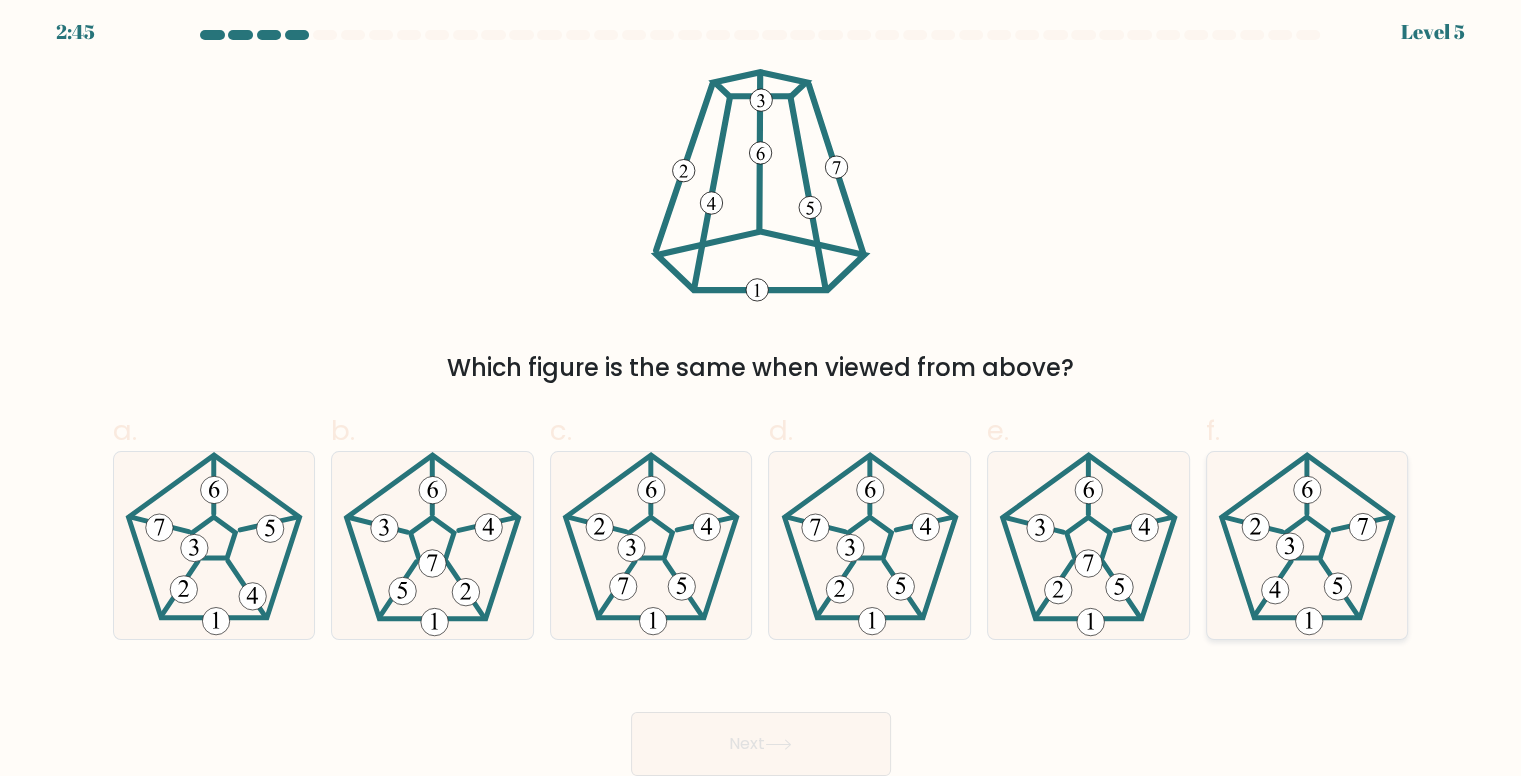 click 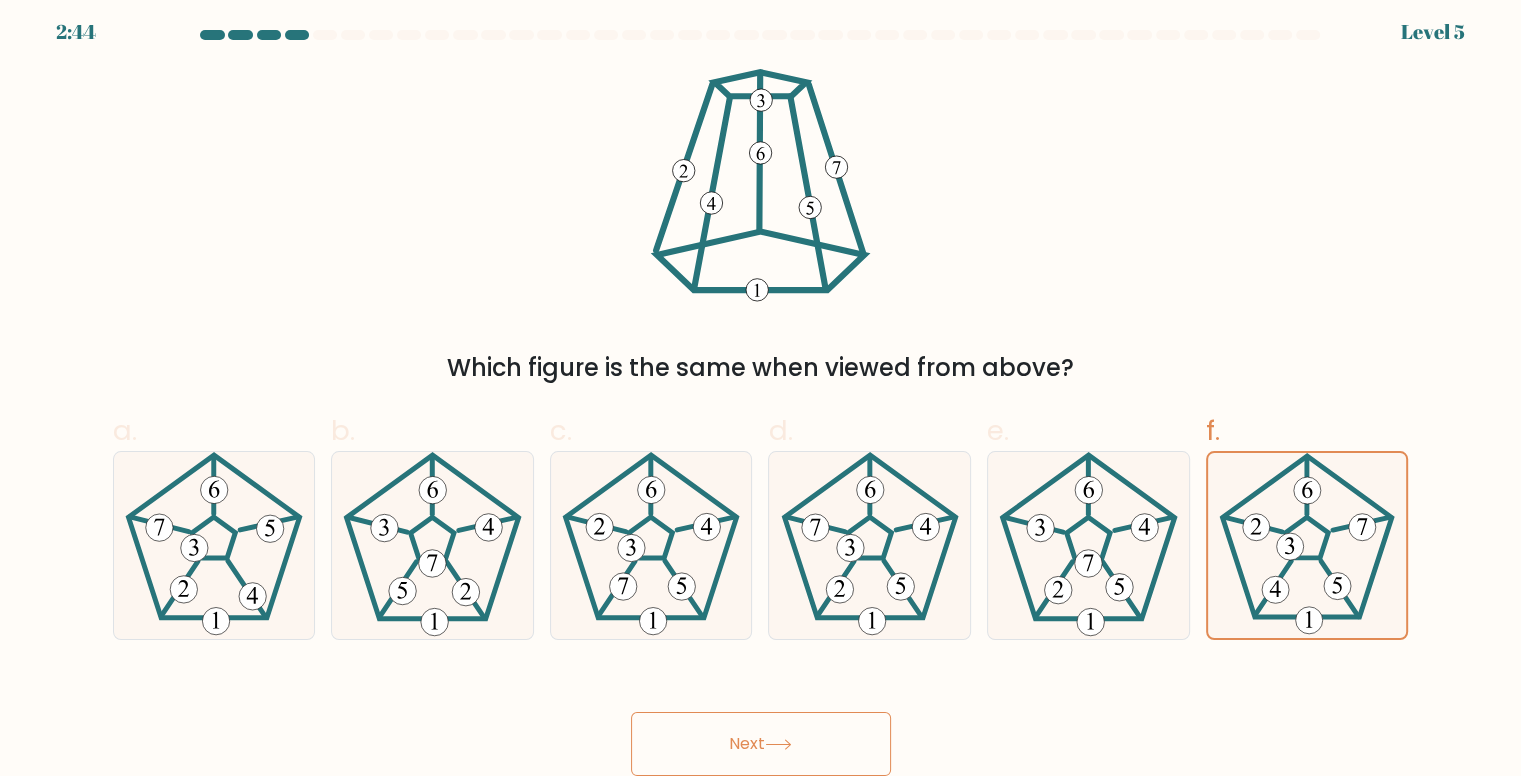 click on "Next" at bounding box center (761, 744) 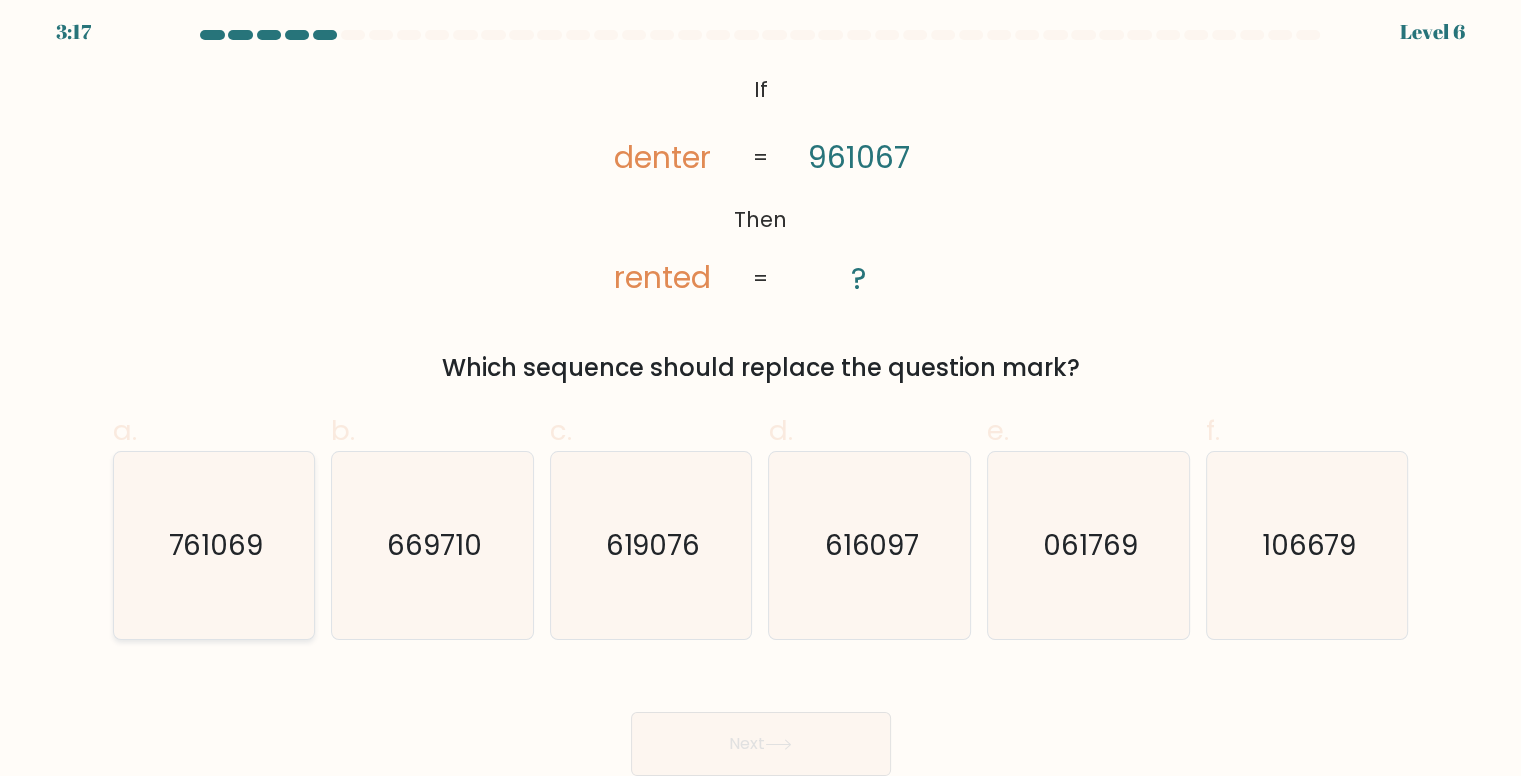 click on "761069" 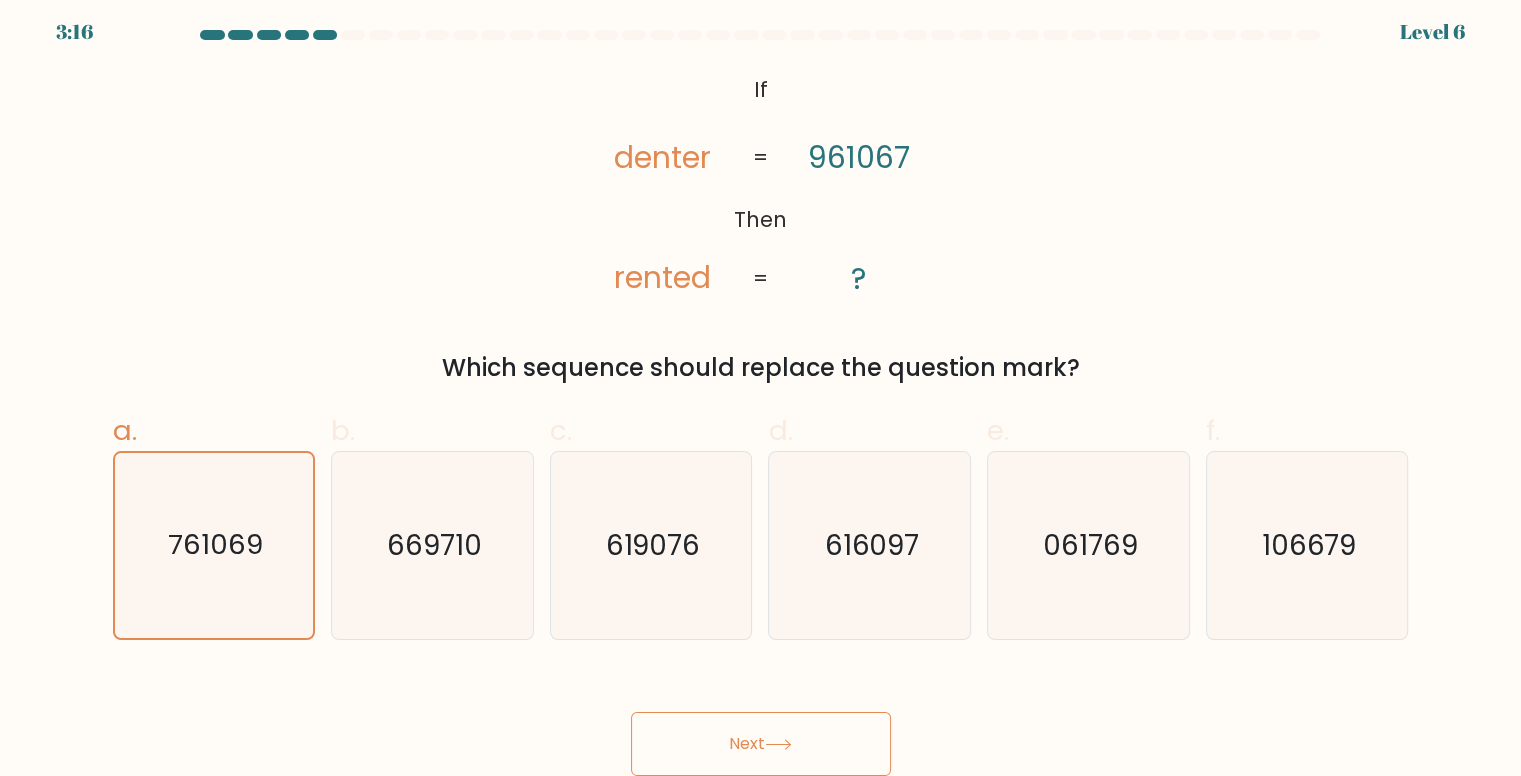 click on "Next" at bounding box center [761, 744] 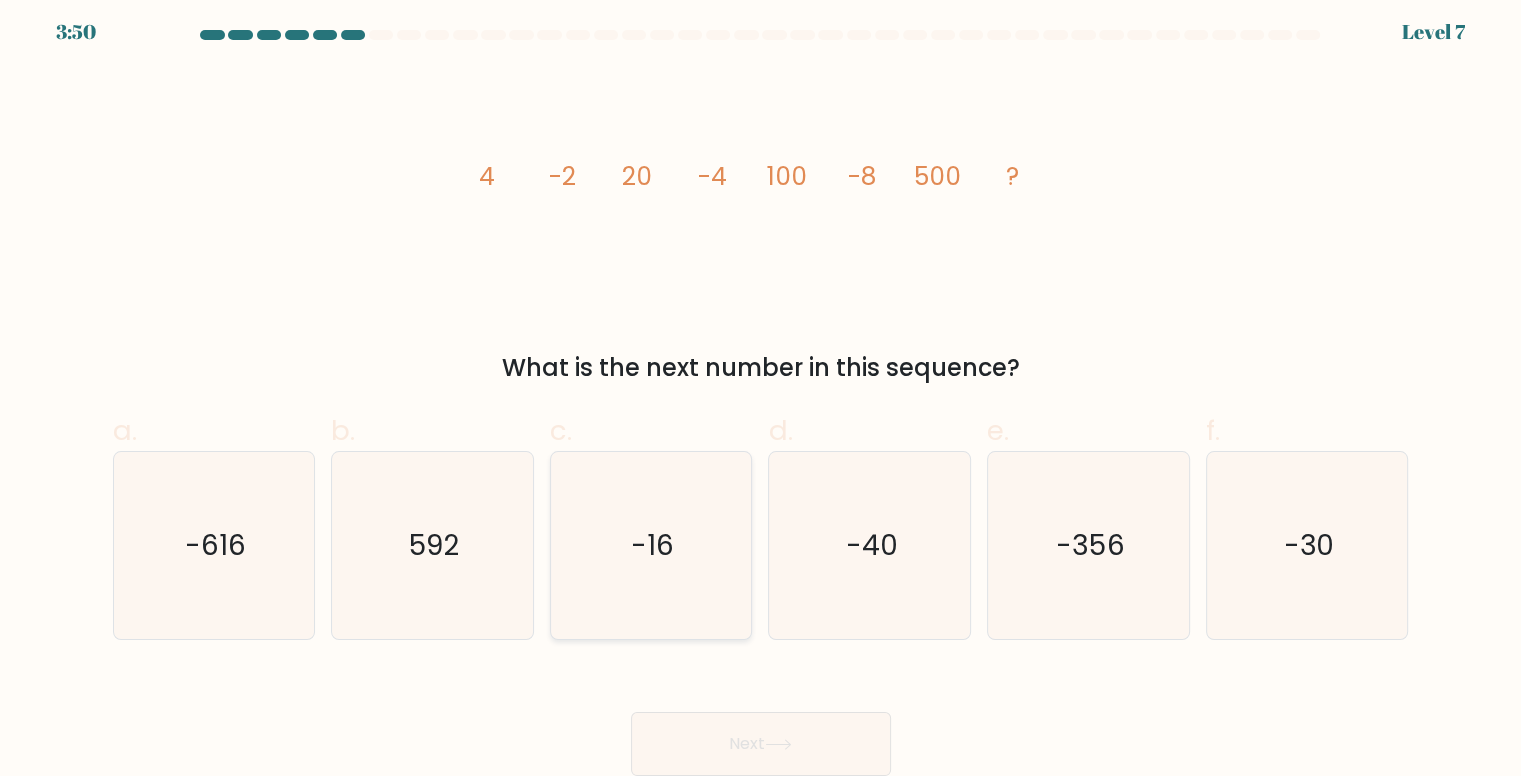 click on "-16" 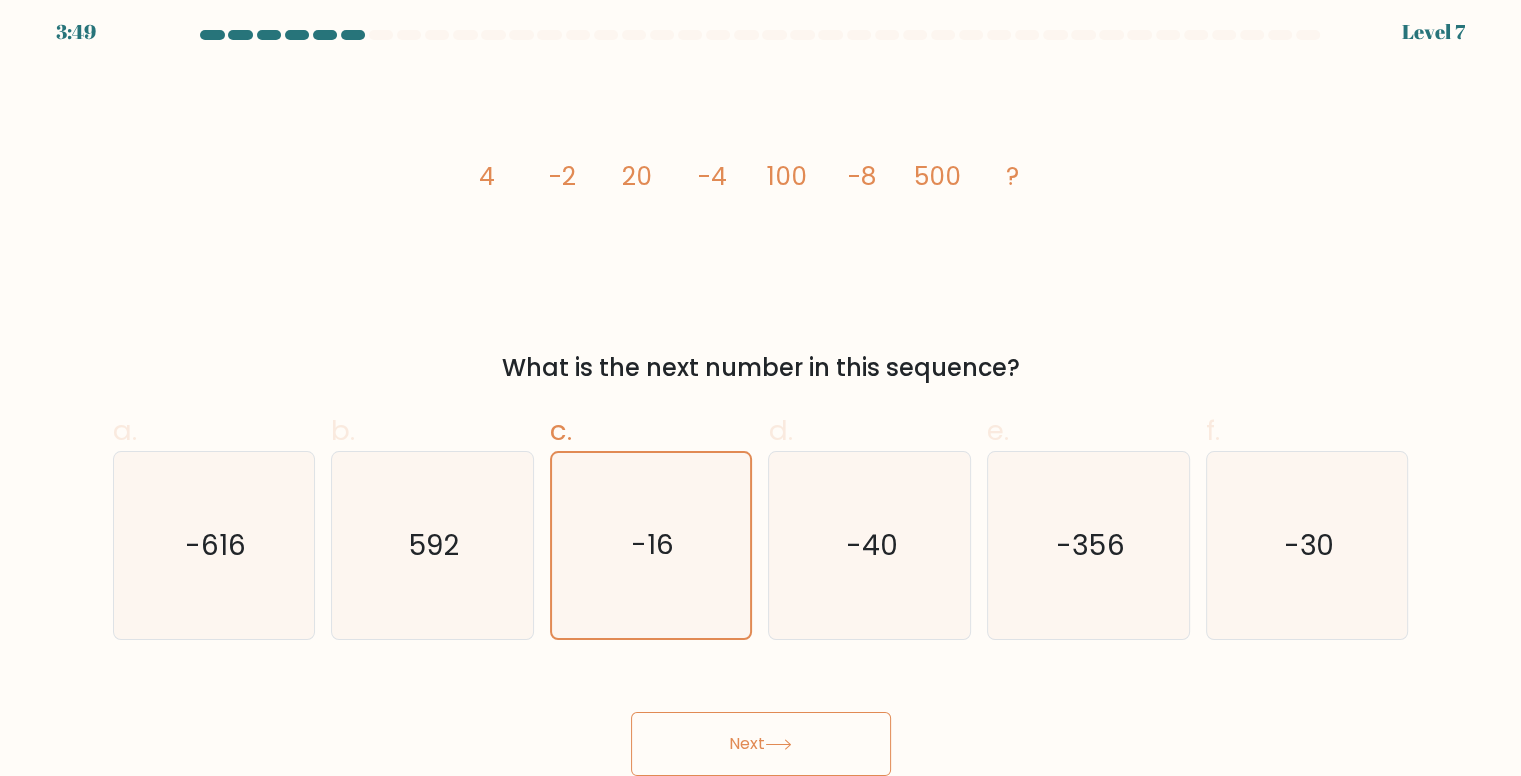 click on "Next" at bounding box center [761, 744] 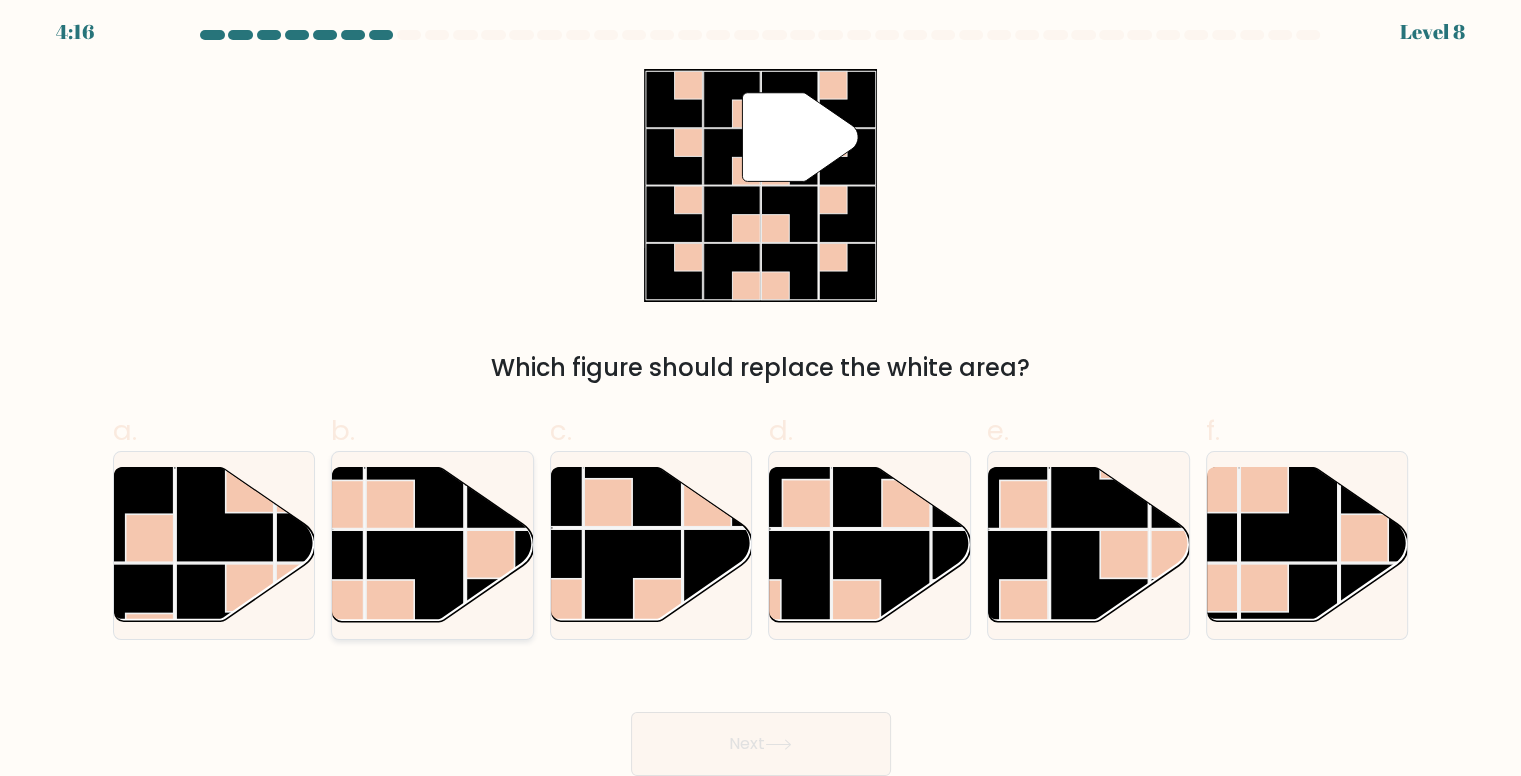 click 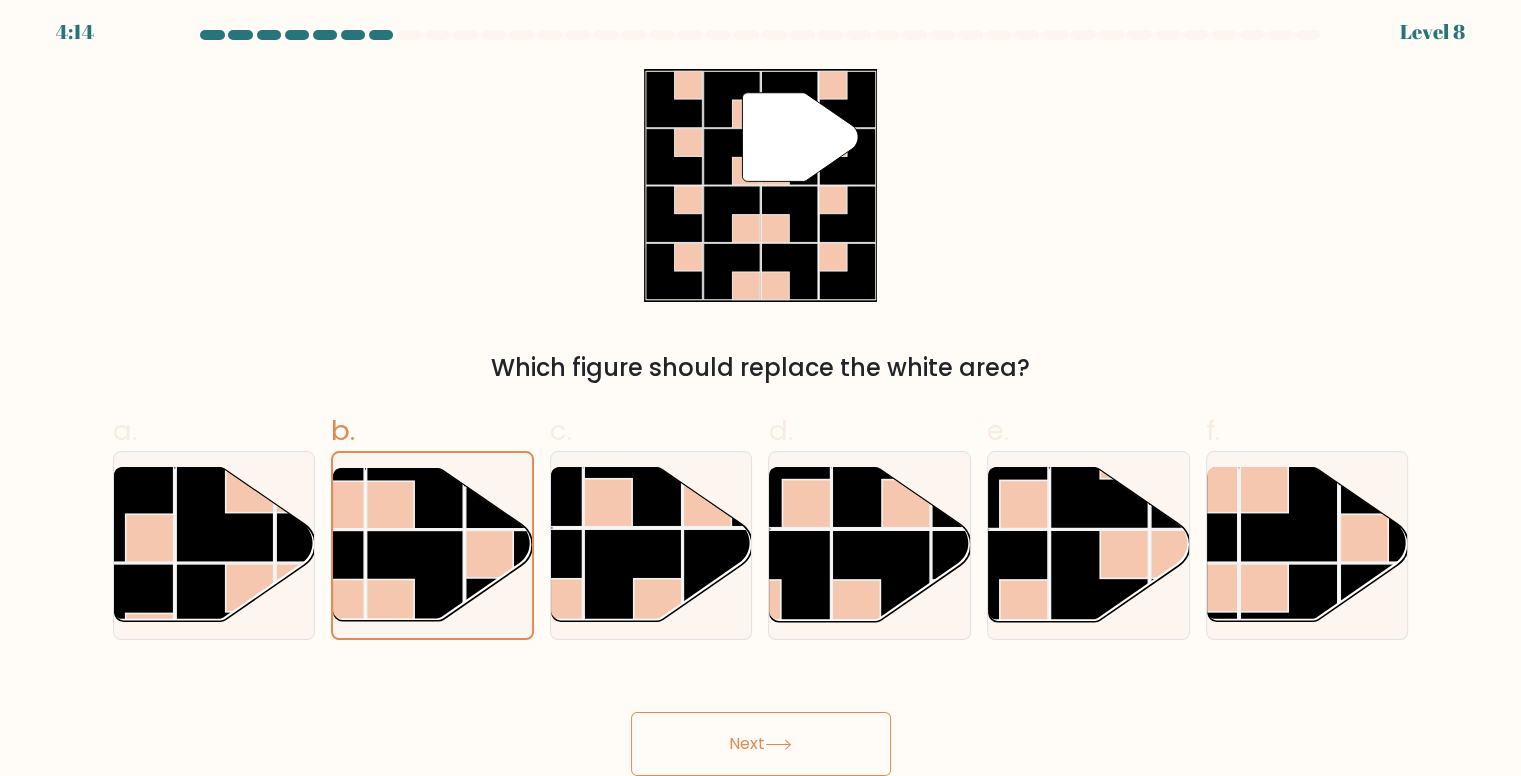 click on "Next" at bounding box center (761, 744) 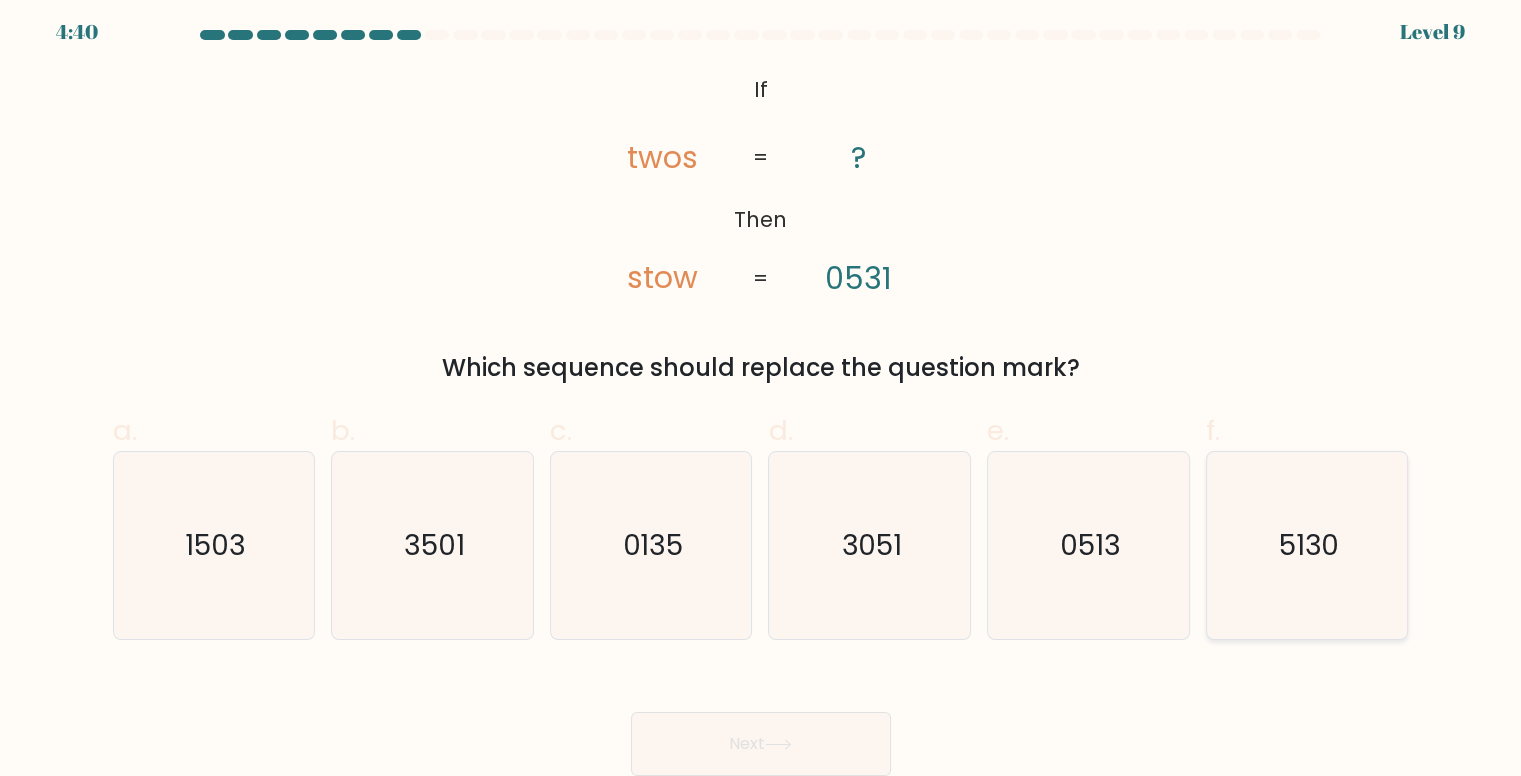 click on "5130" 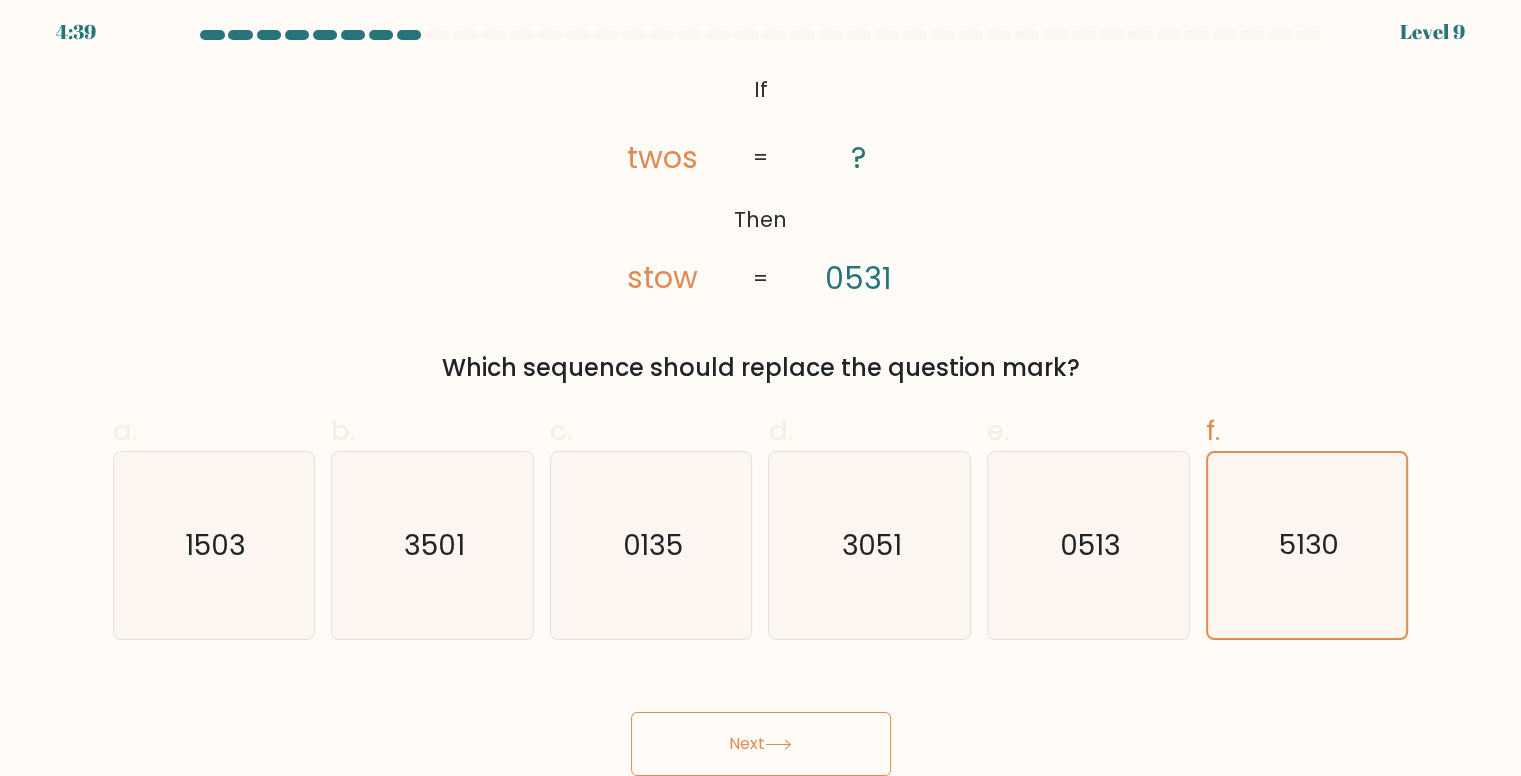 click on "Next" at bounding box center [761, 744] 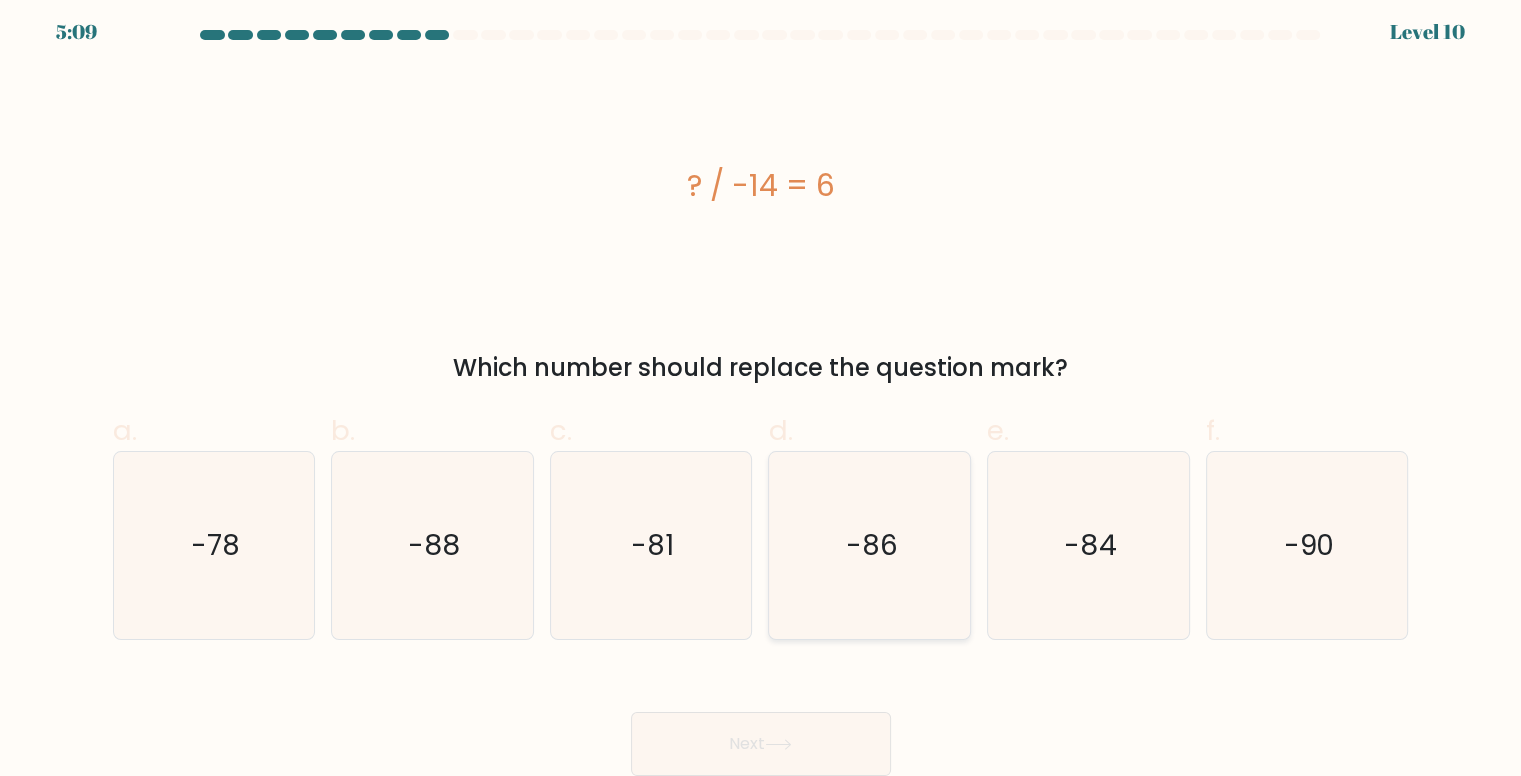 click on "-86" 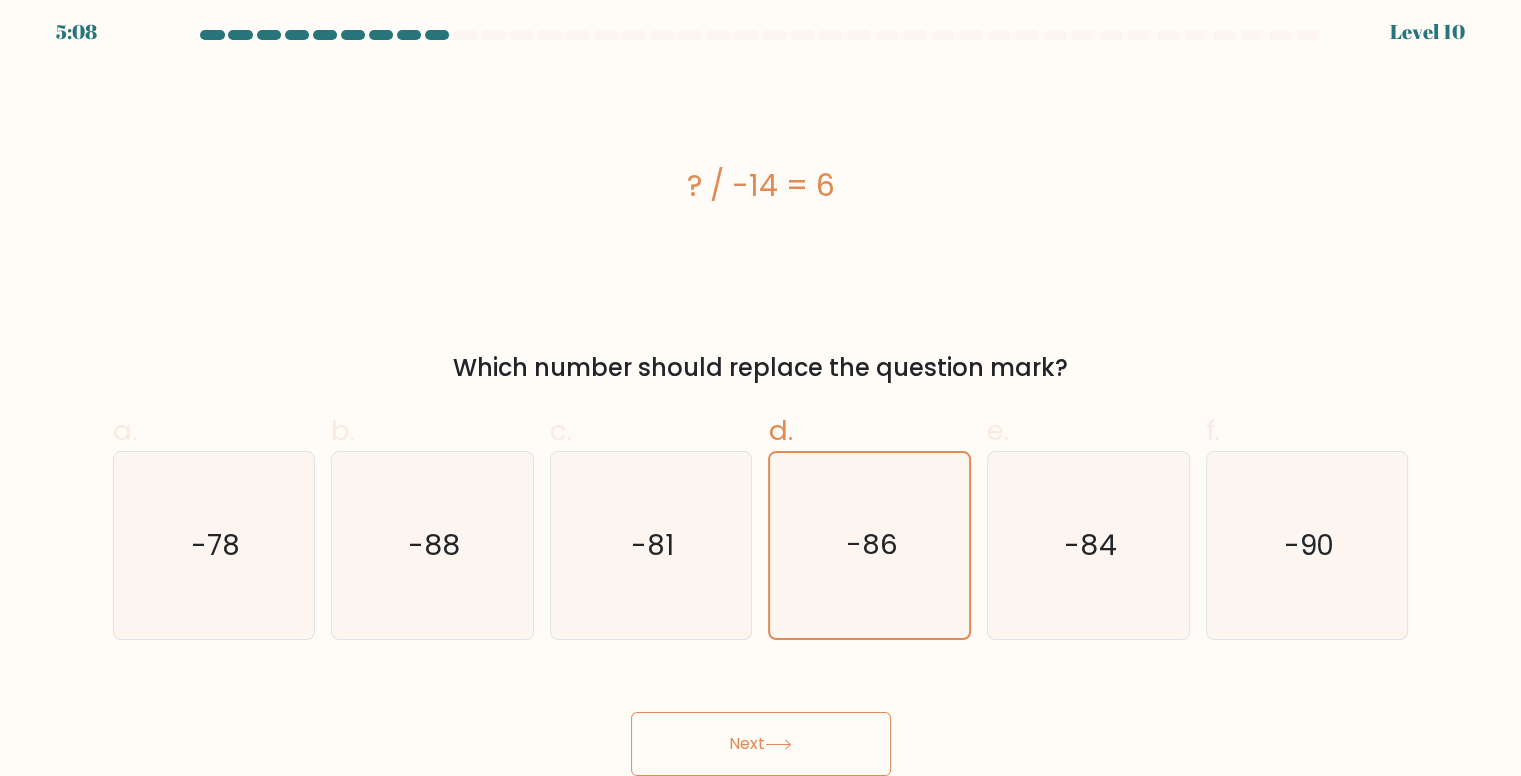 click on "Next" at bounding box center [761, 744] 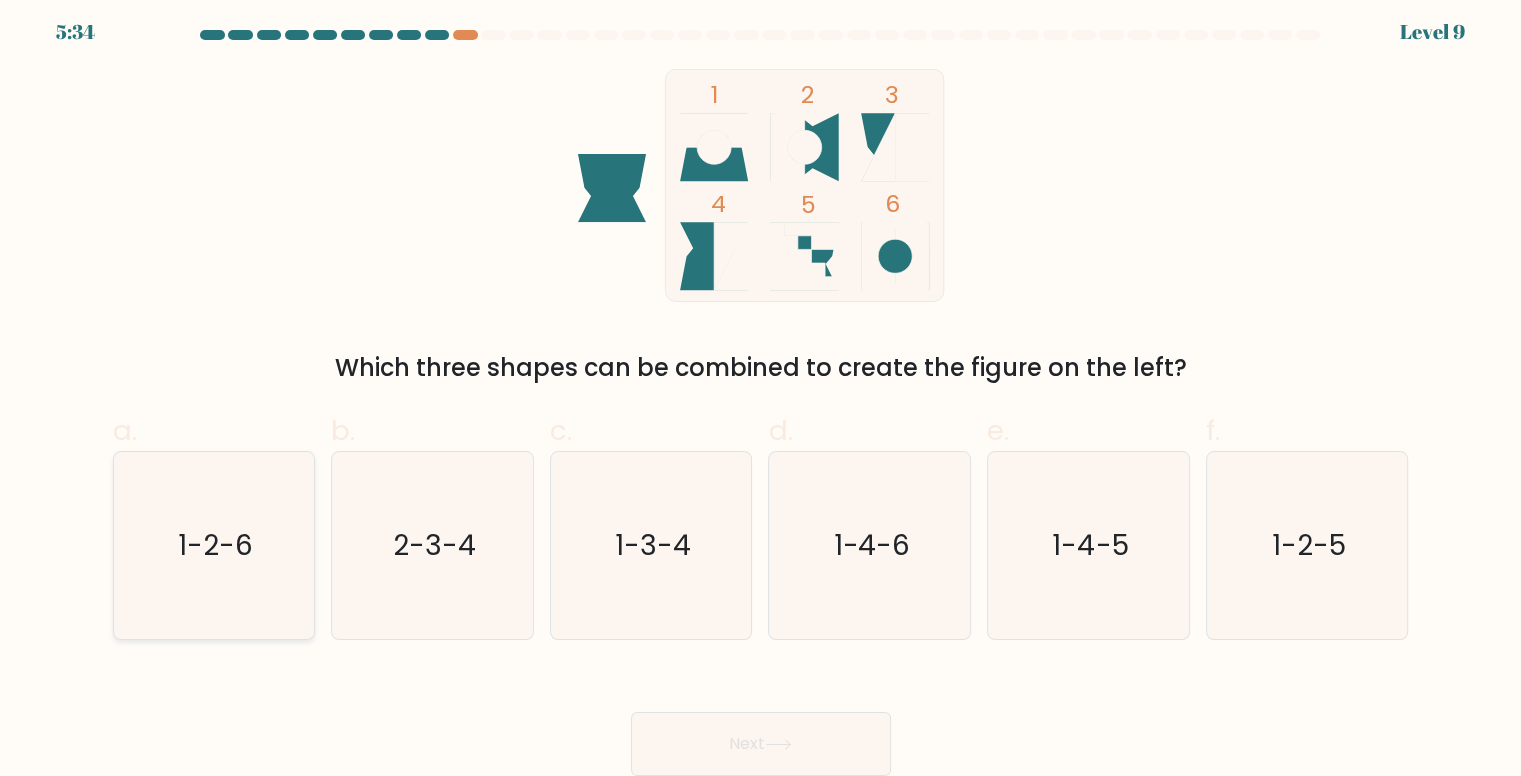 click on "1-2-6" 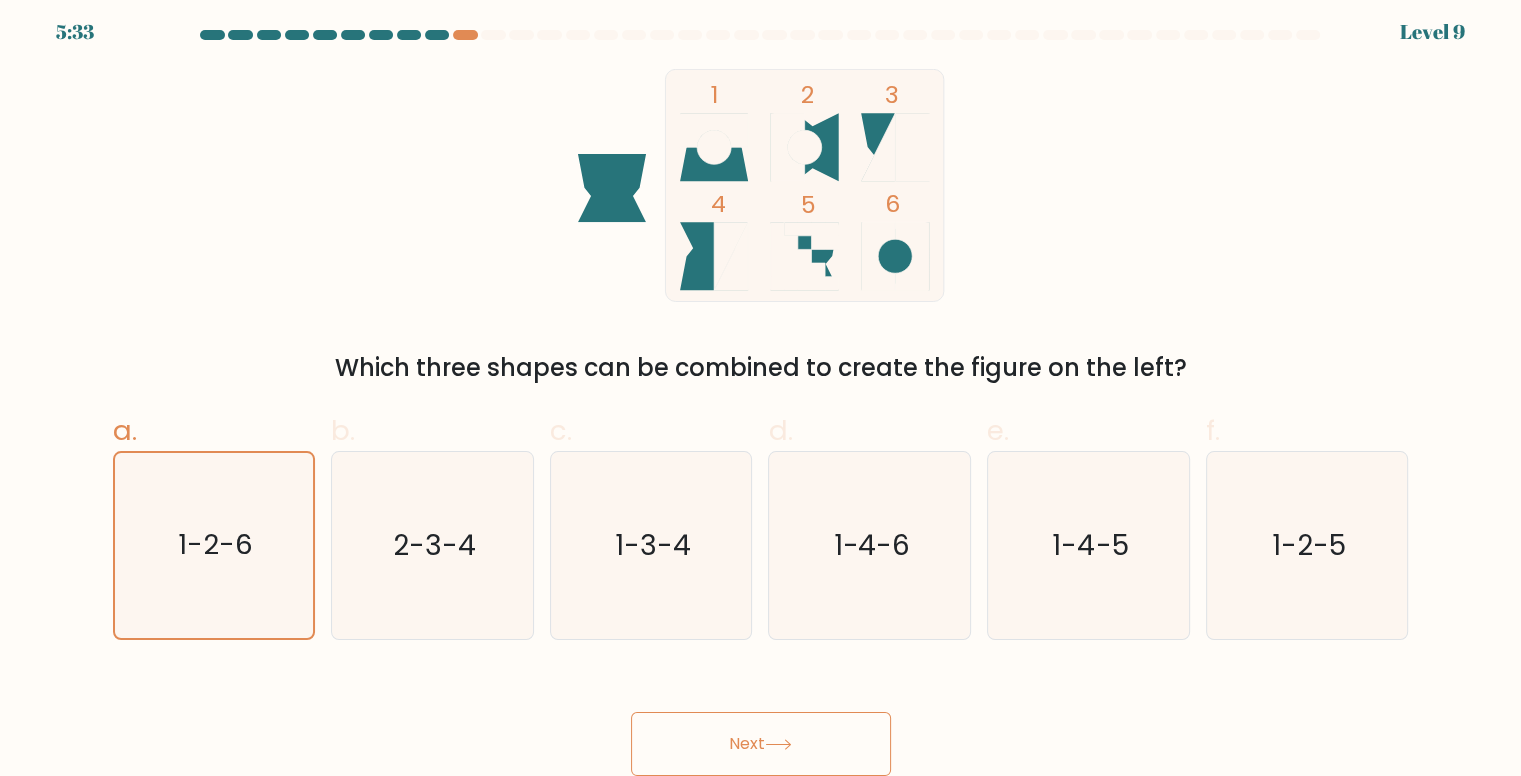 click on "Next" at bounding box center (761, 744) 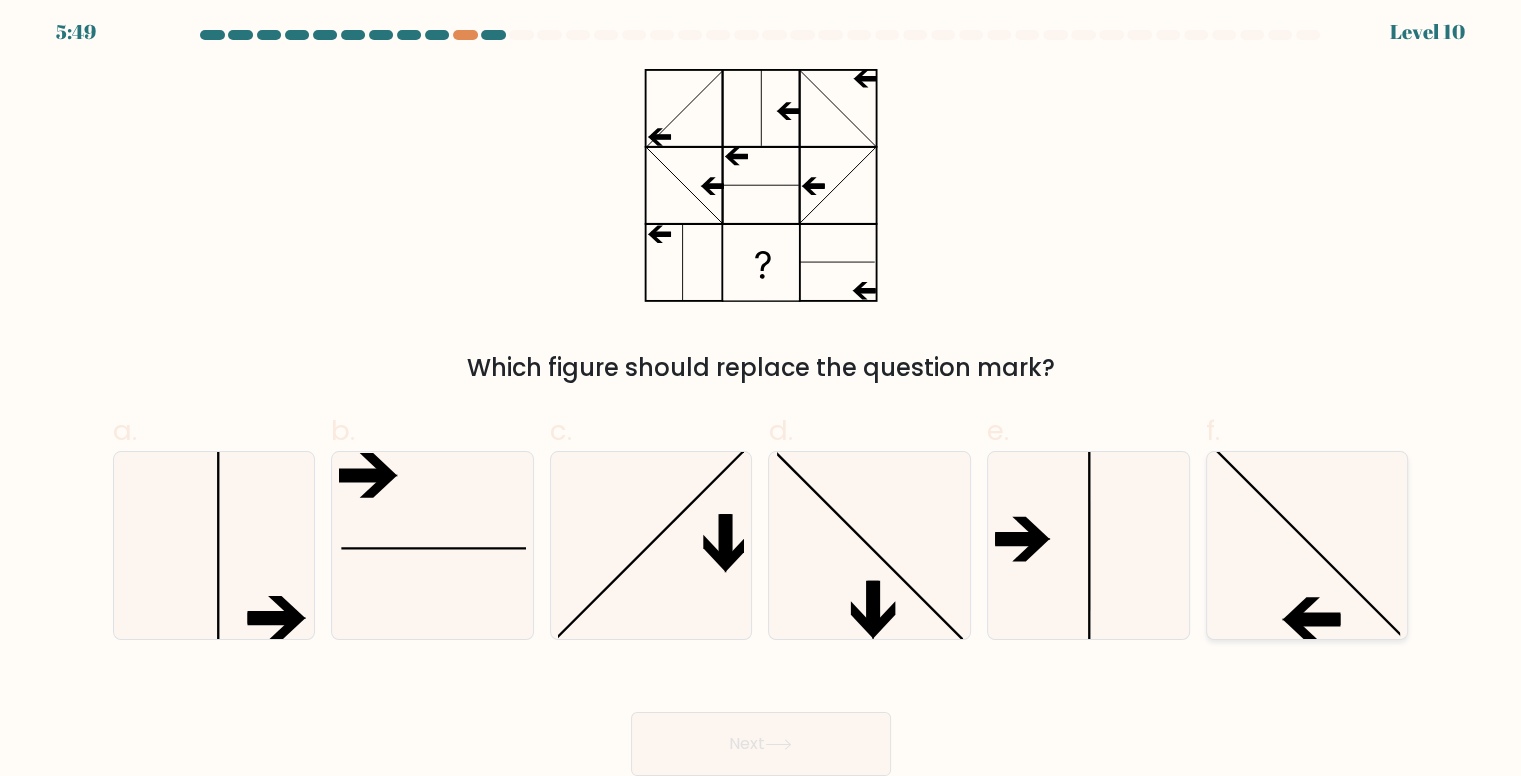 click 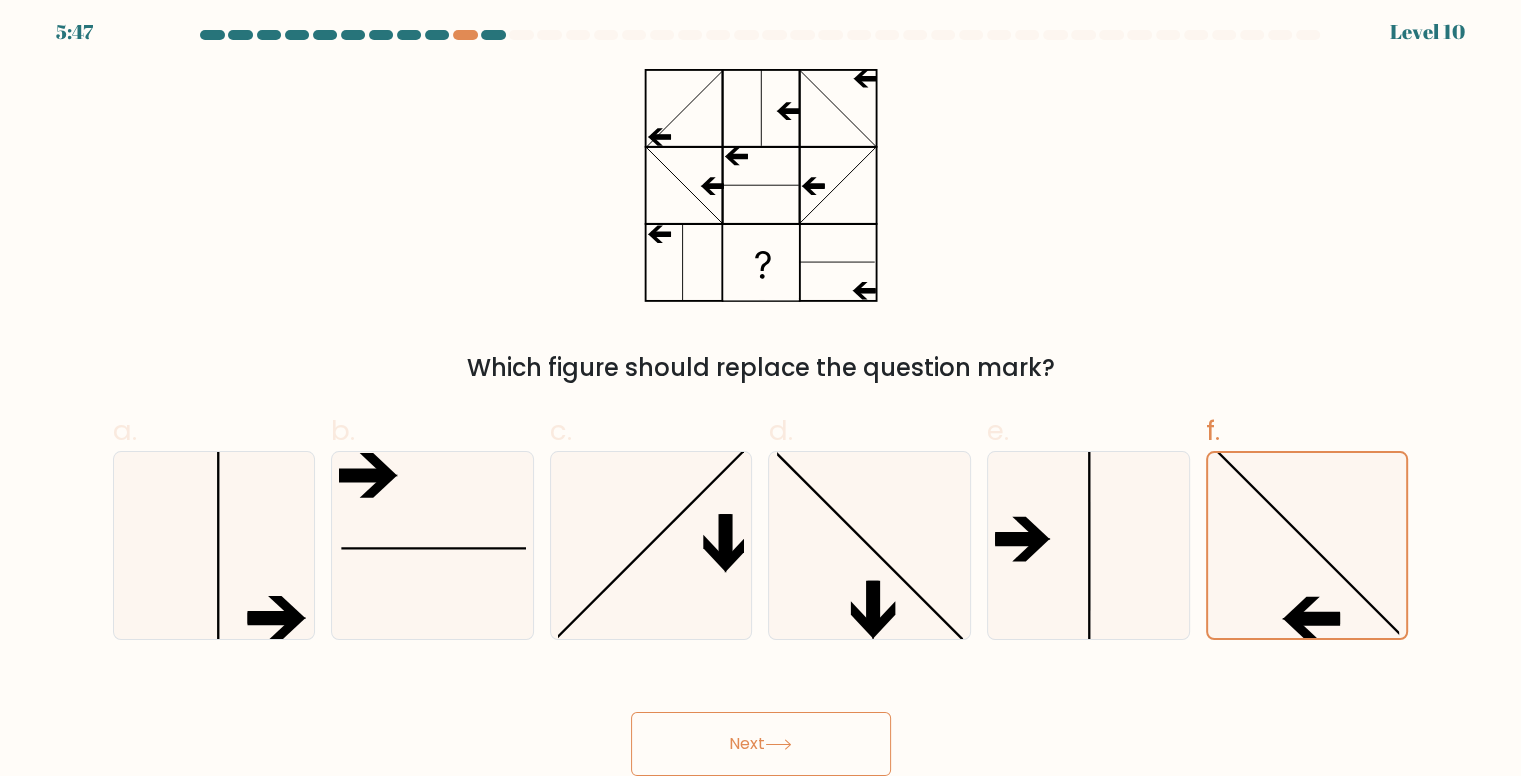 click on "Next" at bounding box center (761, 744) 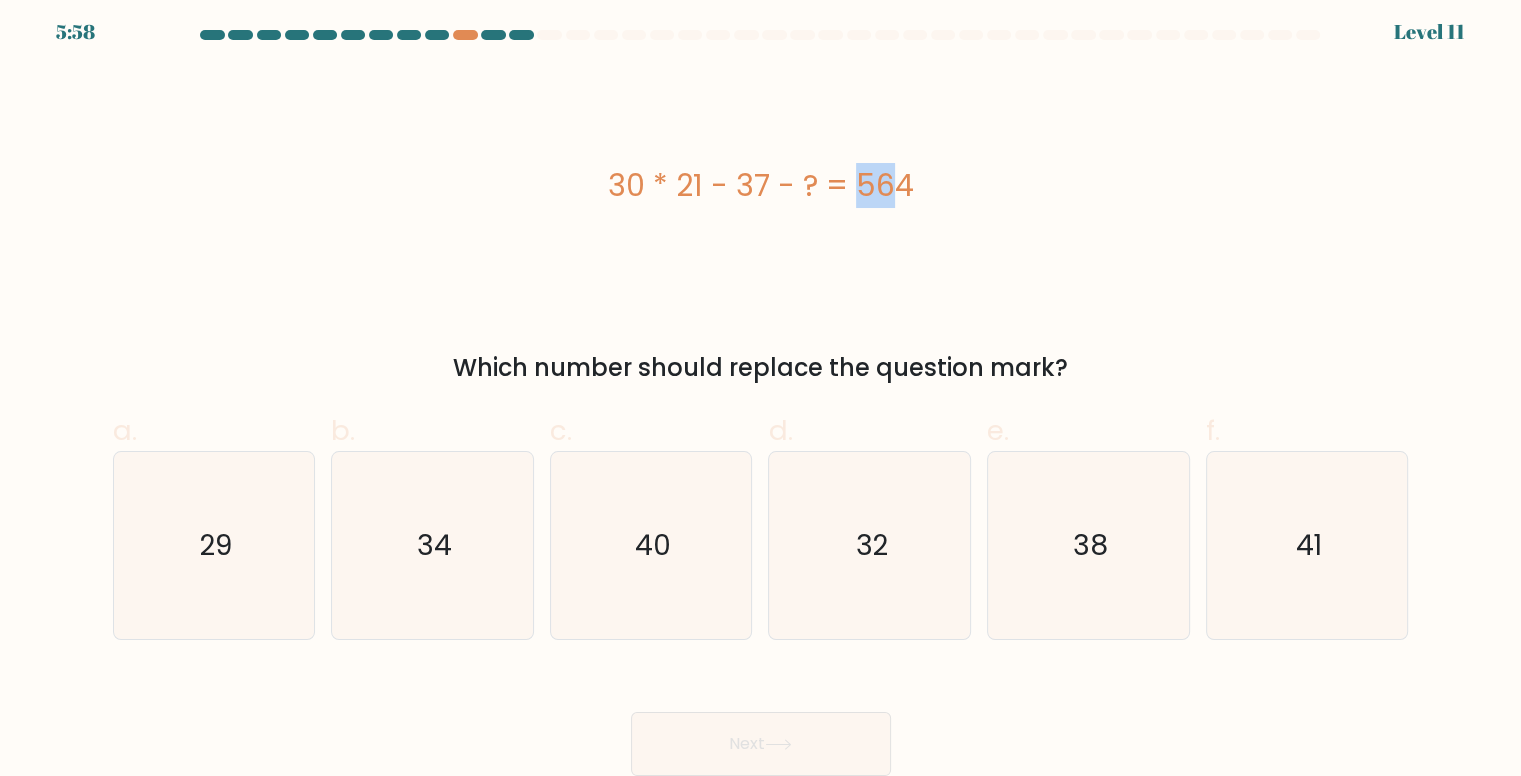 drag, startPoint x: 742, startPoint y: 189, endPoint x: 761, endPoint y: 189, distance: 19 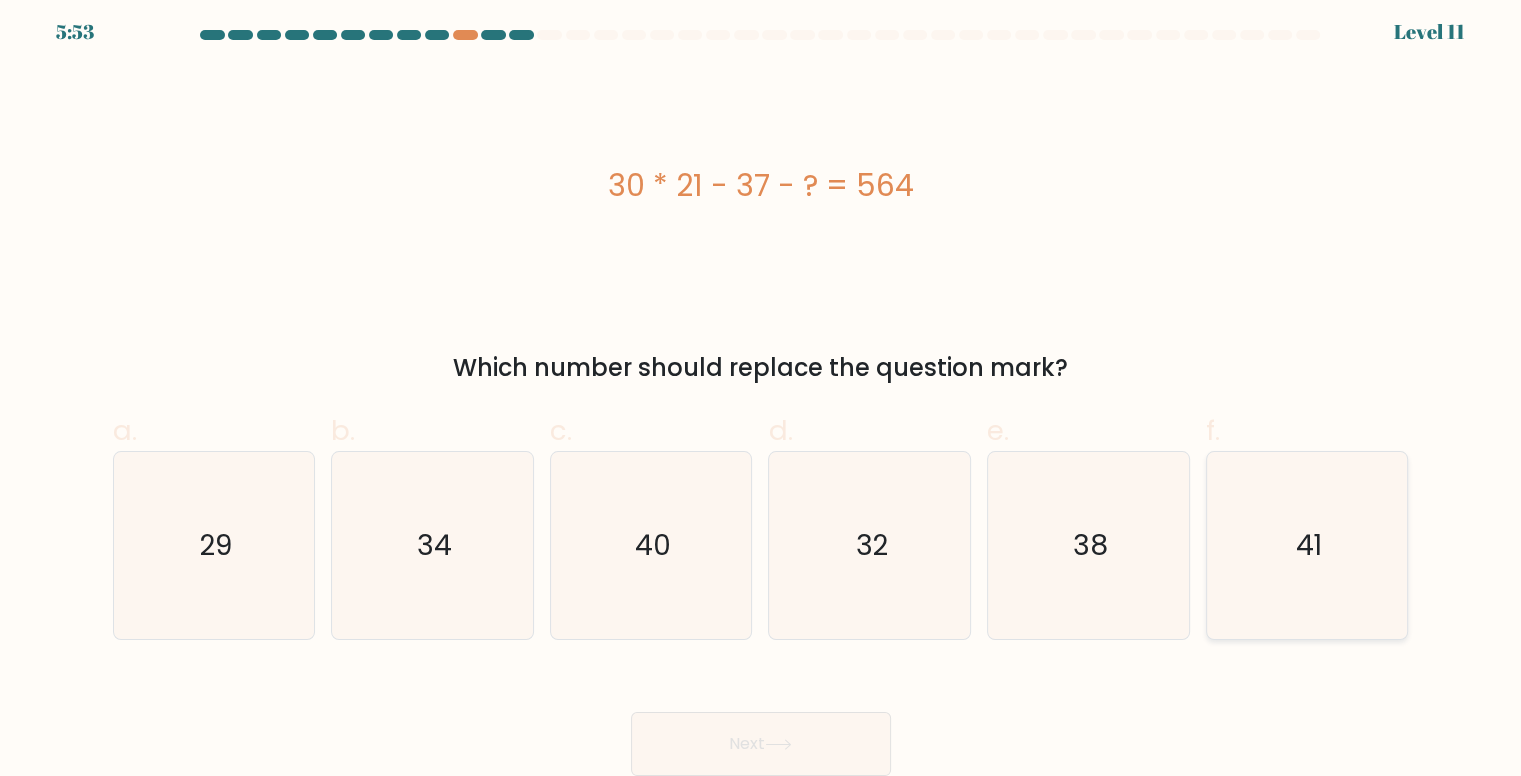 click on "41" 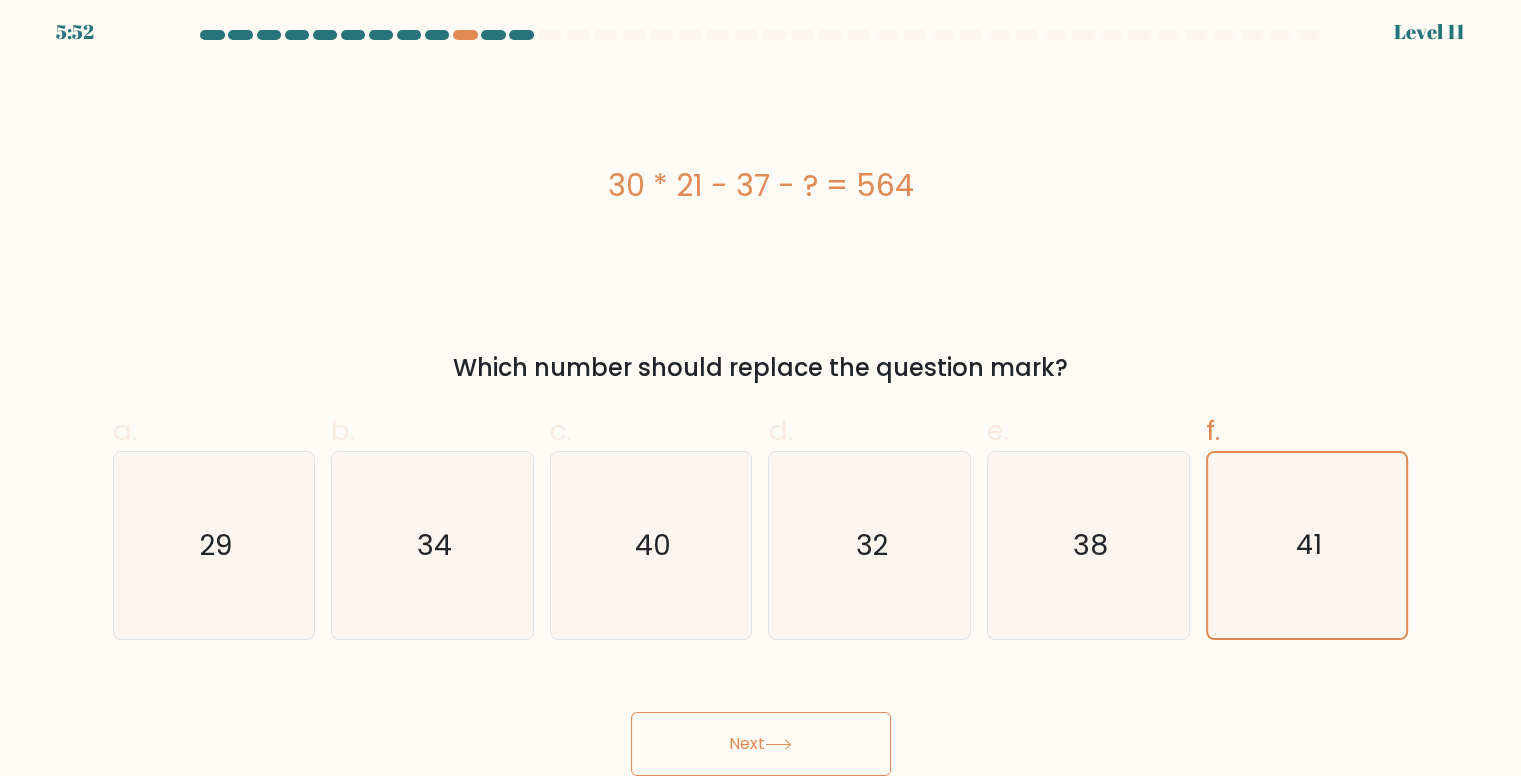 click on "Next" at bounding box center [761, 744] 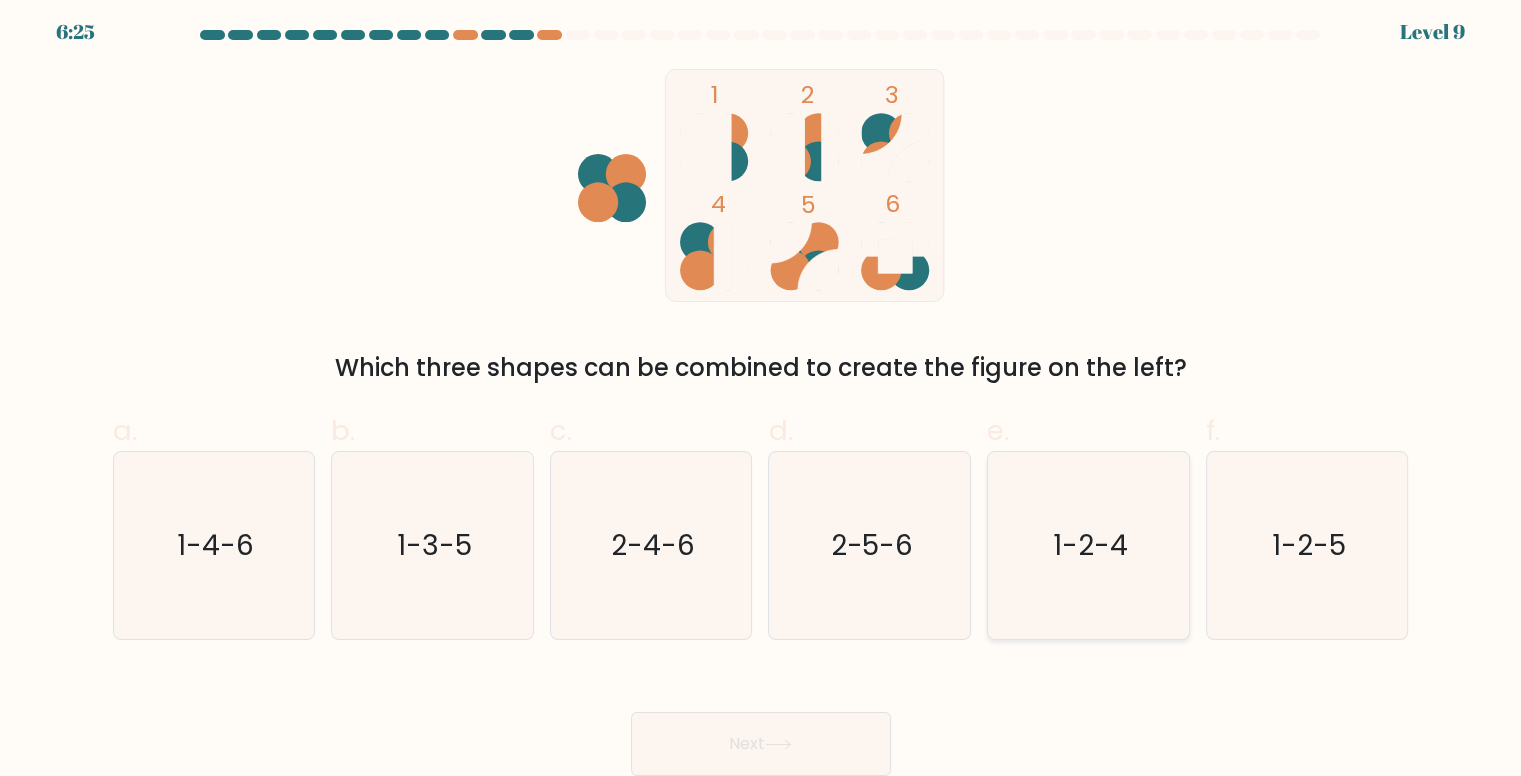 click on "1-2-4" 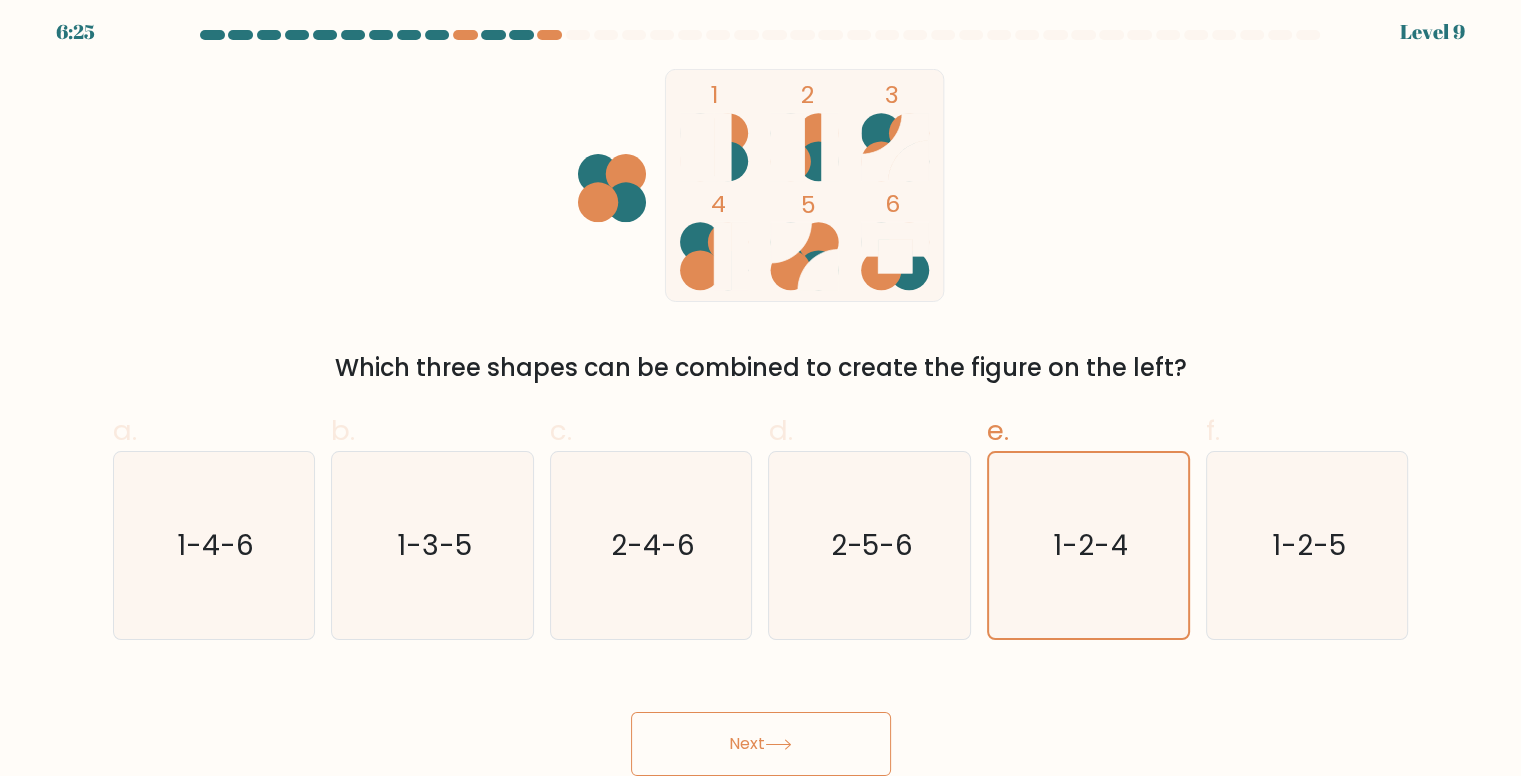 click on "Next" at bounding box center [761, 744] 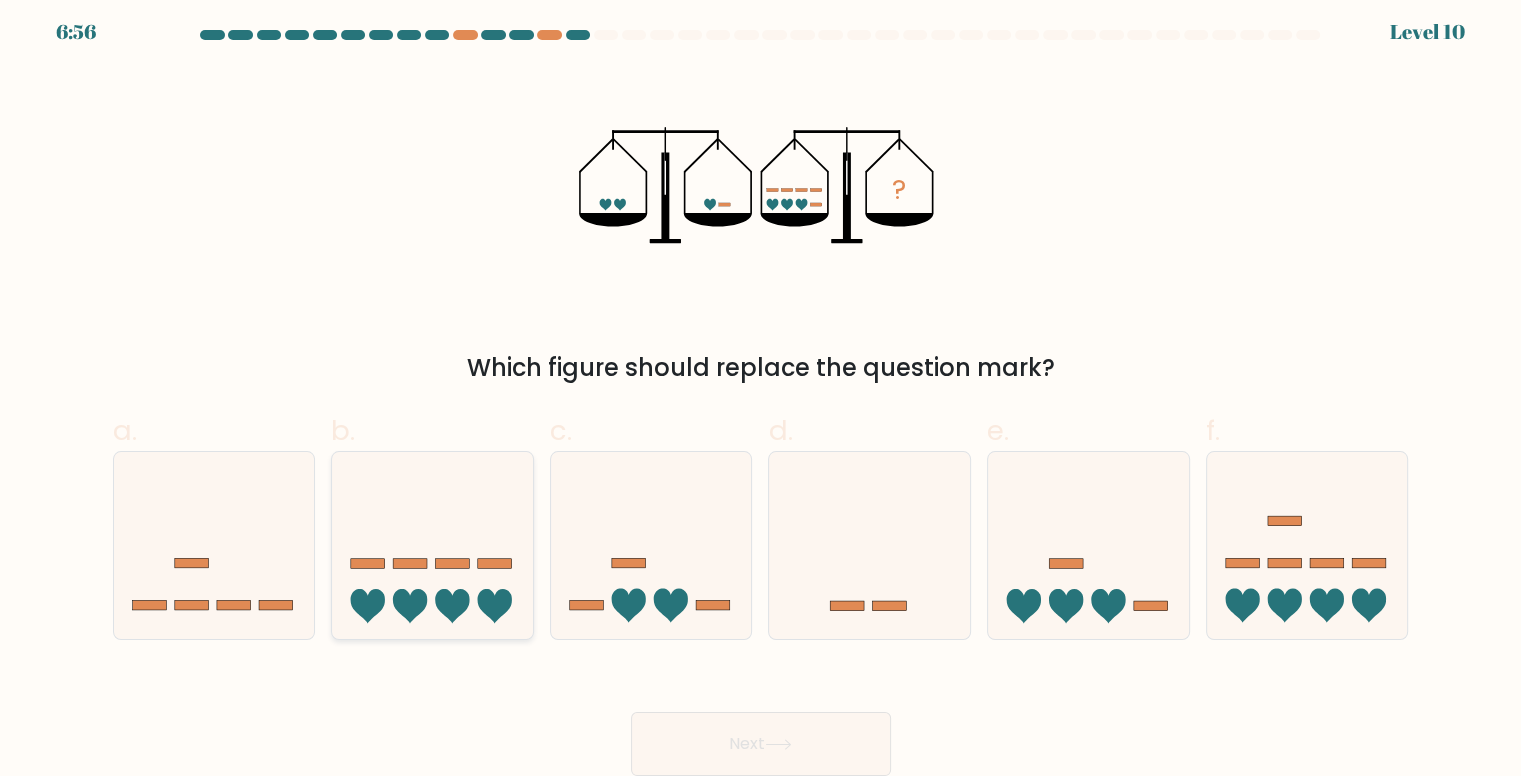 click 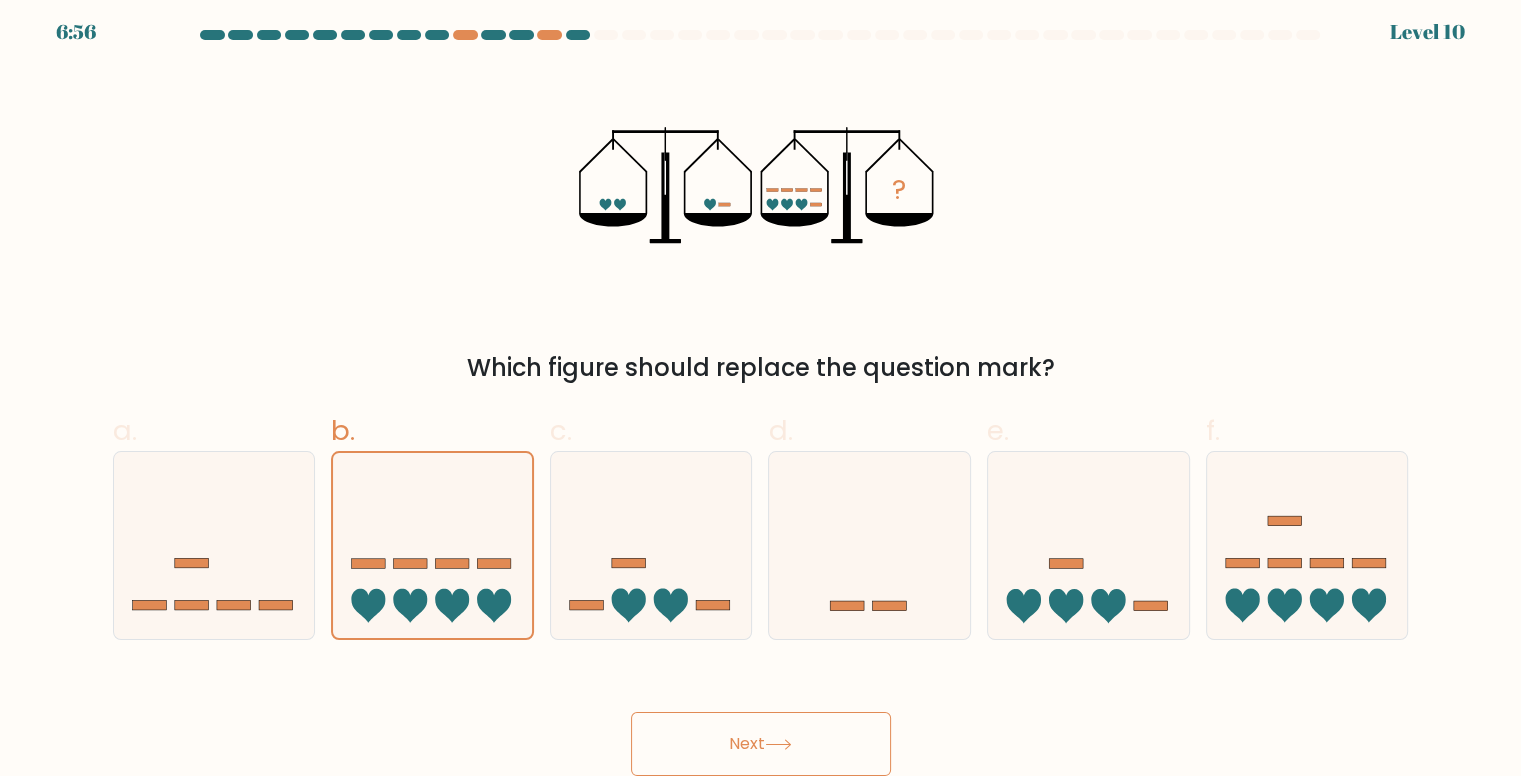 click on "Next" at bounding box center (761, 744) 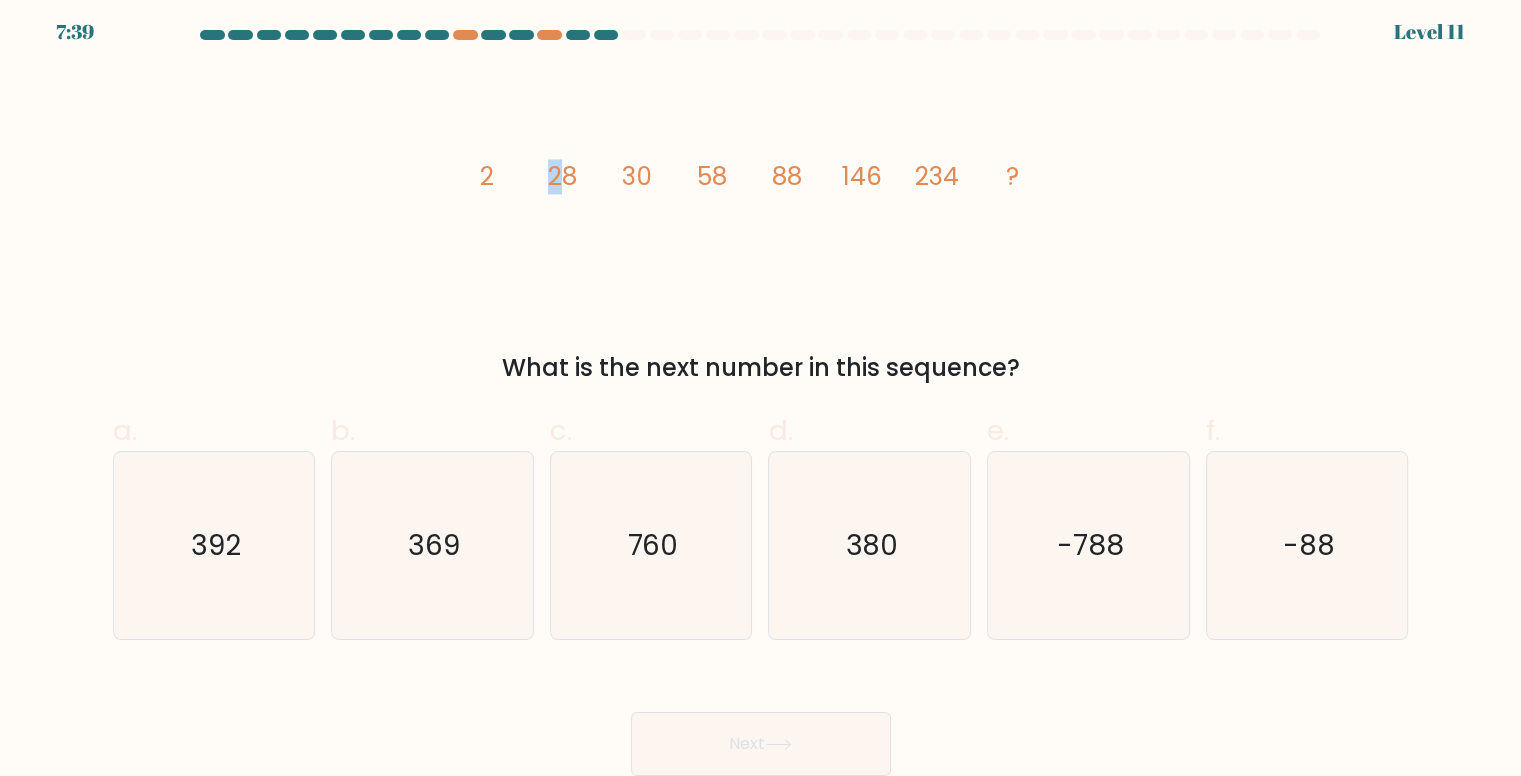drag, startPoint x: 548, startPoint y: 179, endPoint x: 580, endPoint y: 178, distance: 32.01562 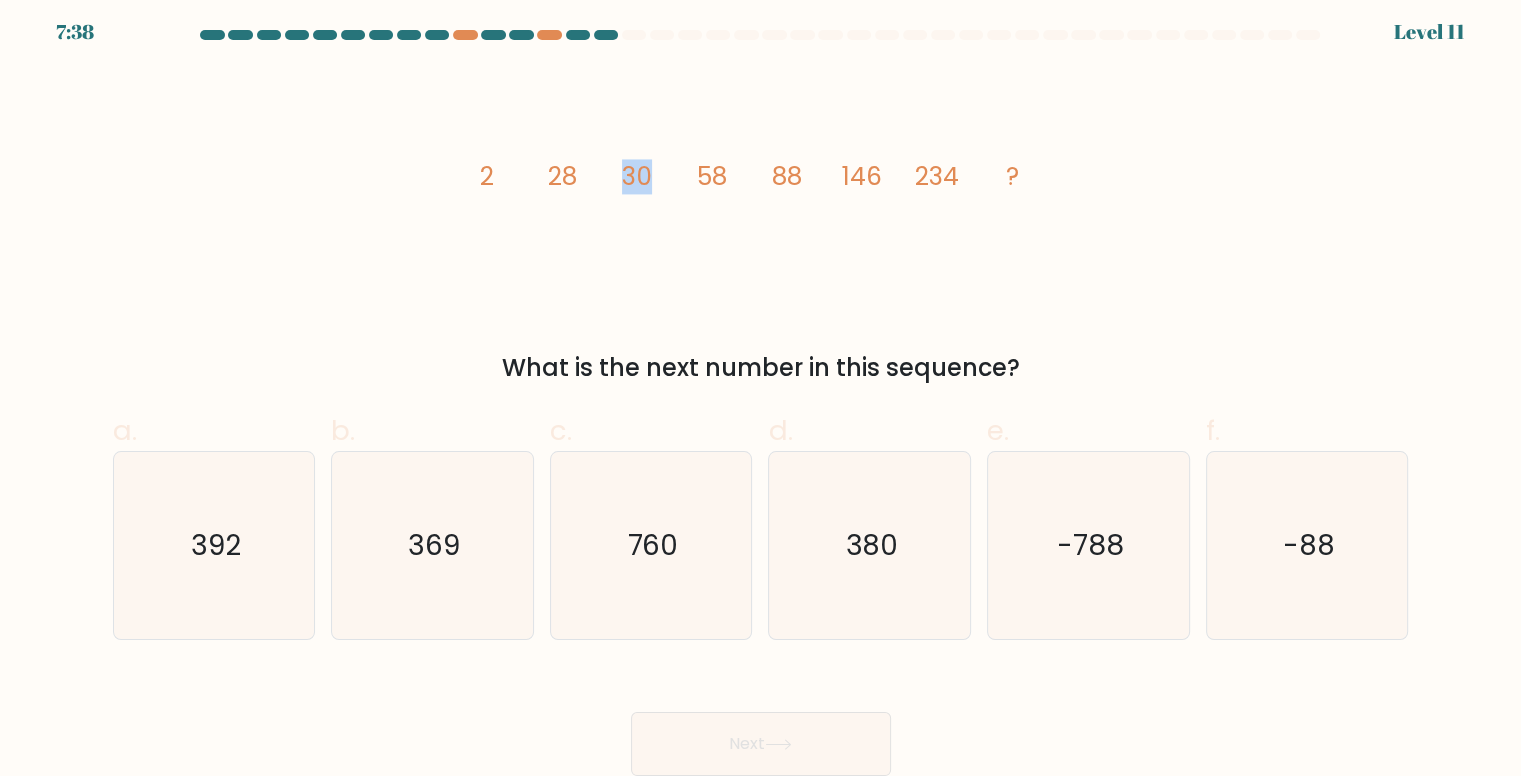 drag, startPoint x: 640, startPoint y: 178, endPoint x: 679, endPoint y: 181, distance: 39.115215 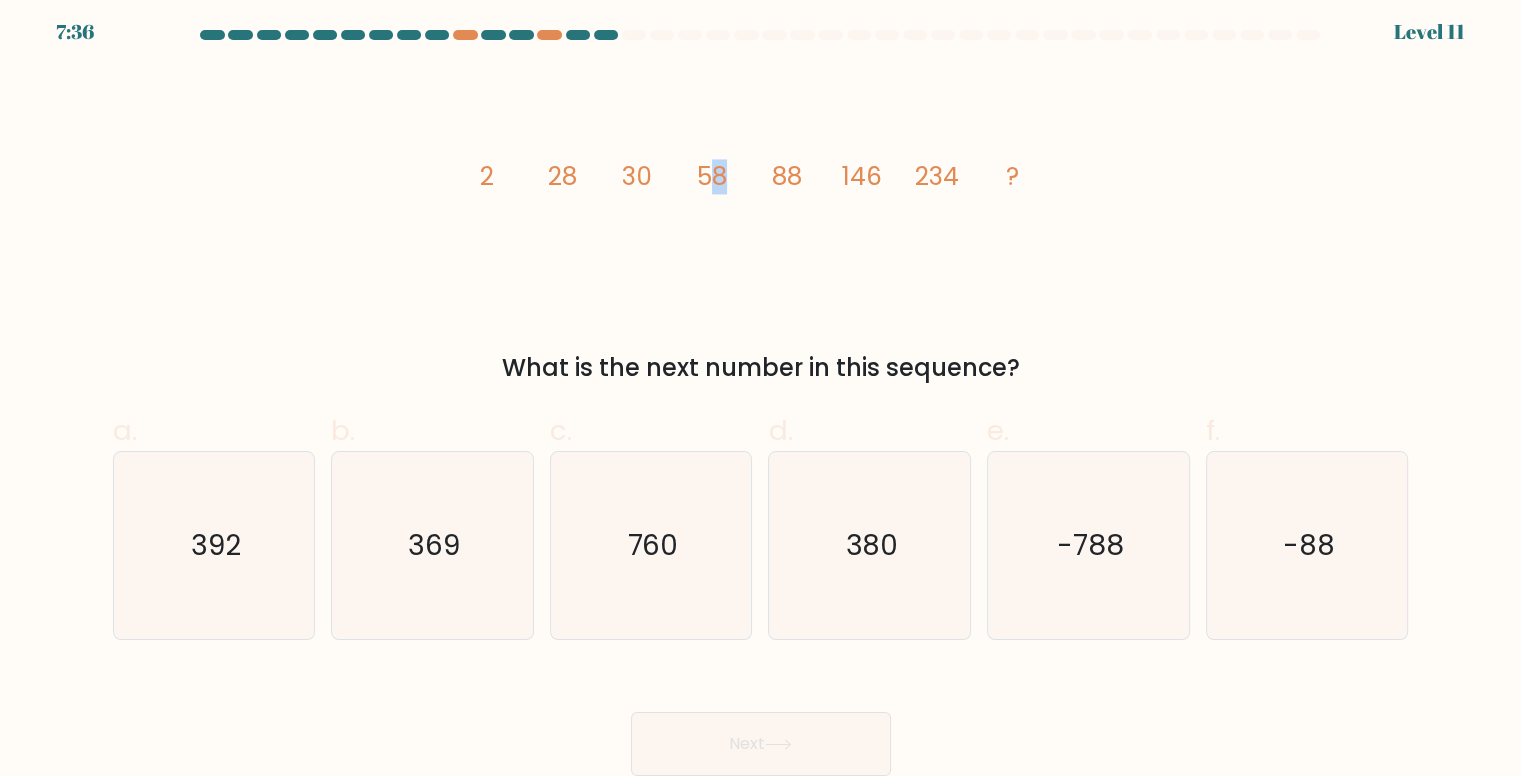 drag, startPoint x: 704, startPoint y: 180, endPoint x: 720, endPoint y: 182, distance: 16.124516 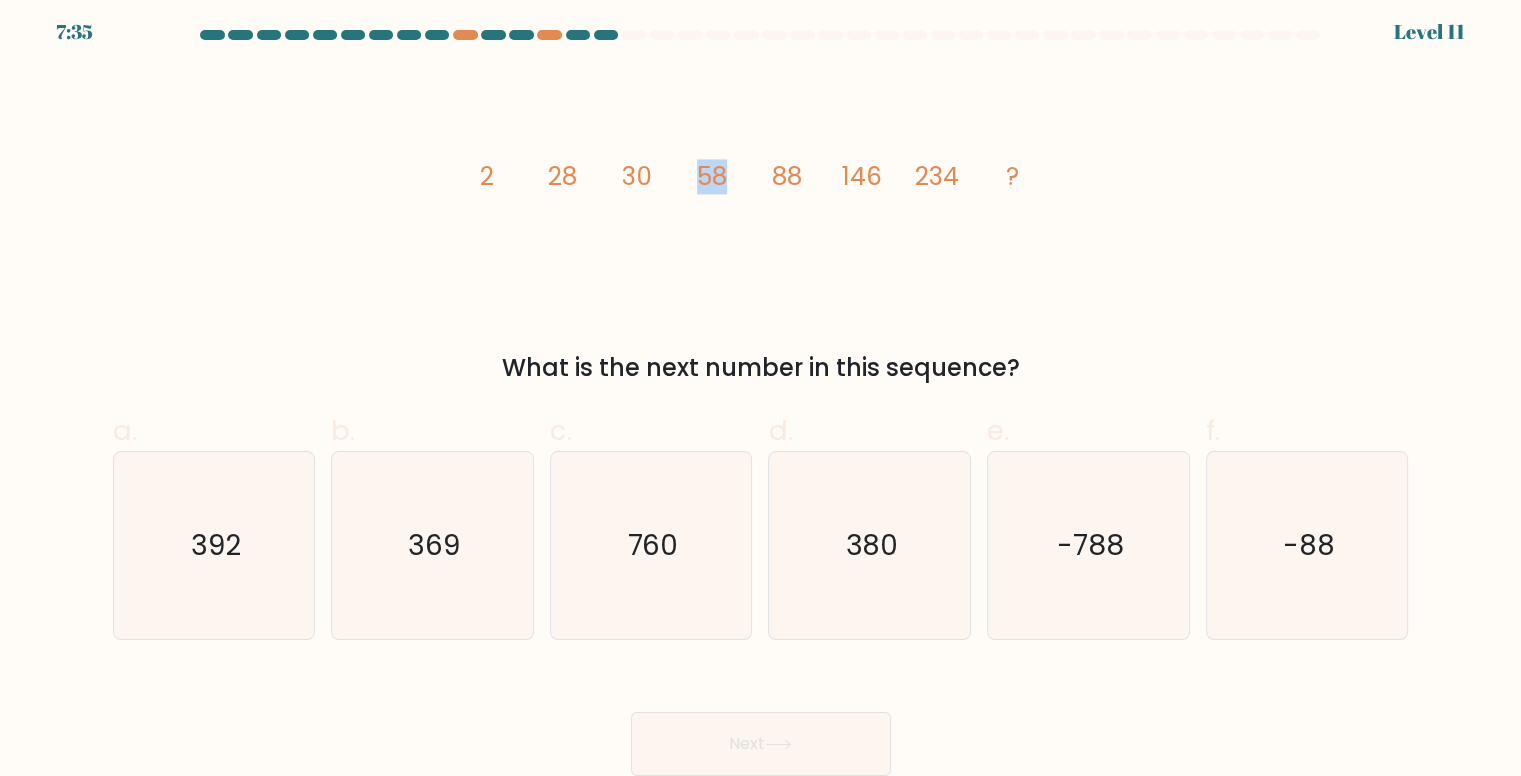 drag, startPoint x: 697, startPoint y: 184, endPoint x: 723, endPoint y: 184, distance: 26 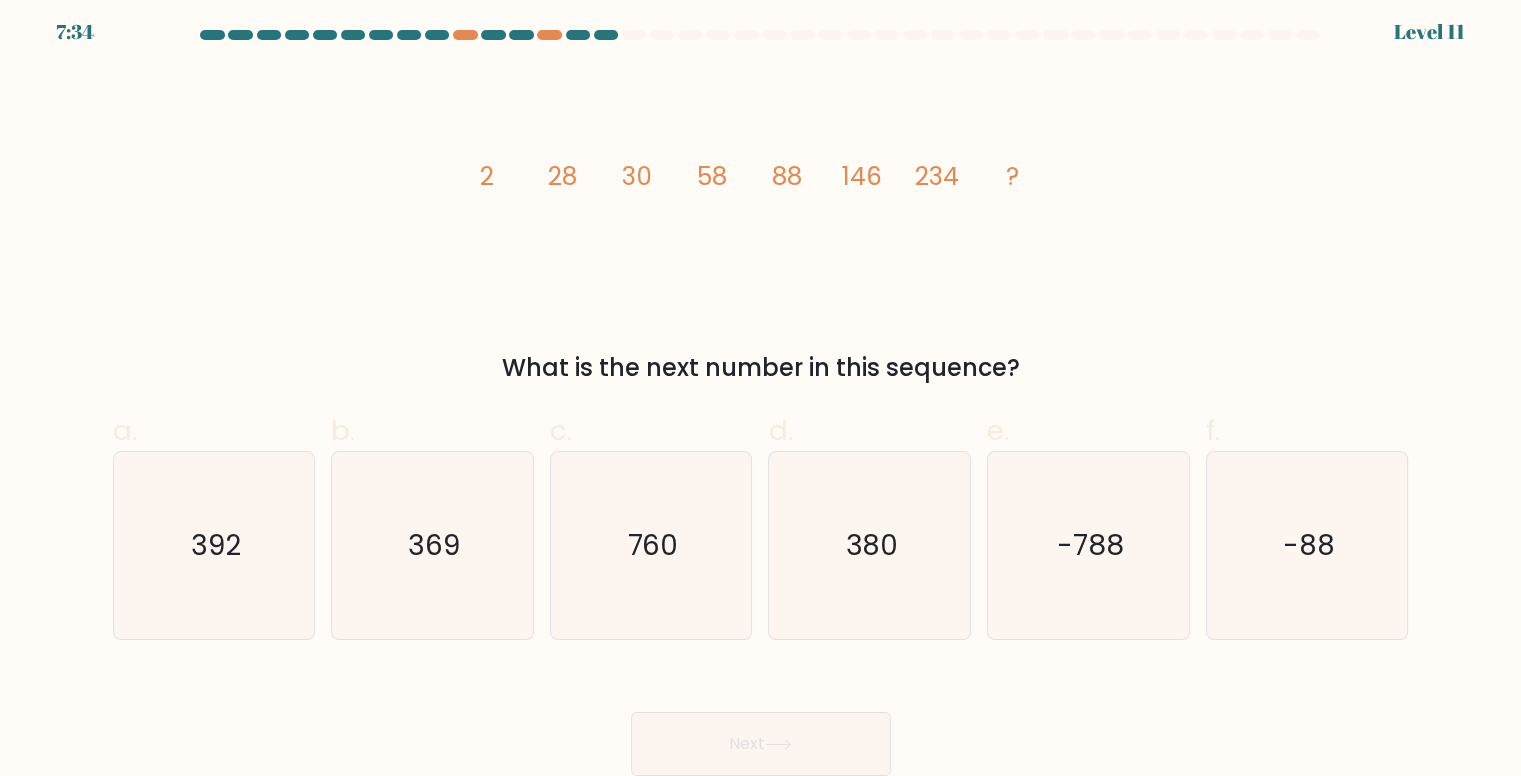 click on "image/svg+xml
2
28
30
58
88
146
234
?" 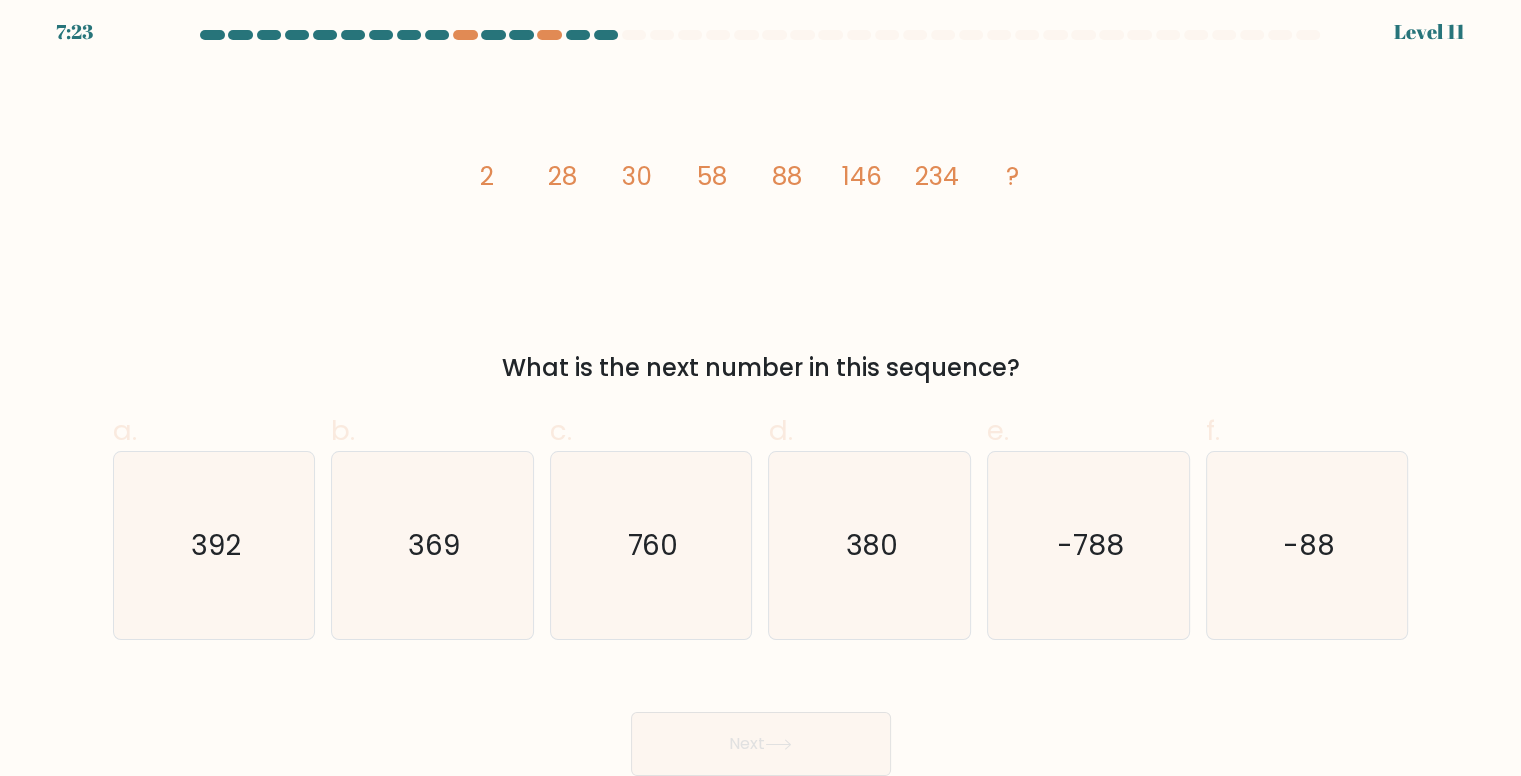 click on "88" 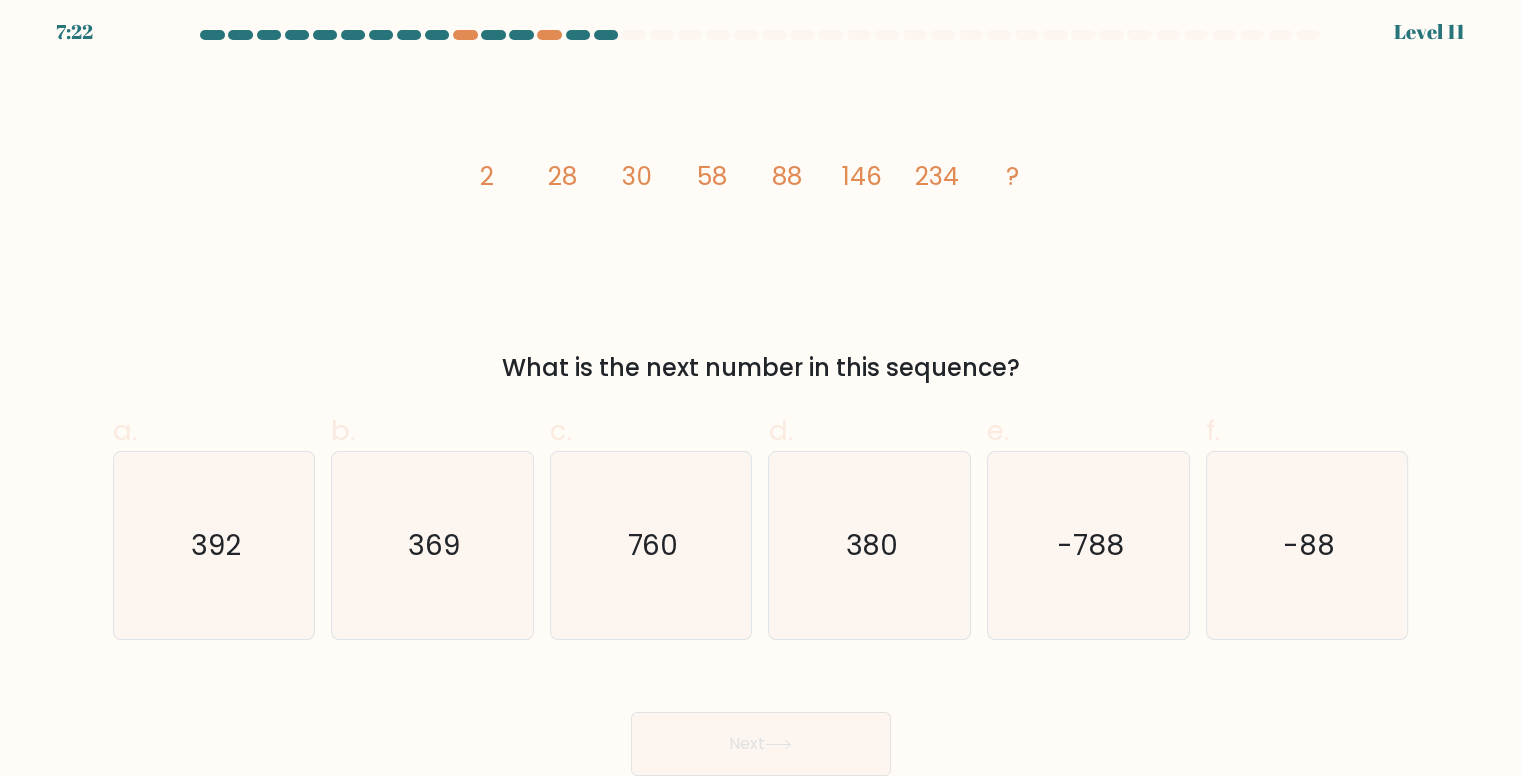 click on "2" 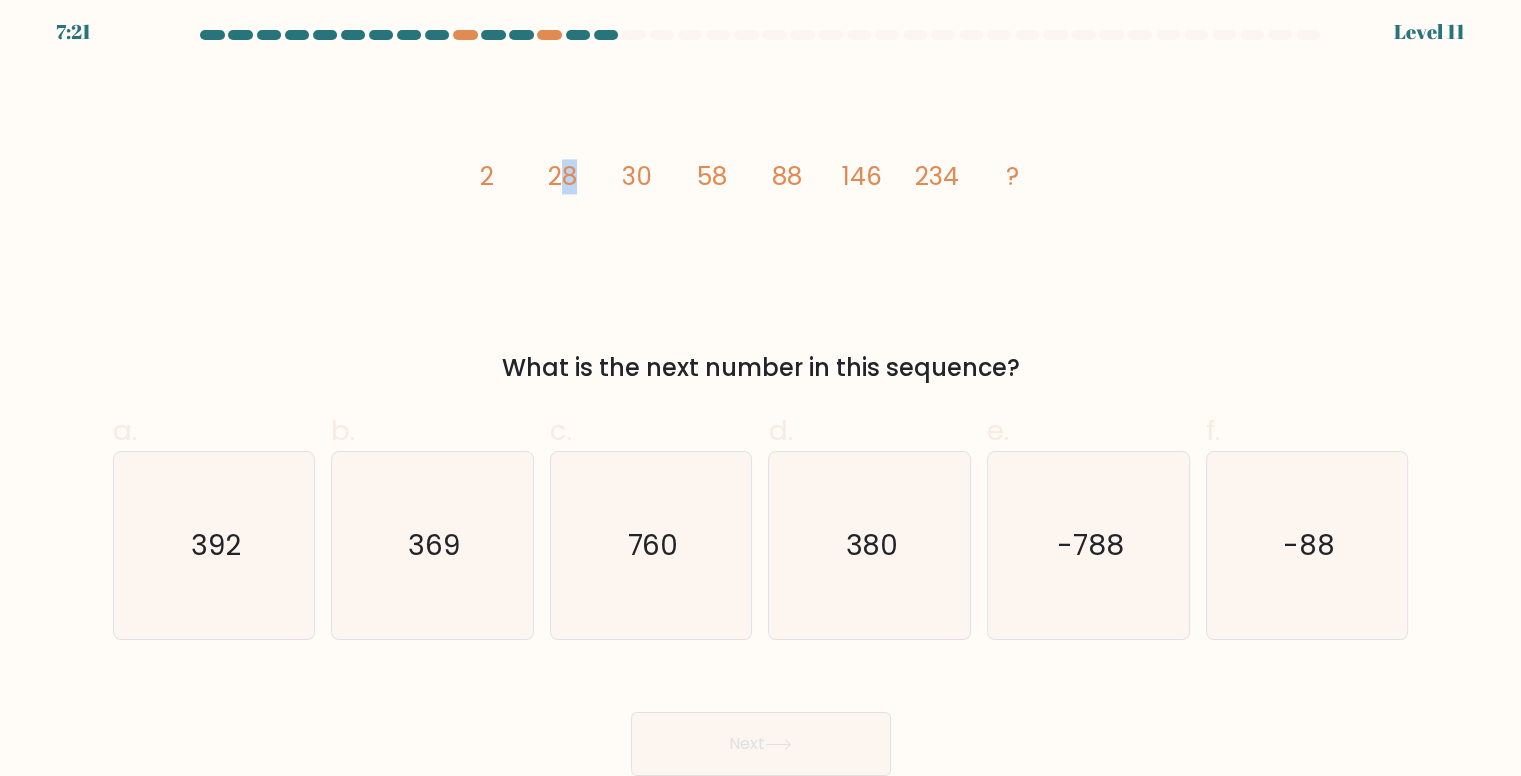 drag, startPoint x: 588, startPoint y: 183, endPoint x: 599, endPoint y: 182, distance: 11.045361 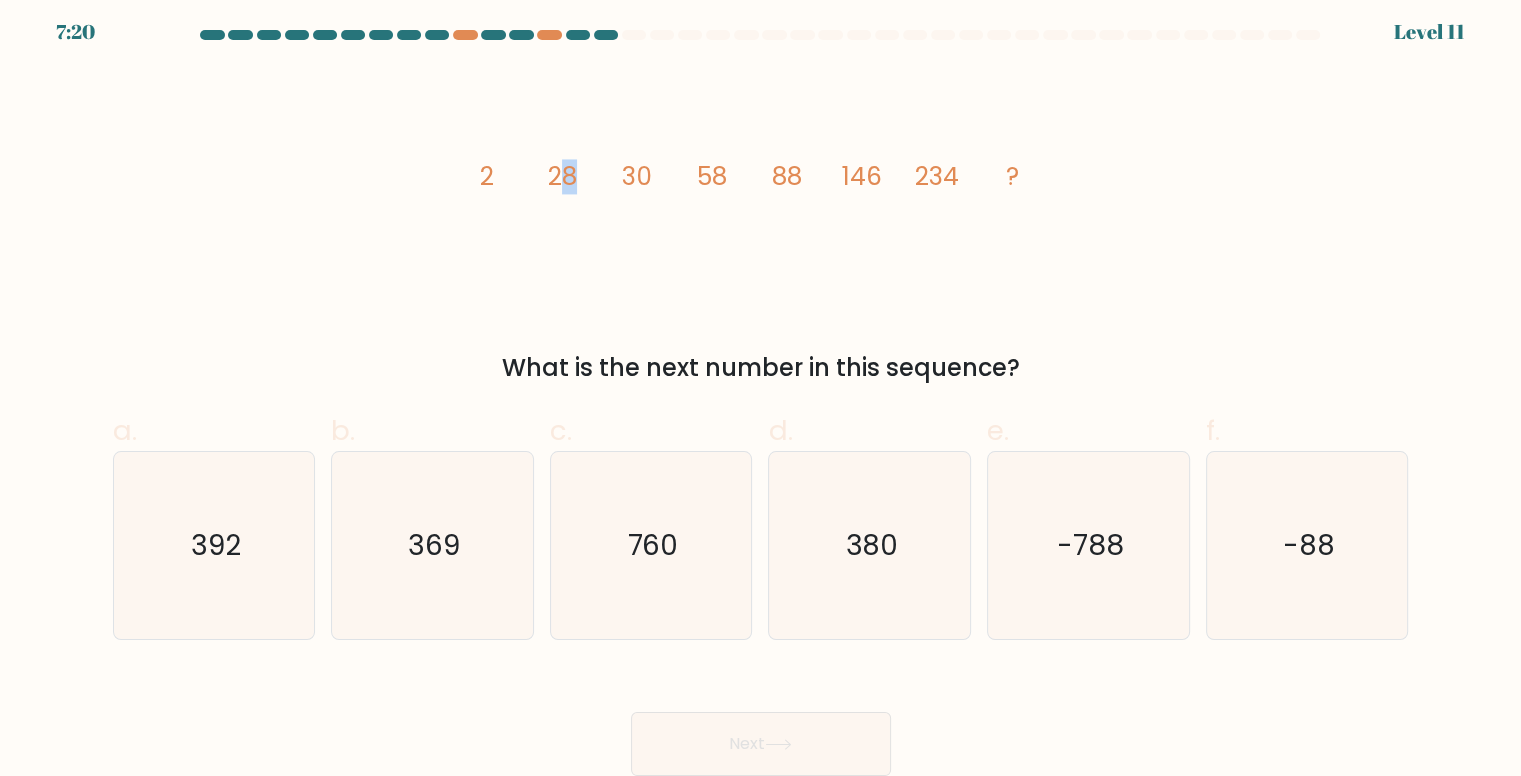 click on "image/svg+xml
2
28
30
58
88
146
234
?" 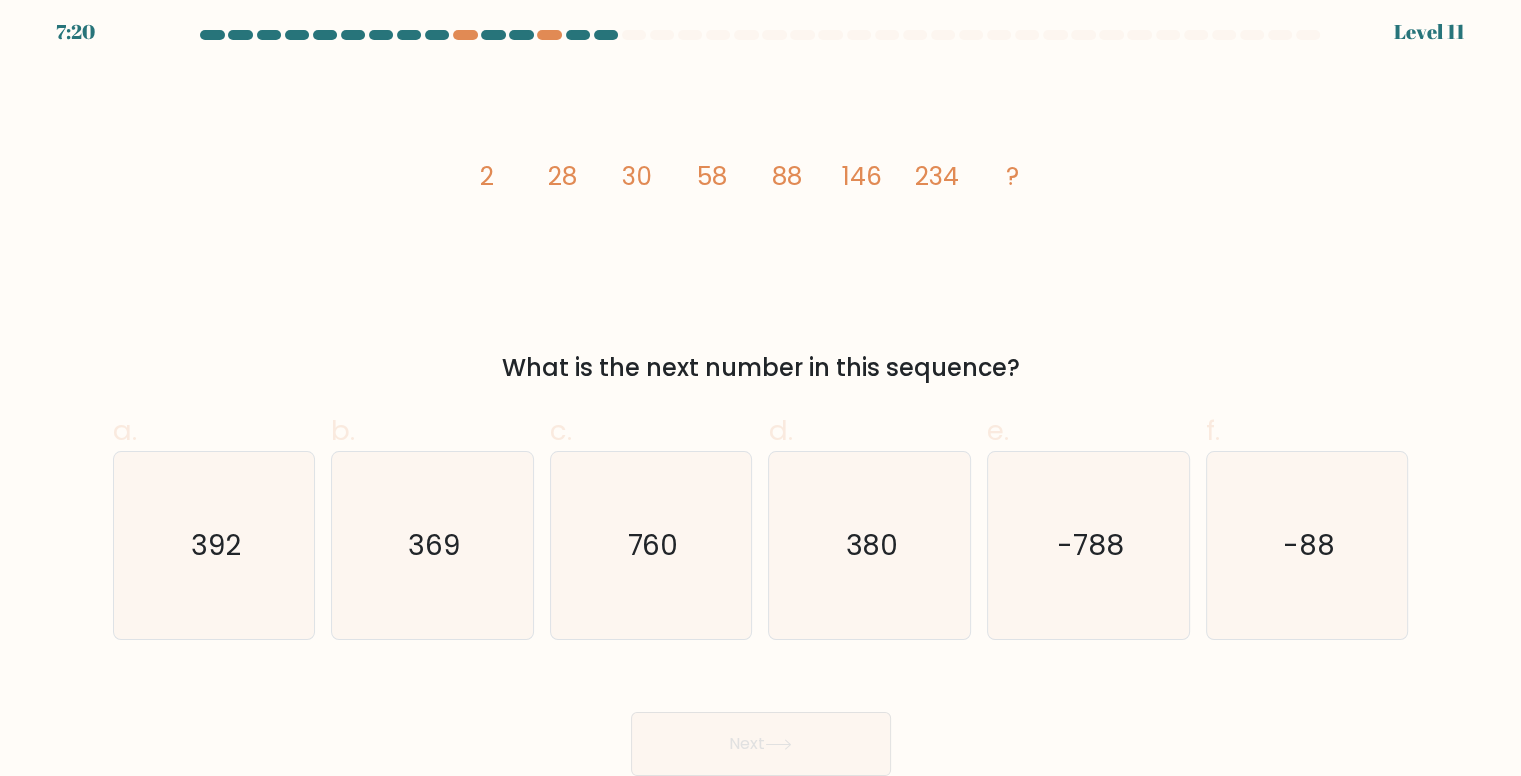 click on "image/svg+xml
2
28
30
58
88
146
234
?" 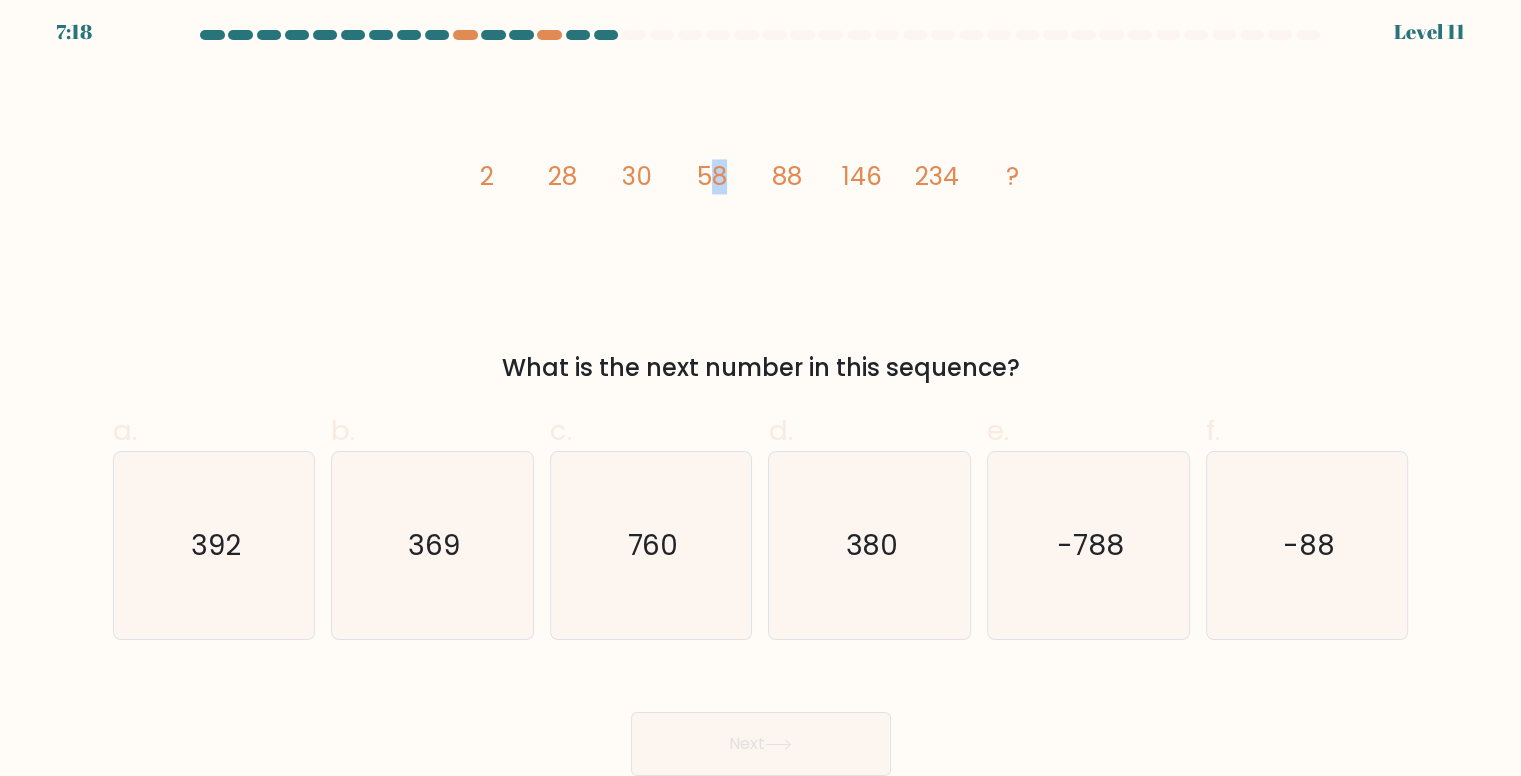 drag, startPoint x: 710, startPoint y: 173, endPoint x: 724, endPoint y: 176, distance: 14.3178215 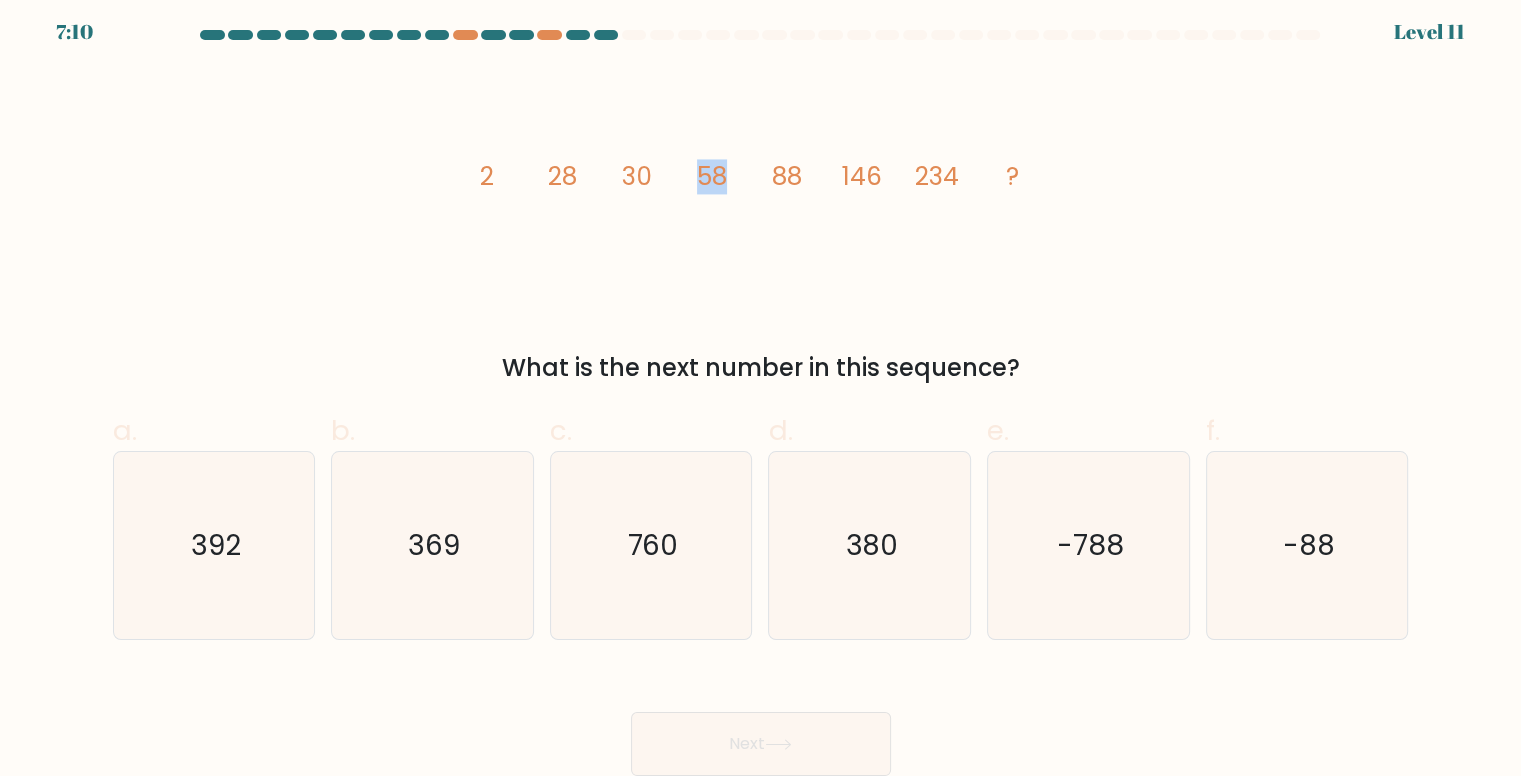 drag, startPoint x: 697, startPoint y: 175, endPoint x: 728, endPoint y: 175, distance: 31 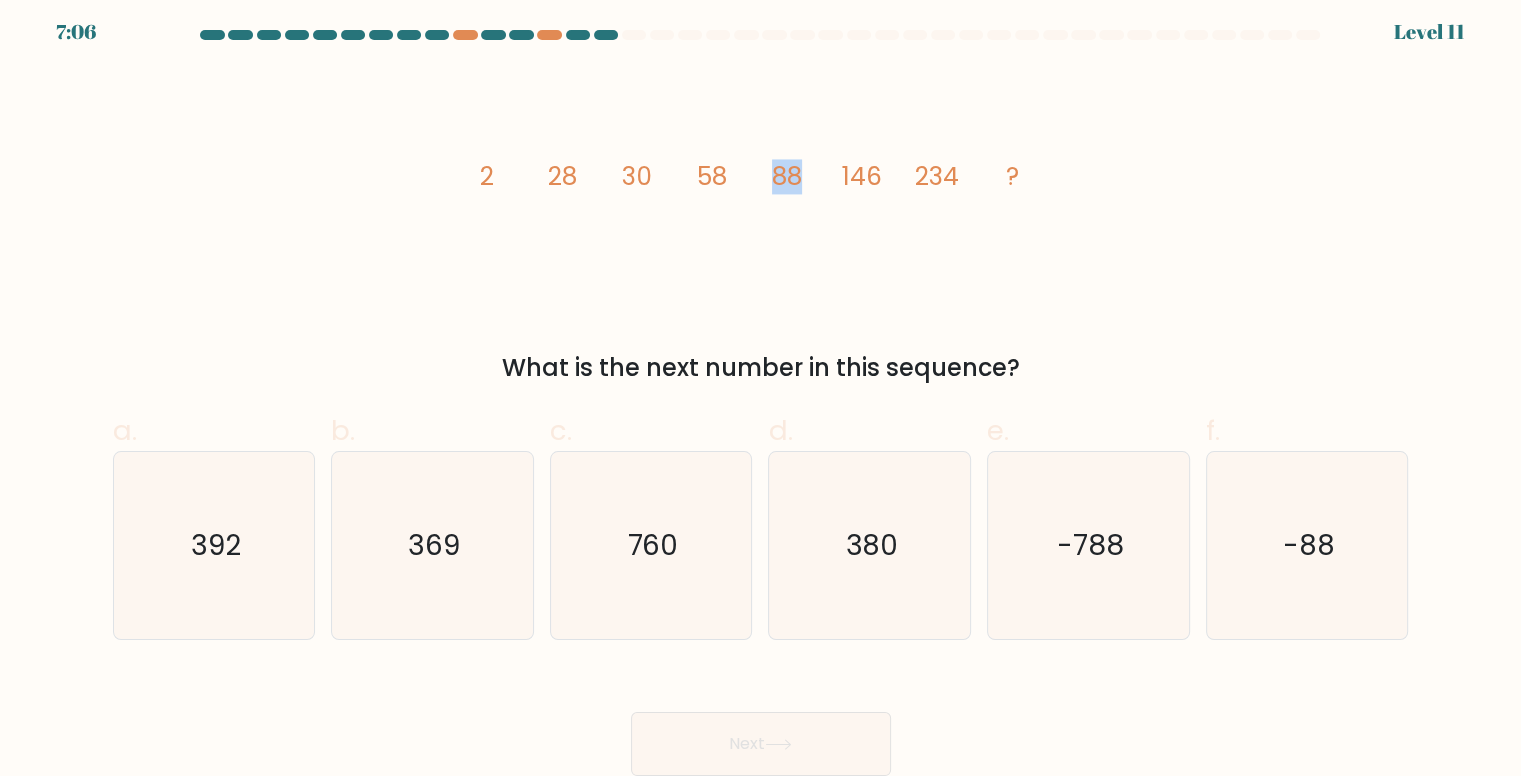 drag, startPoint x: 772, startPoint y: 173, endPoint x: 799, endPoint y: 174, distance: 27.018513 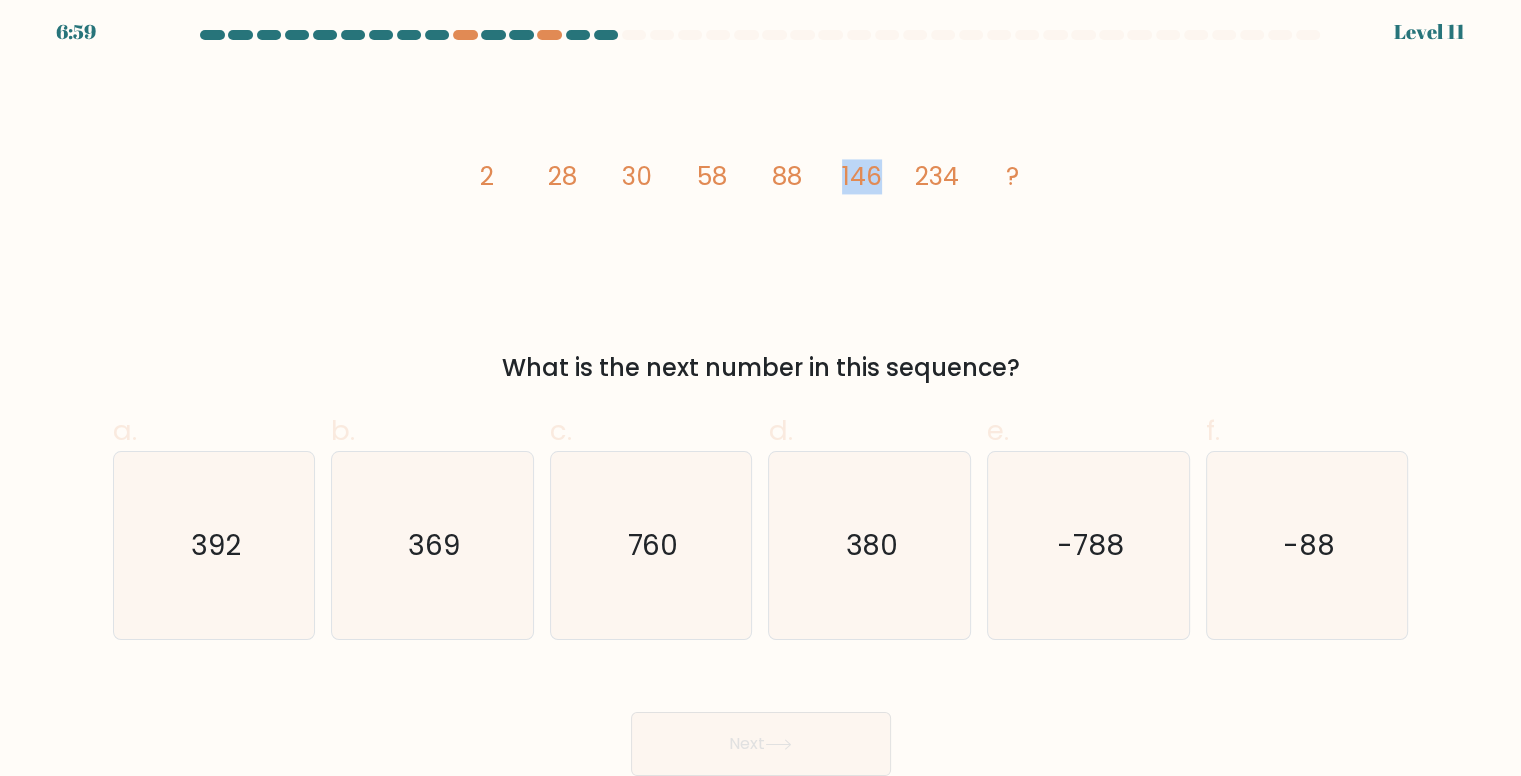 drag, startPoint x: 845, startPoint y: 176, endPoint x: 877, endPoint y: 180, distance: 32.24903 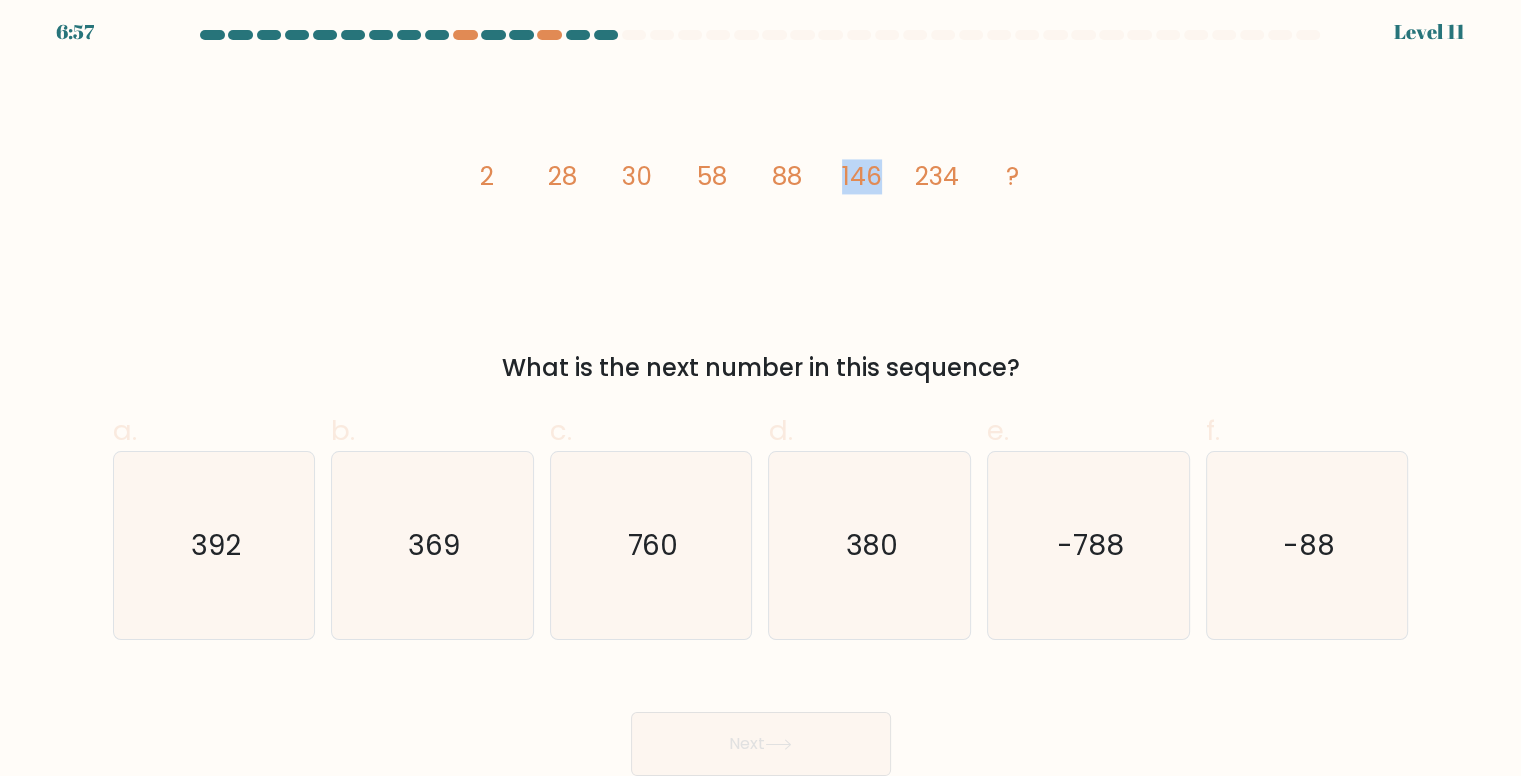 click on "image/svg+xml
2
28
30
58
88
146
234
?" 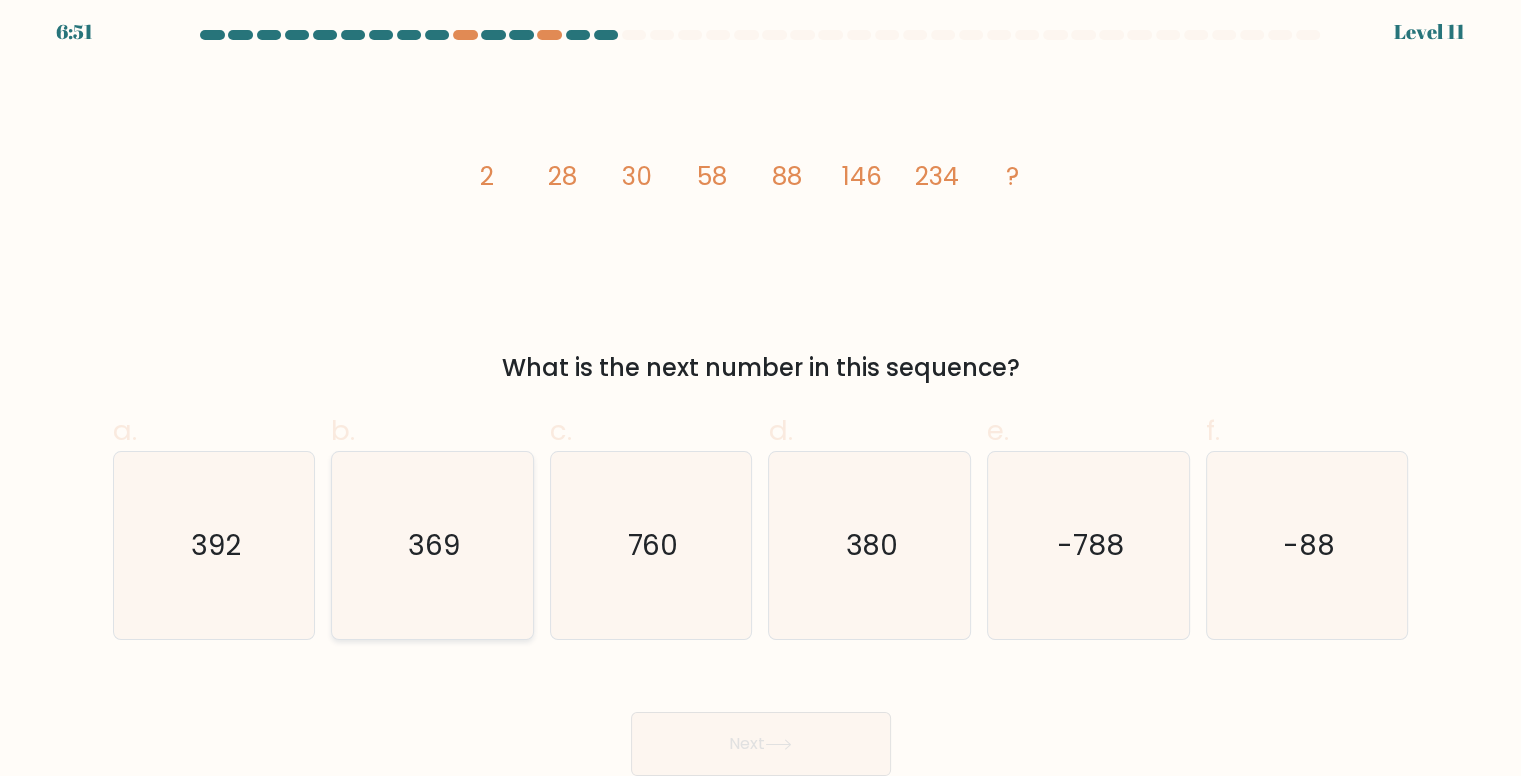 click on "369" 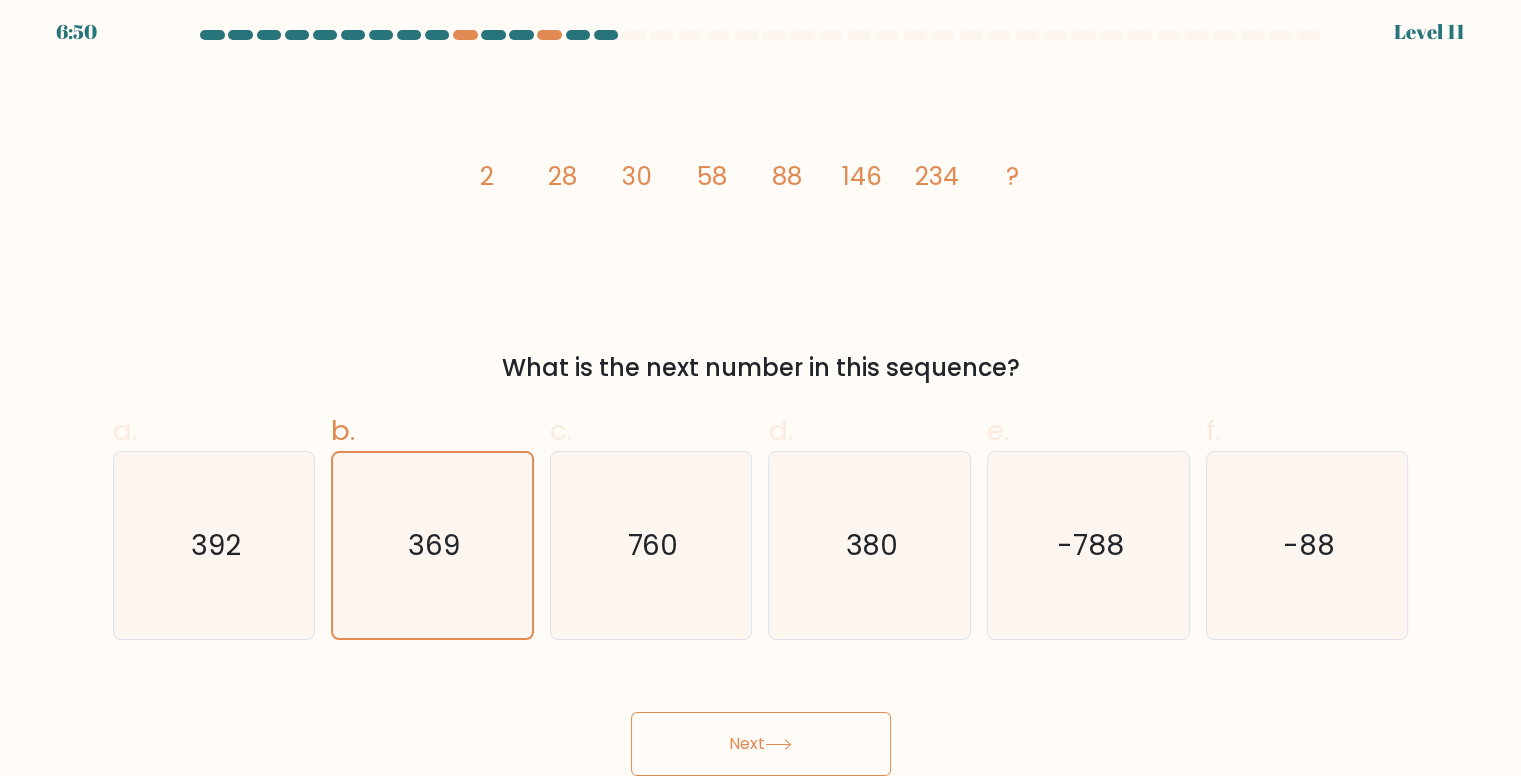 click on "Next" at bounding box center (761, 744) 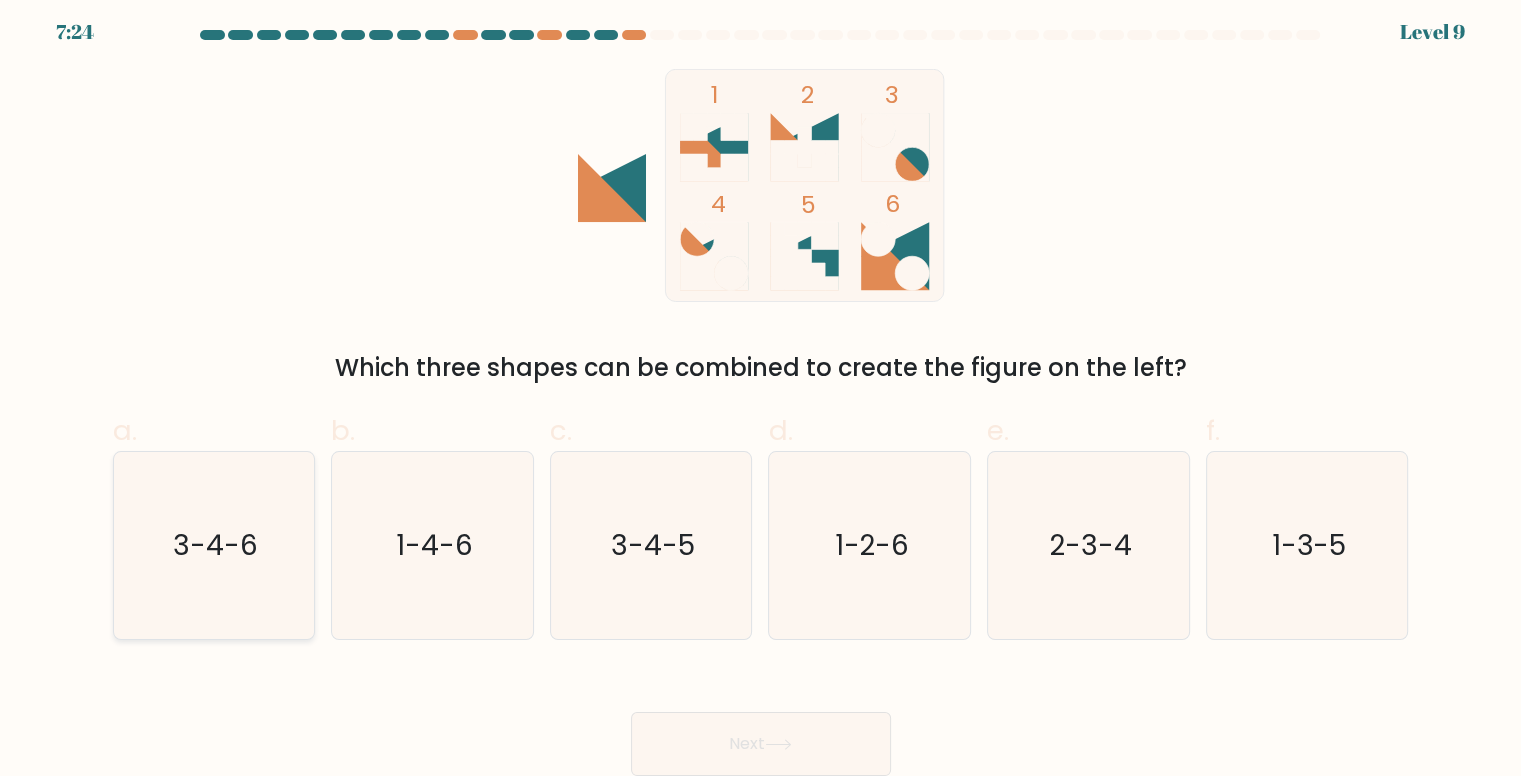 click on "3-4-6" 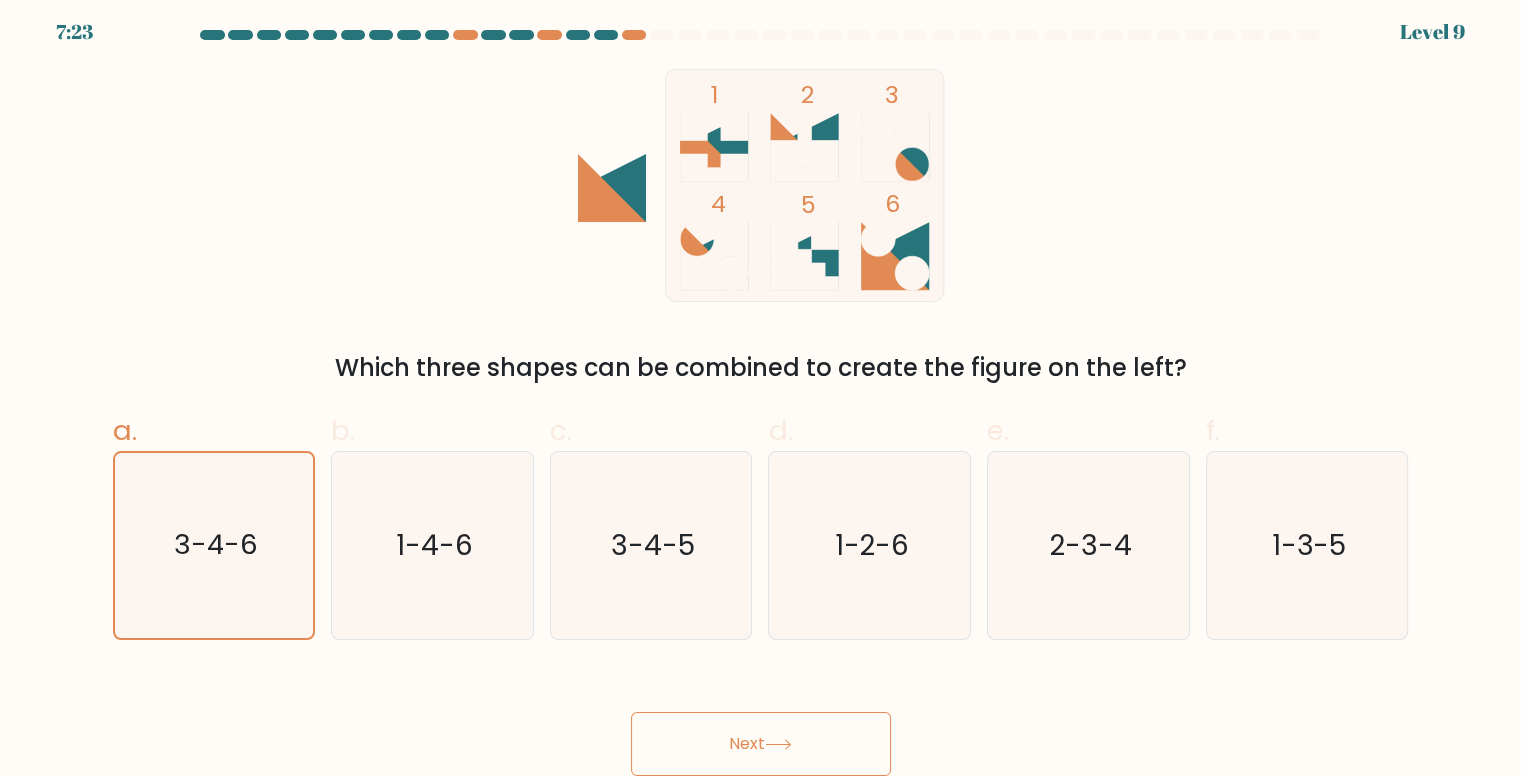 click on "Next" at bounding box center [761, 744] 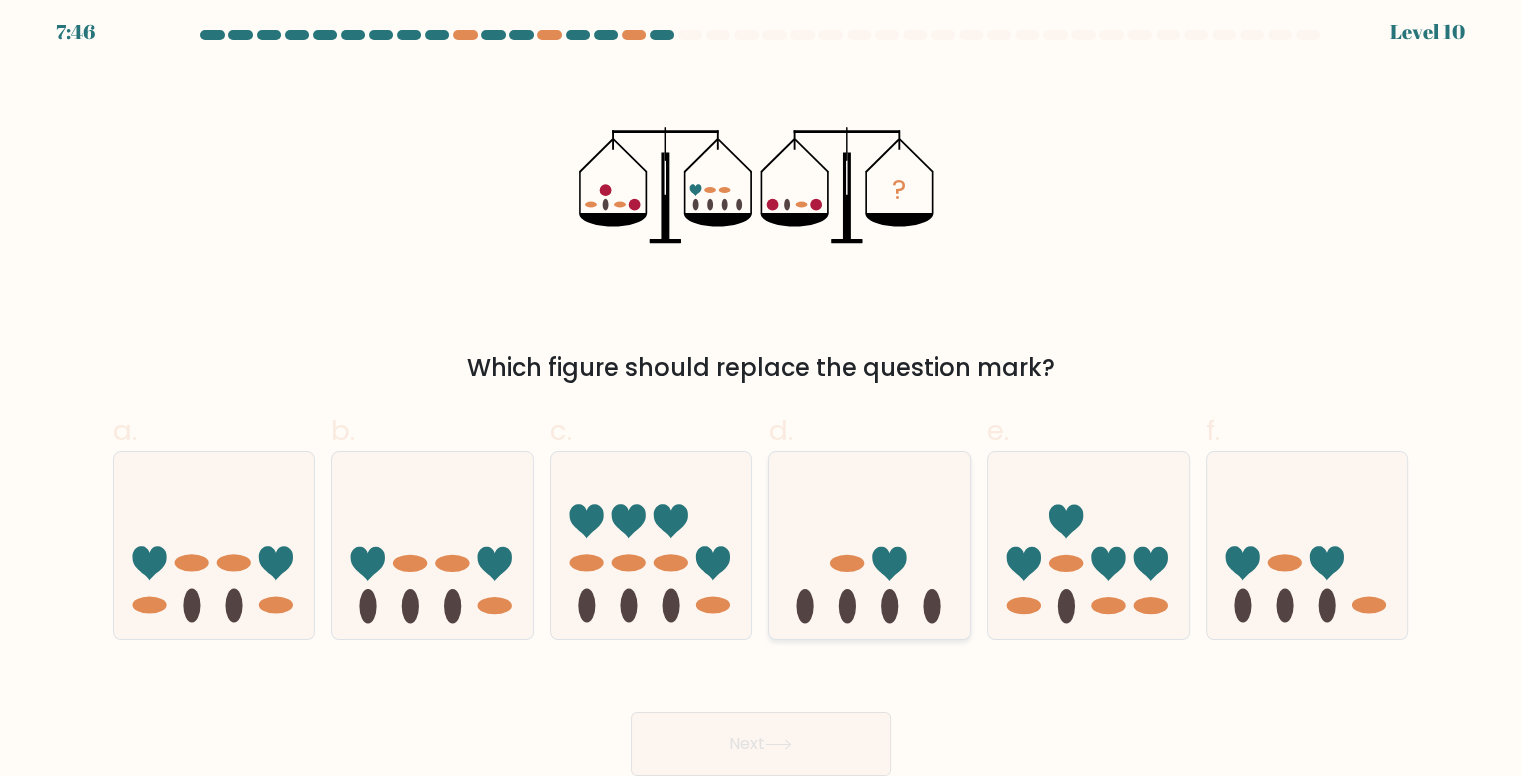 click 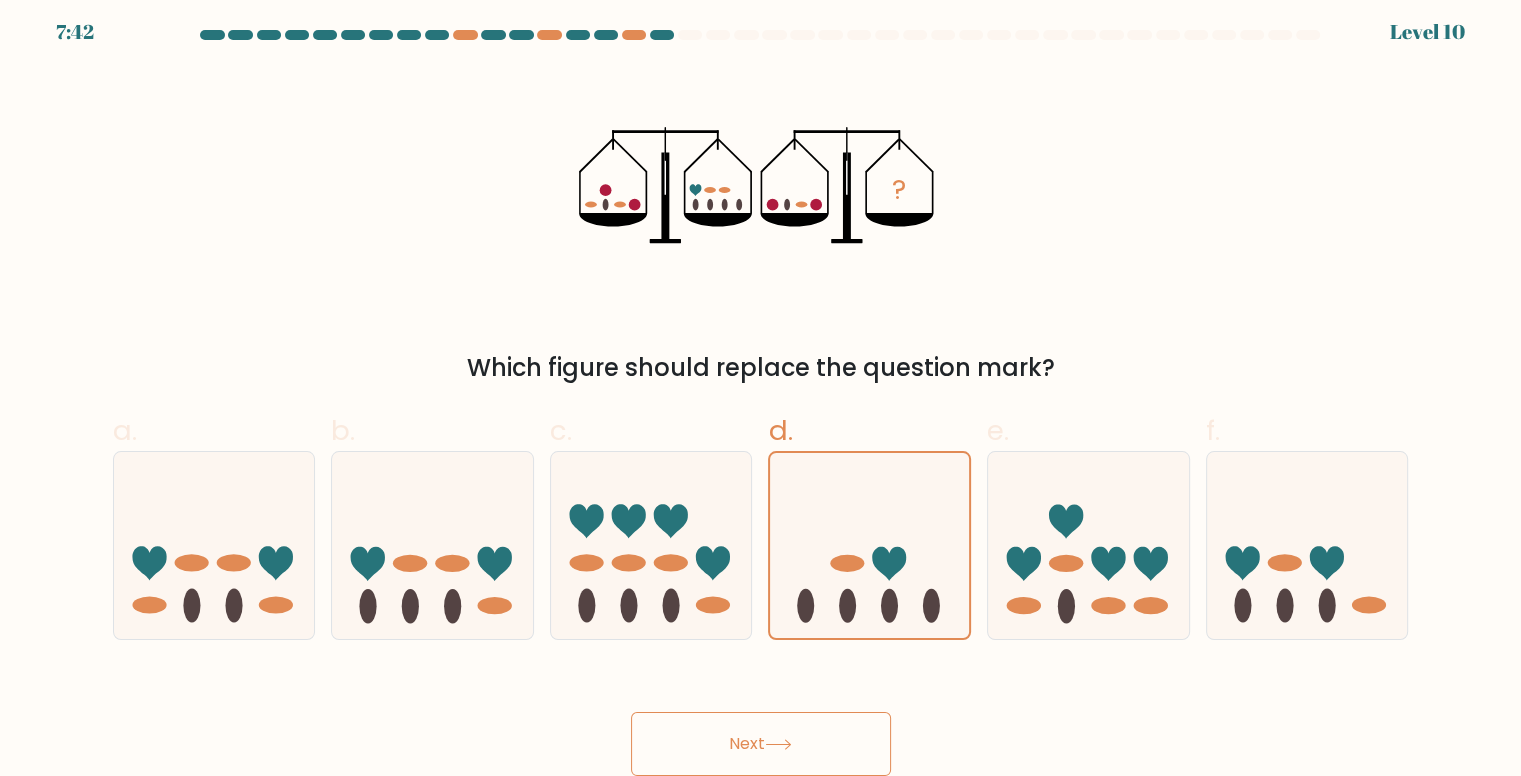 click on "Next" at bounding box center (761, 744) 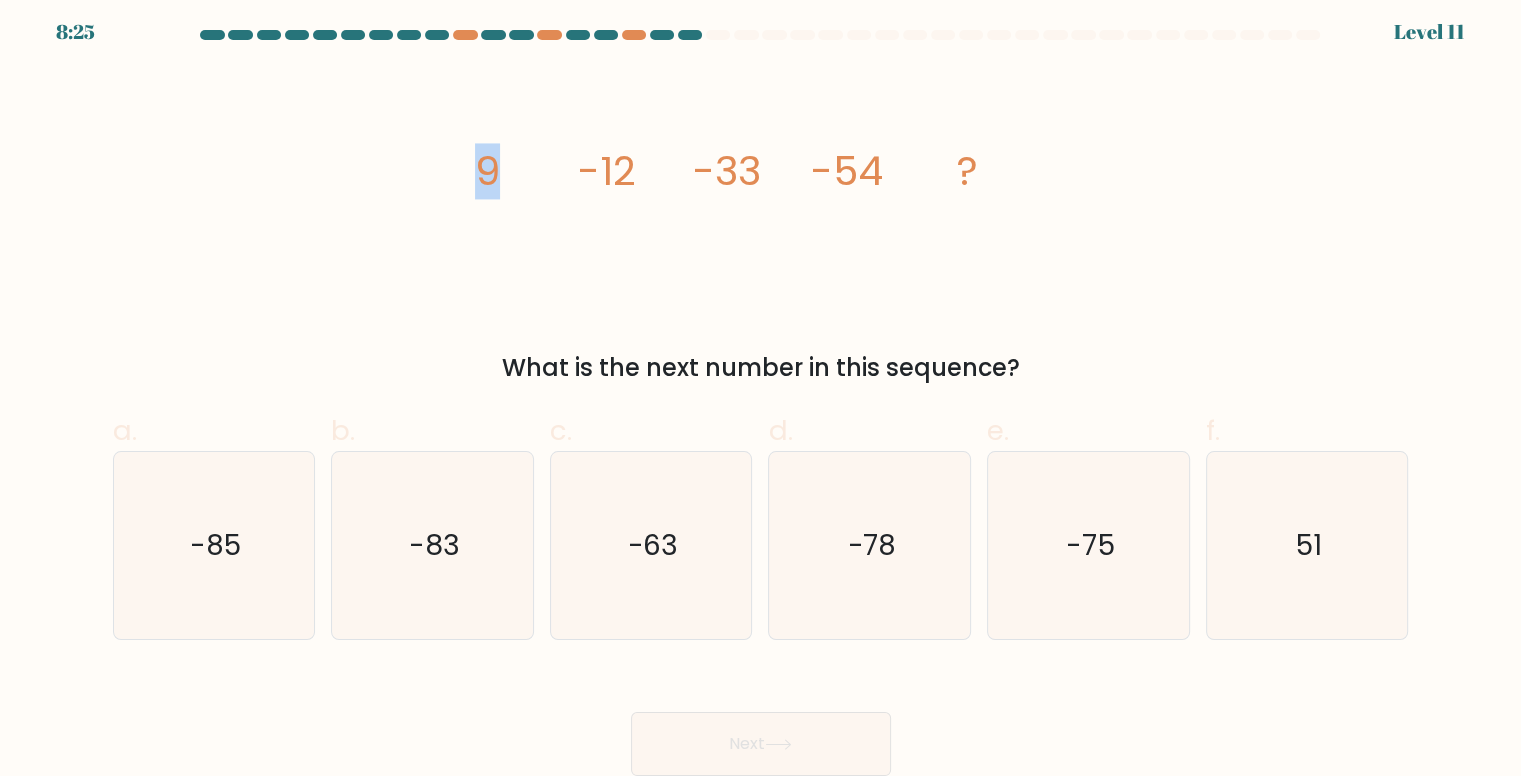 drag, startPoint x: 482, startPoint y: 169, endPoint x: 520, endPoint y: 169, distance: 38 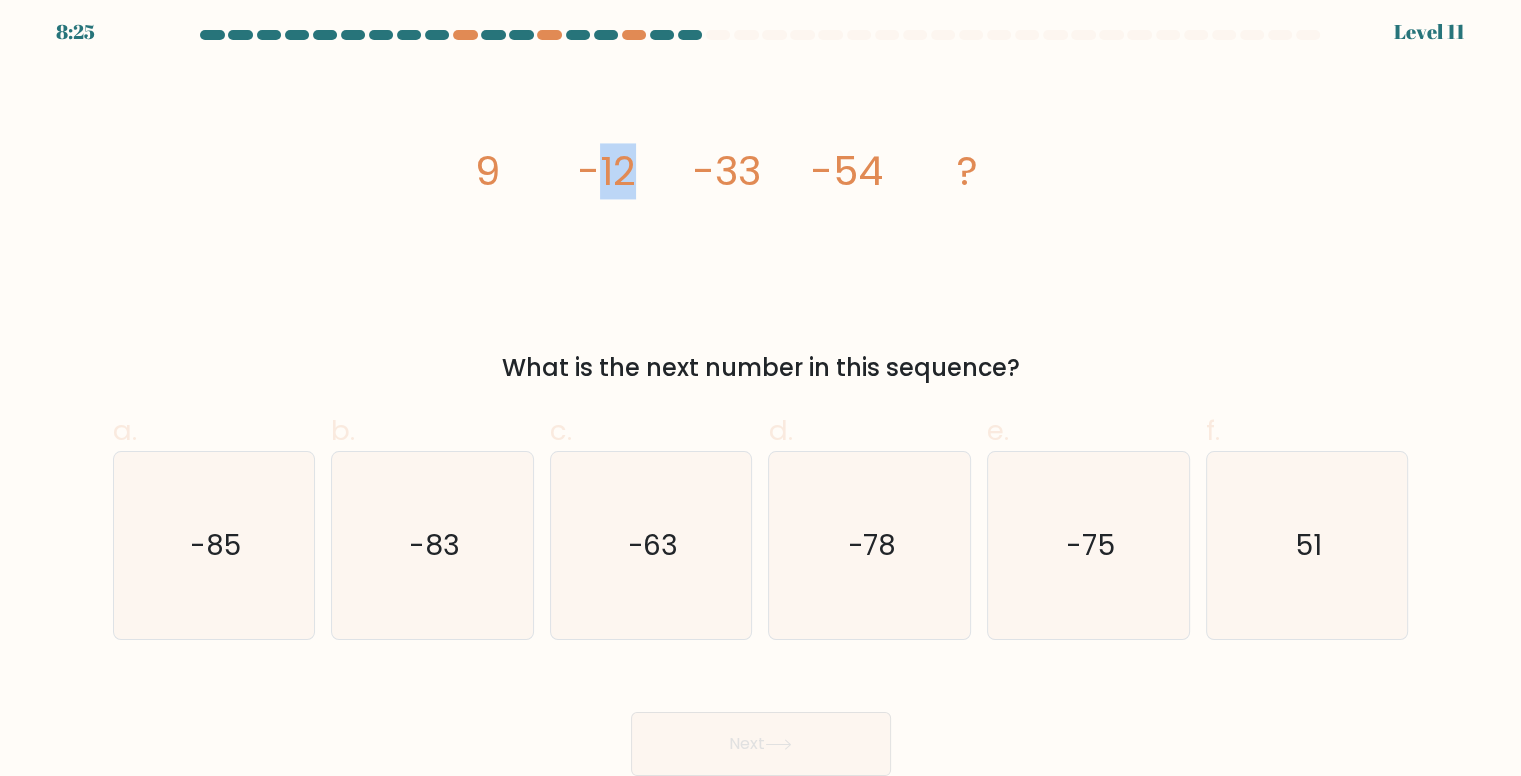 drag, startPoint x: 605, startPoint y: 169, endPoint x: 658, endPoint y: 171, distance: 53.037724 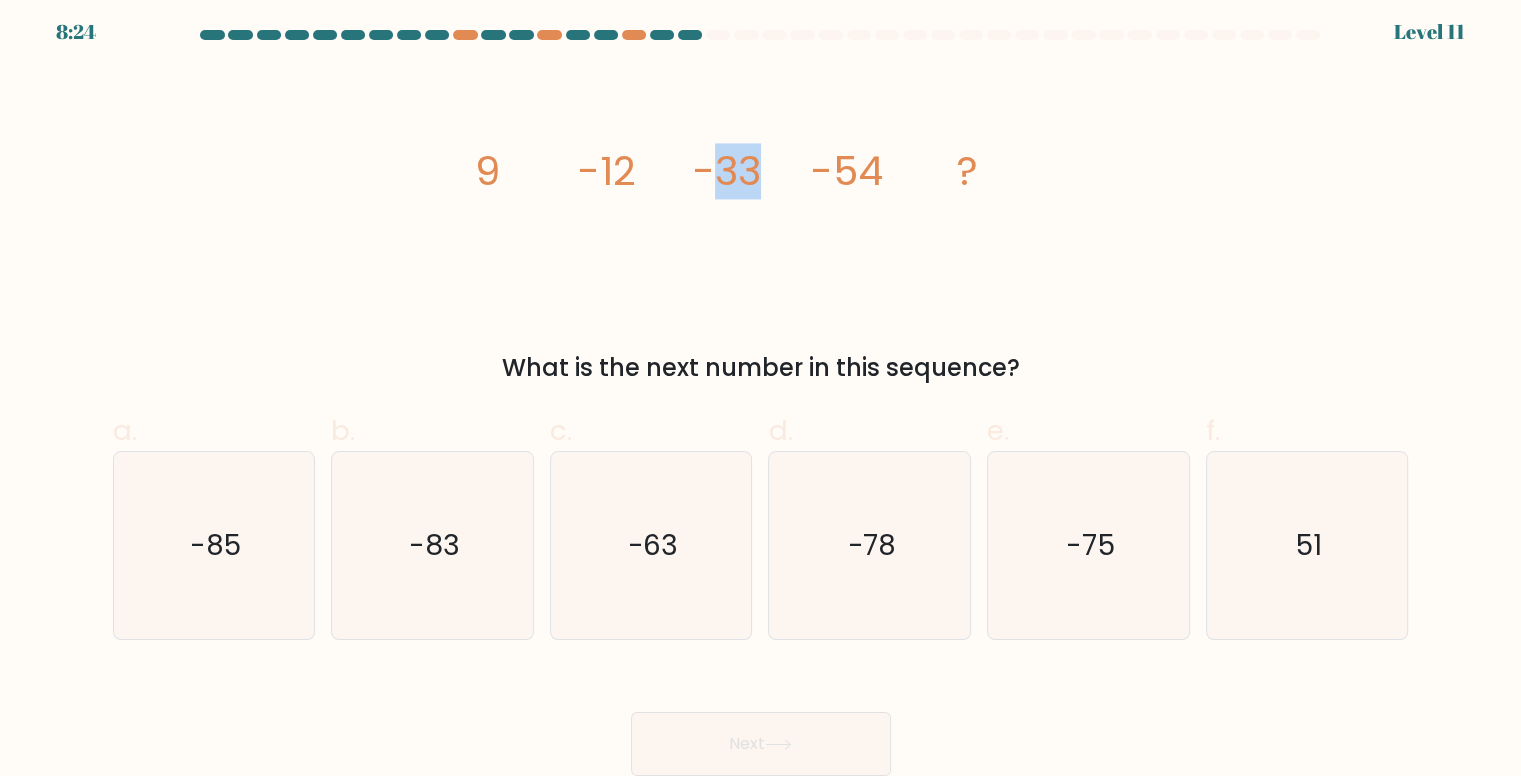 drag, startPoint x: 721, startPoint y: 173, endPoint x: 821, endPoint y: 184, distance: 100.60318 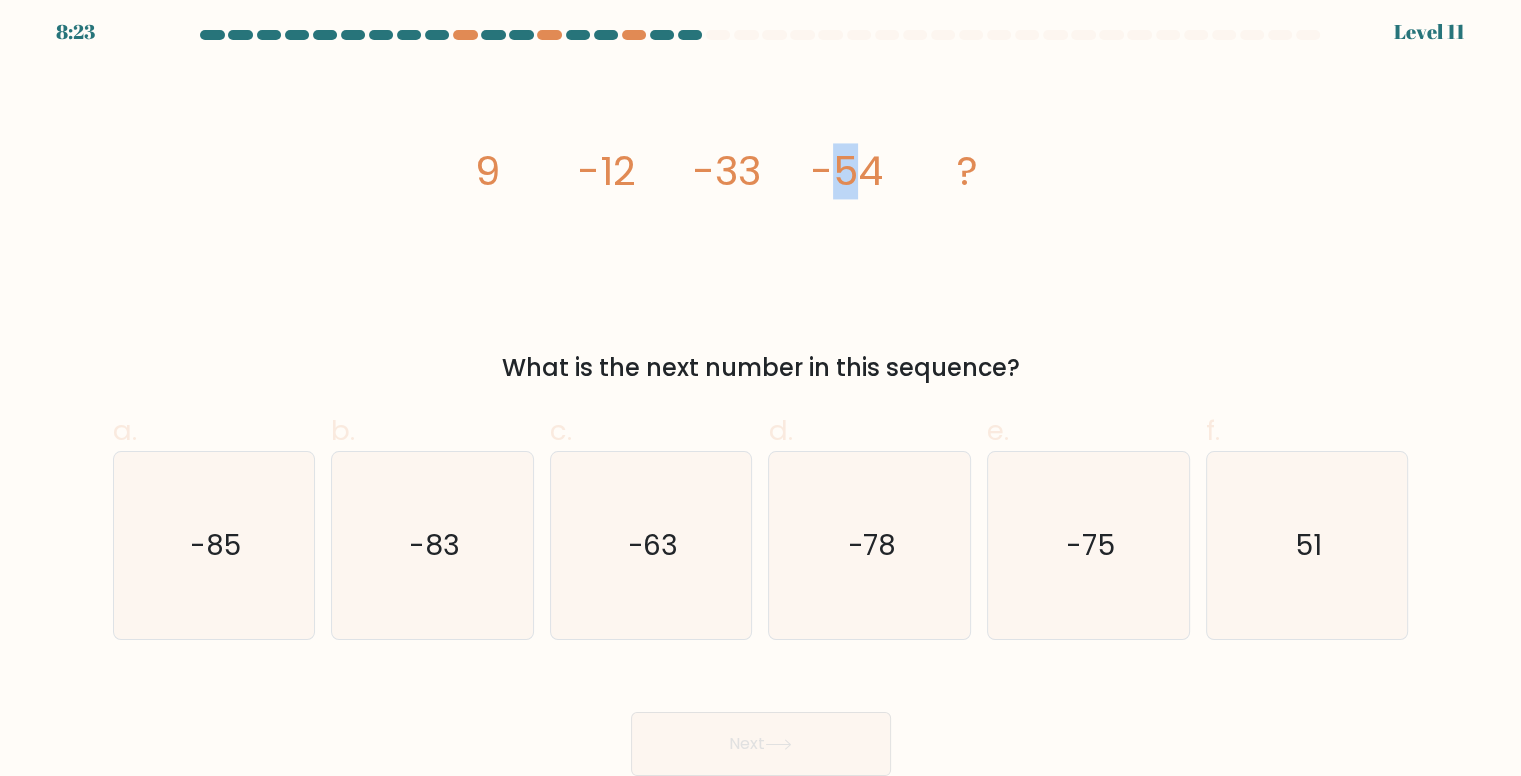 drag, startPoint x: 837, startPoint y: 169, endPoint x: 903, endPoint y: 188, distance: 68.68042 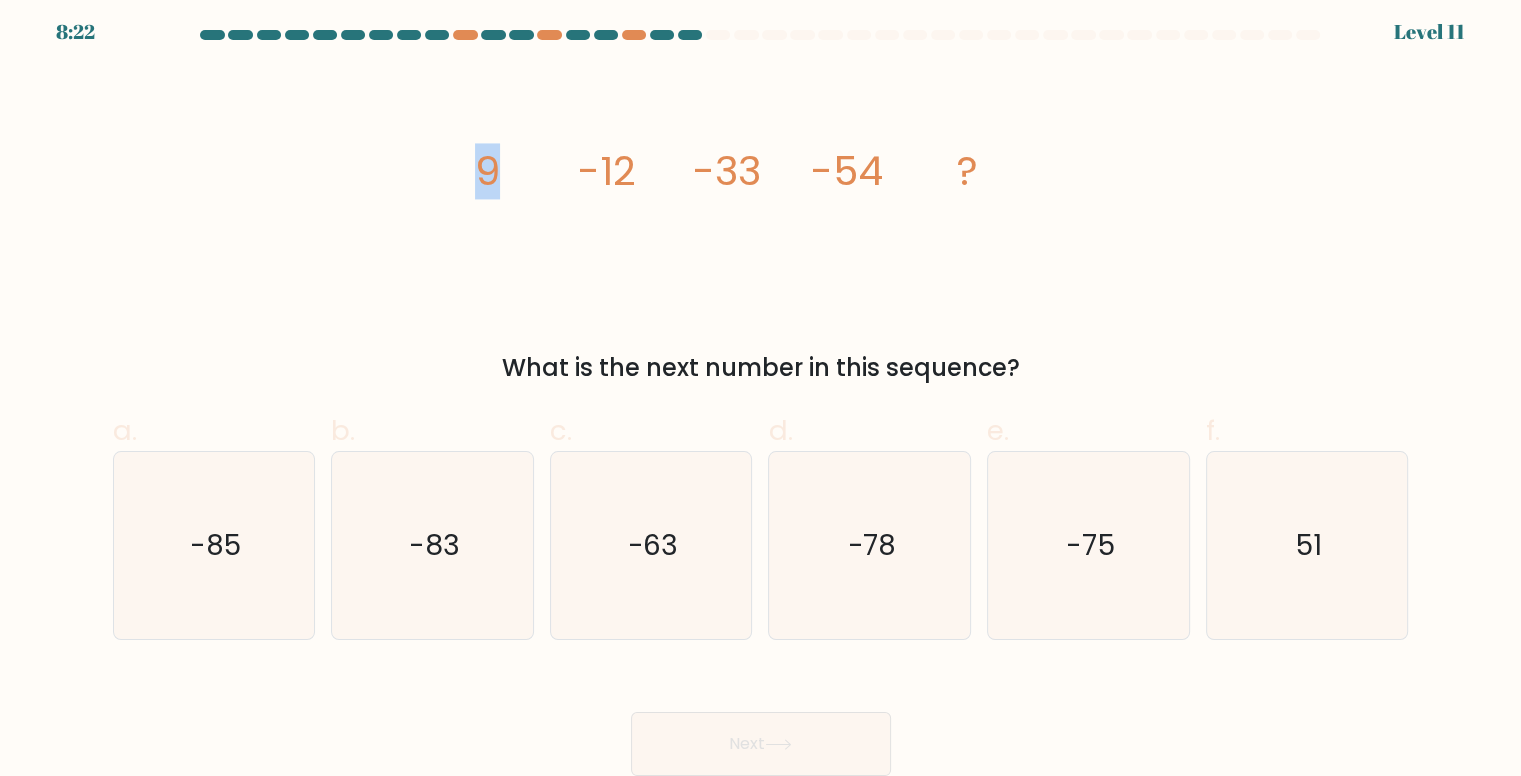 drag, startPoint x: 468, startPoint y: 167, endPoint x: 497, endPoint y: 168, distance: 29.017237 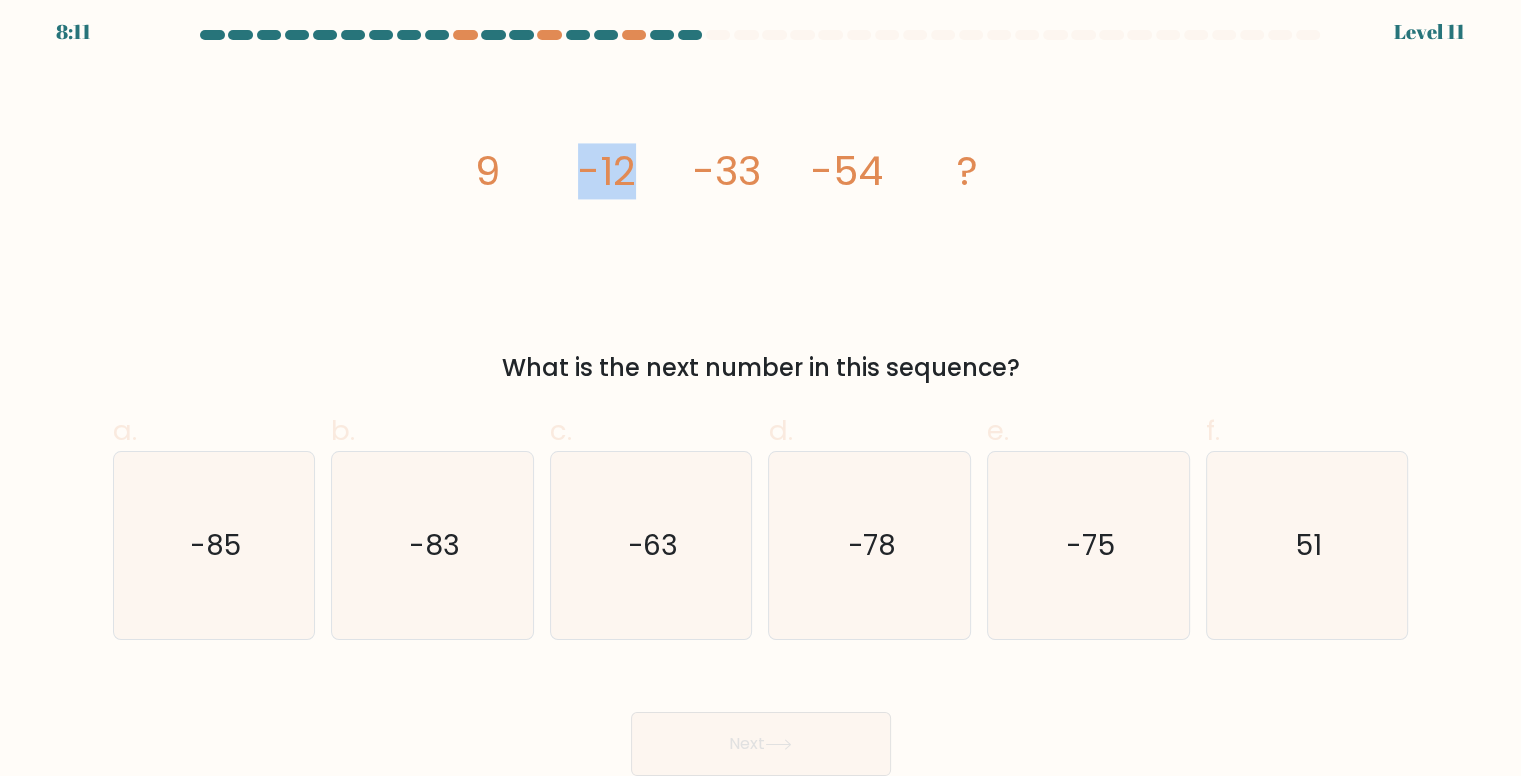 drag, startPoint x: 583, startPoint y: 167, endPoint x: 631, endPoint y: 173, distance: 48.373547 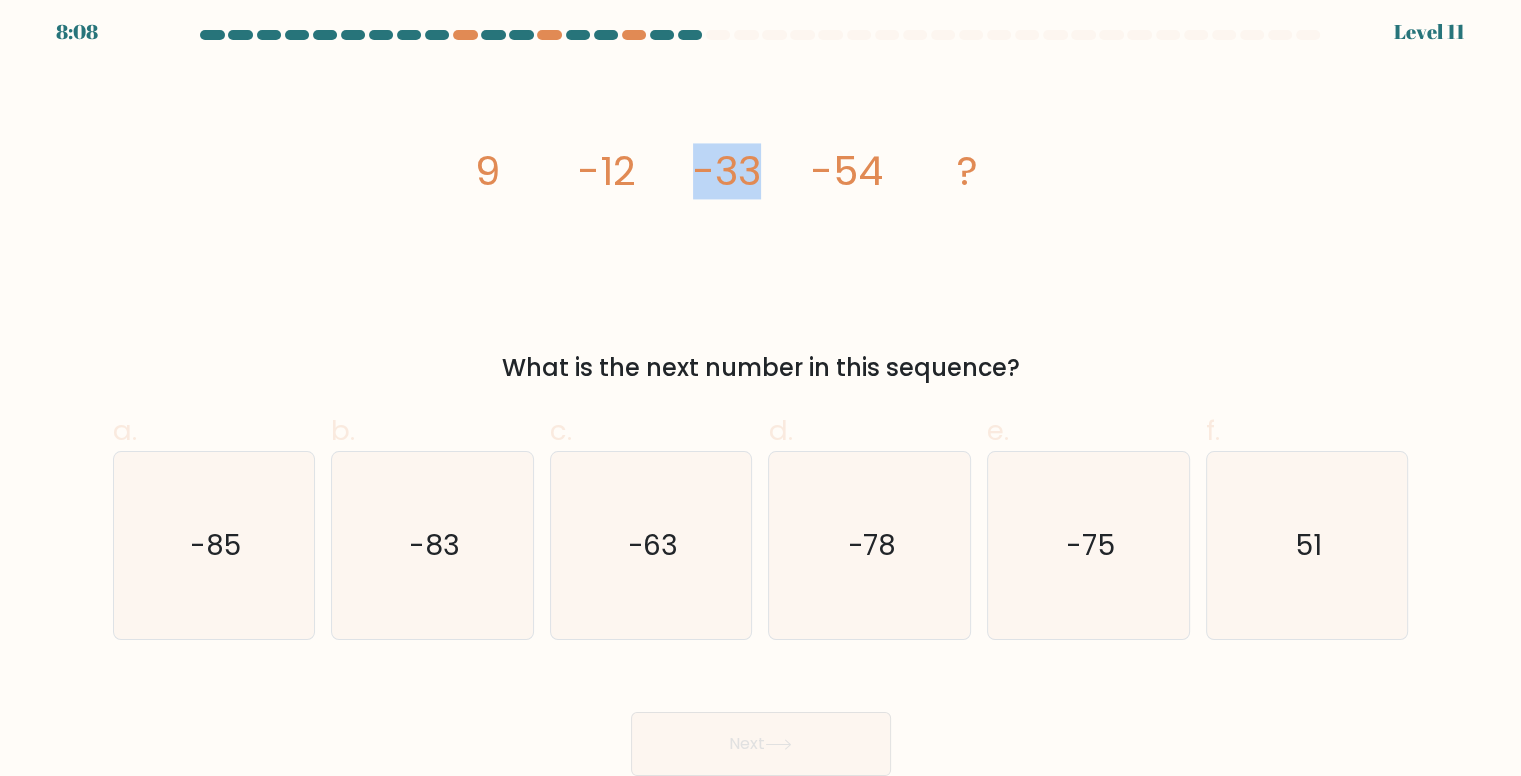 drag, startPoint x: 703, startPoint y: 171, endPoint x: 761, endPoint y: 177, distance: 58.30952 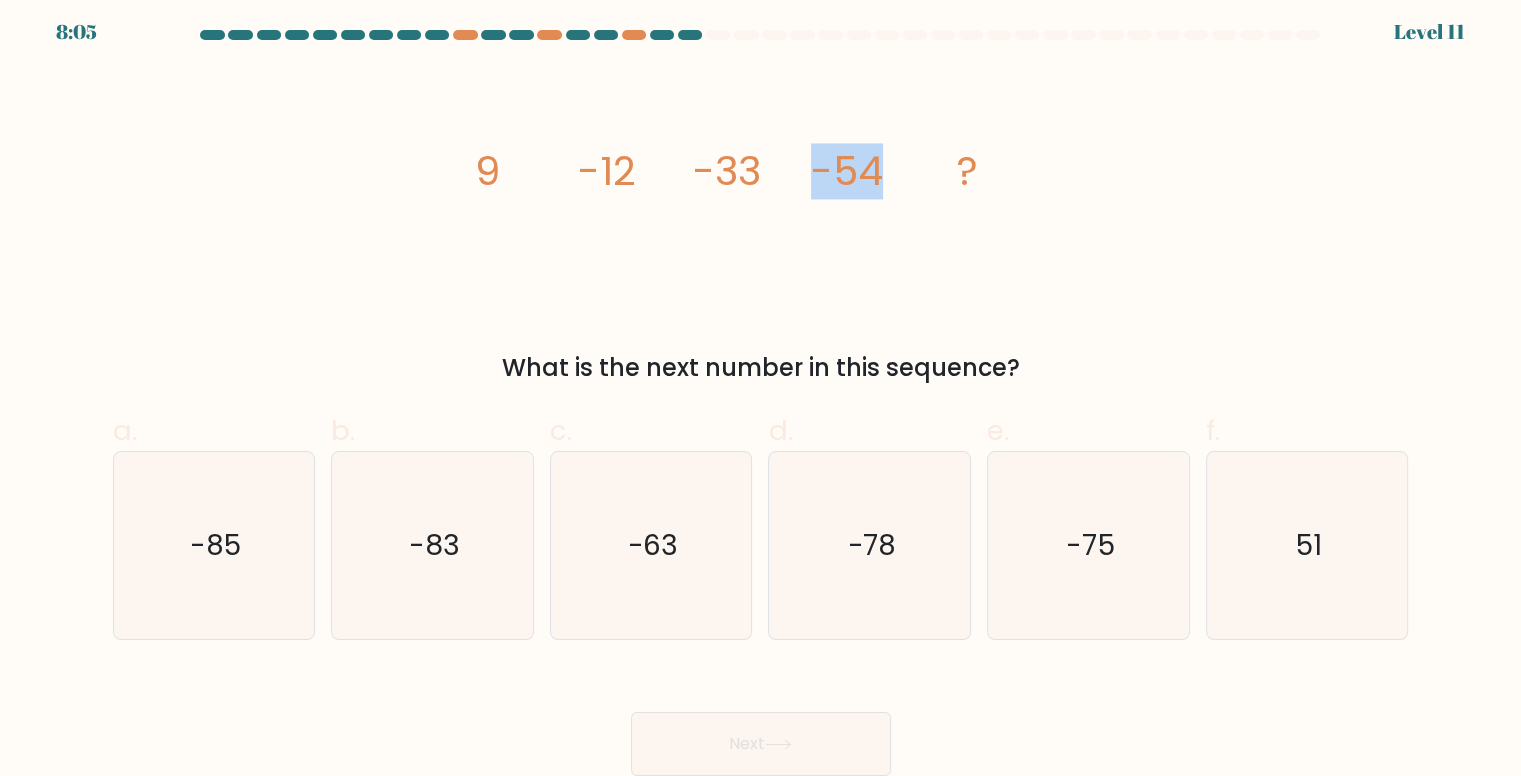 drag, startPoint x: 820, startPoint y: 173, endPoint x: 878, endPoint y: 173, distance: 58 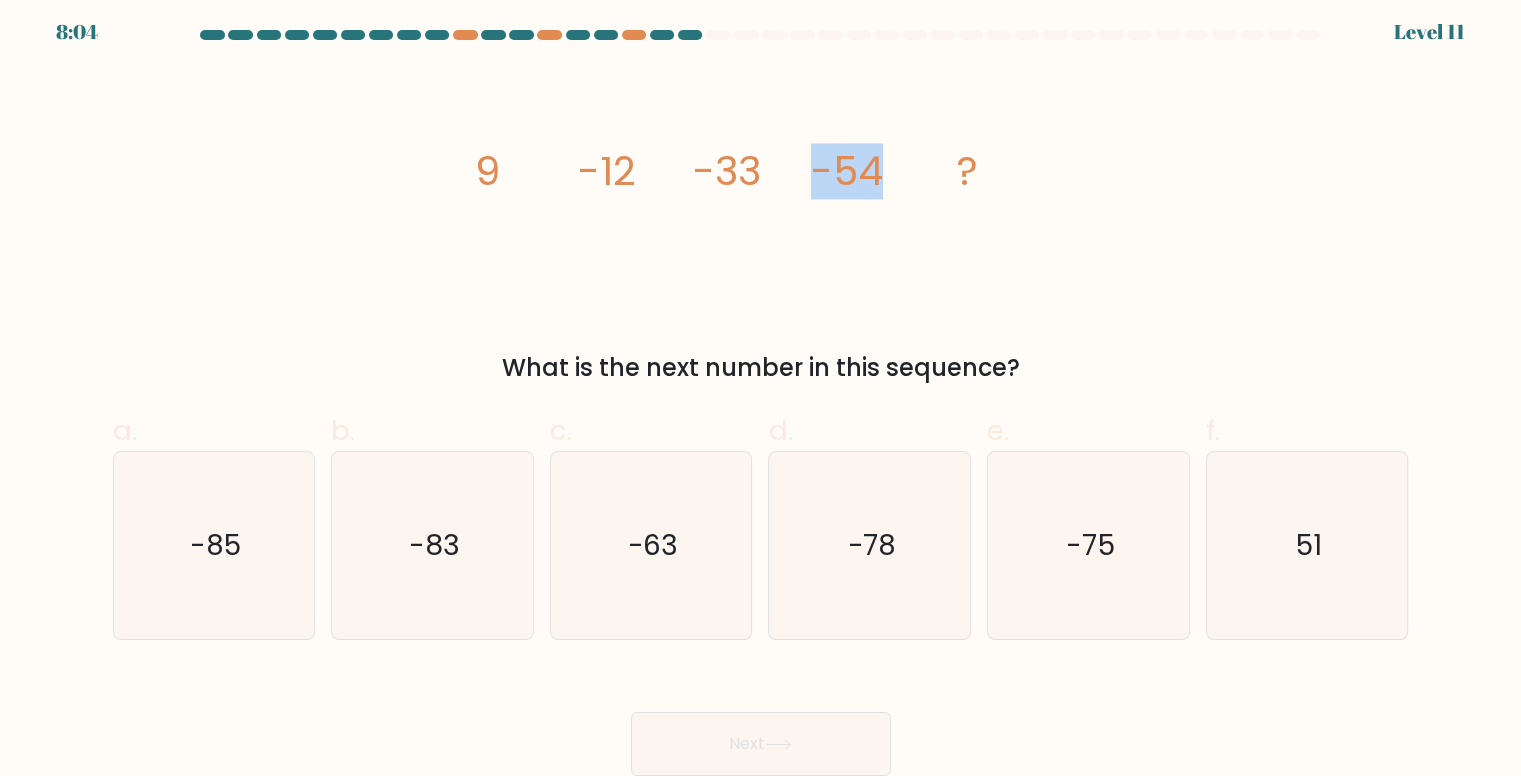 click on "image/svg+xml
9
-12
-33
-54
?" 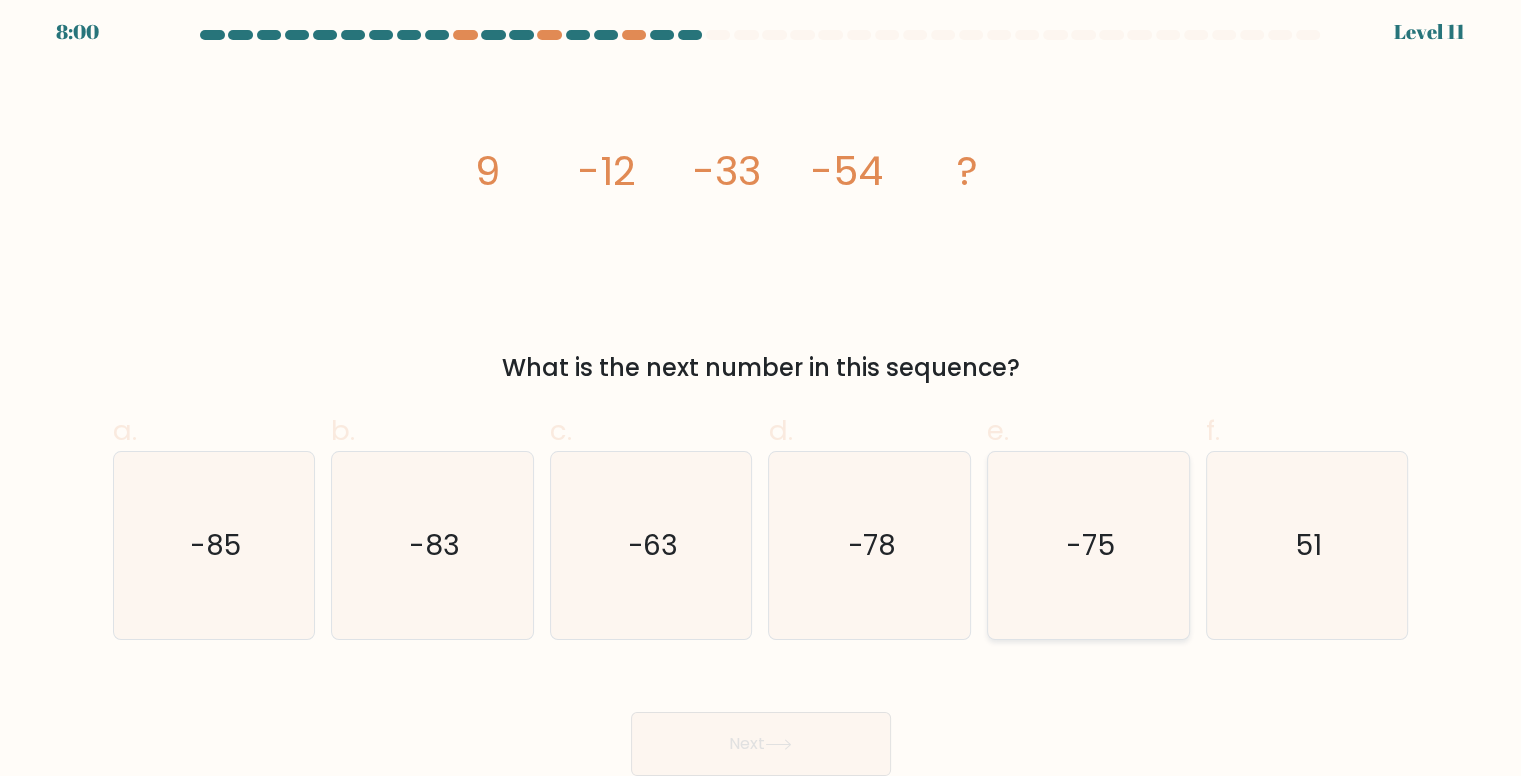 click on "-75" 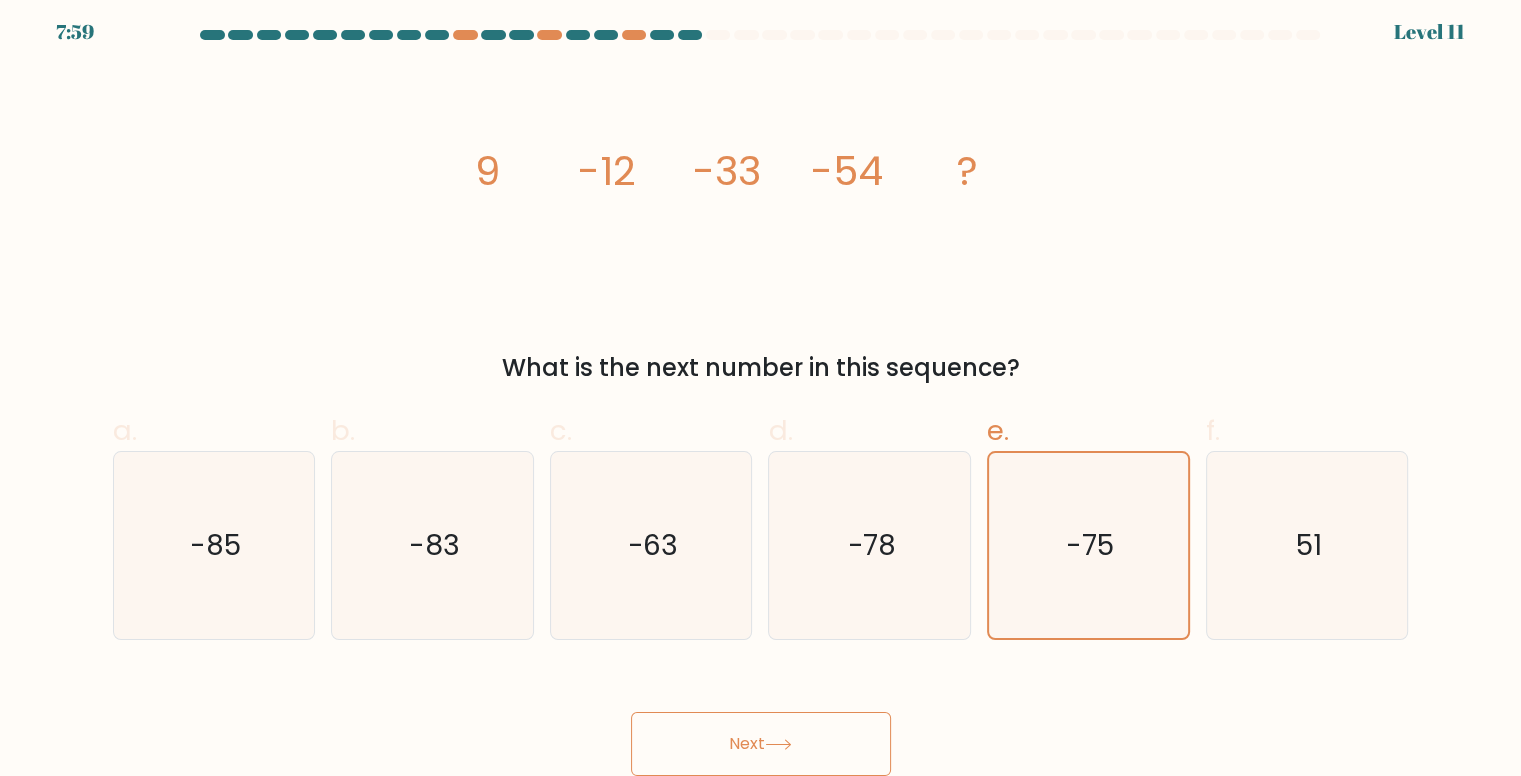 click on "Next" at bounding box center [761, 744] 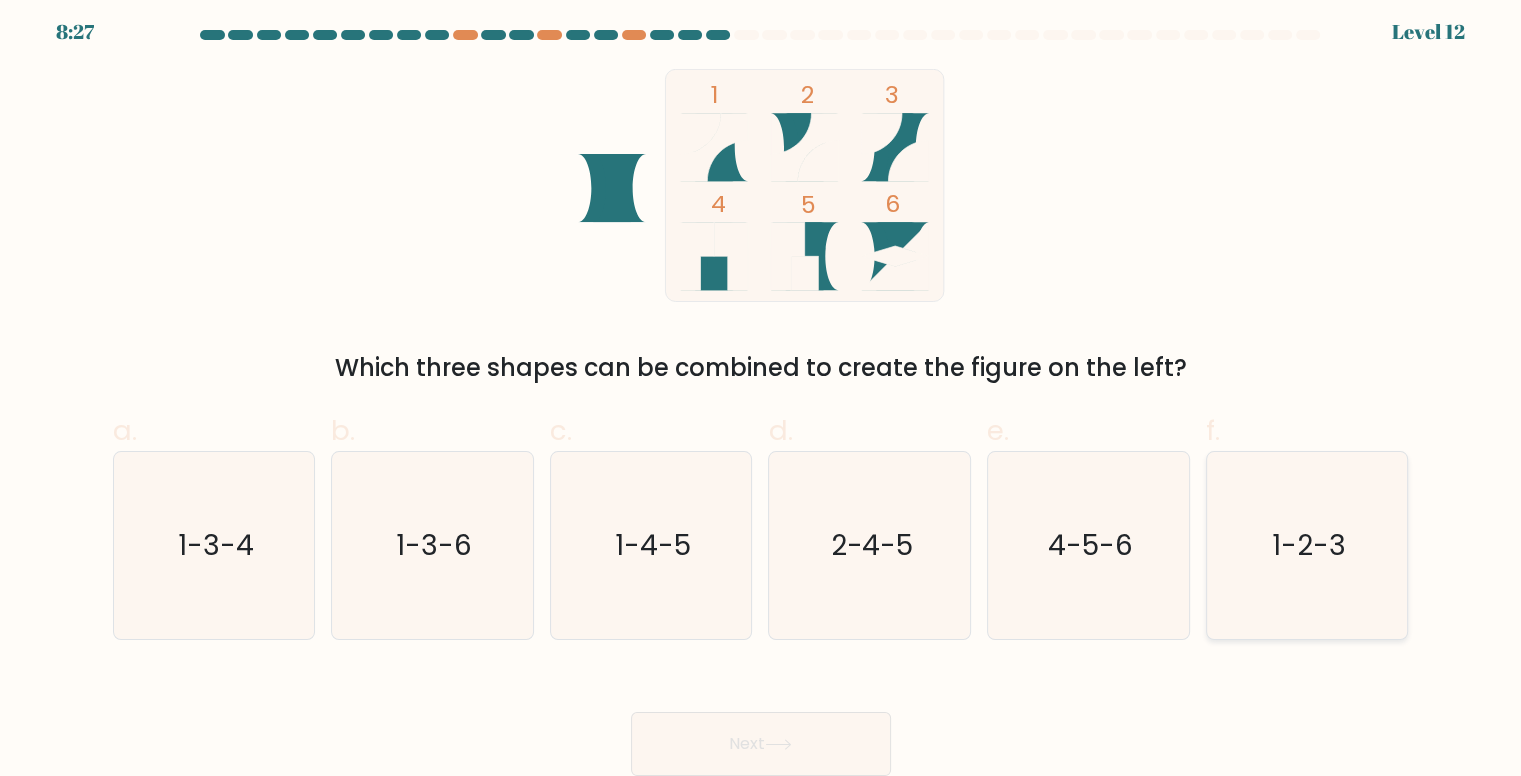 click on "1-2-3" 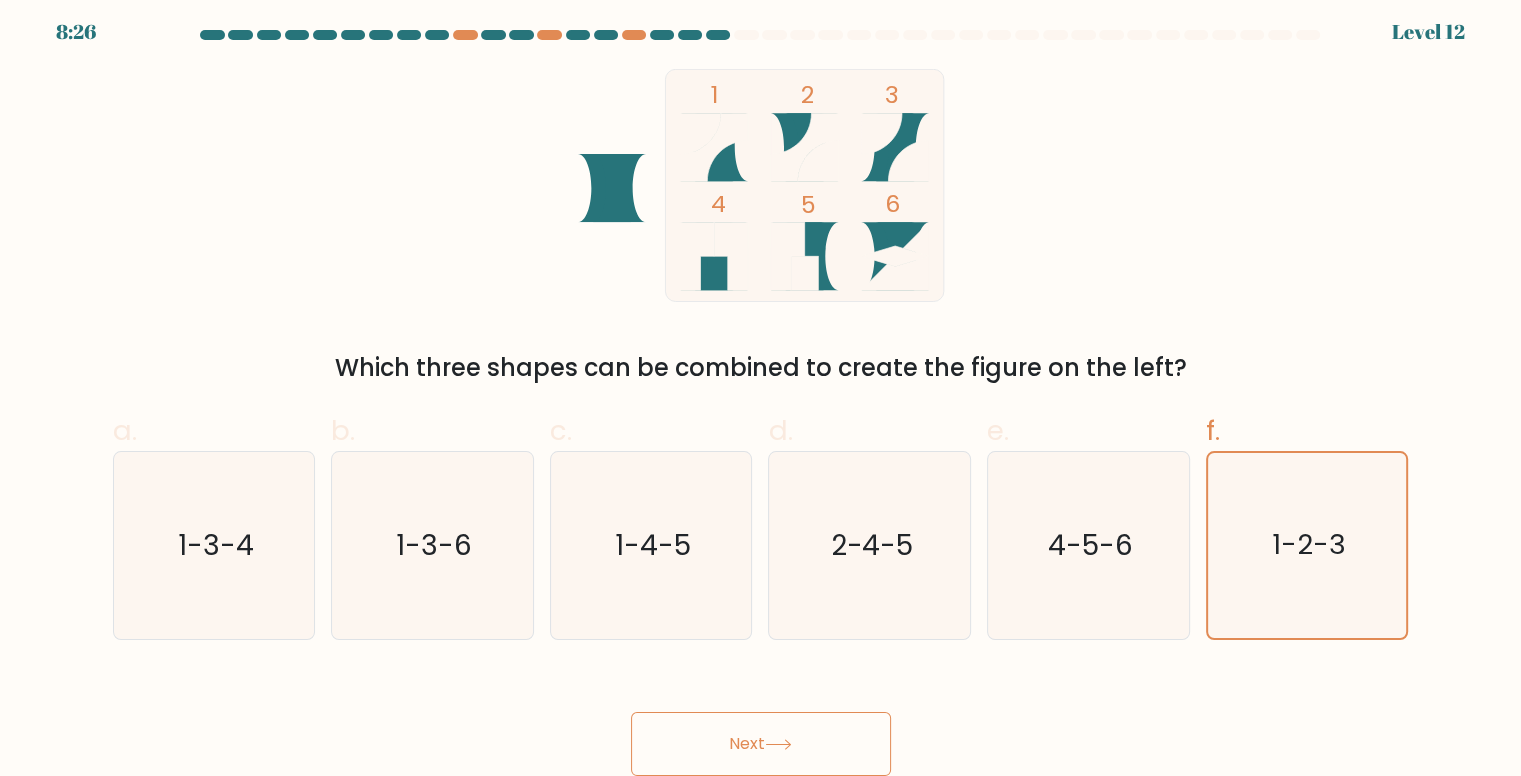 click on "Next" at bounding box center [761, 744] 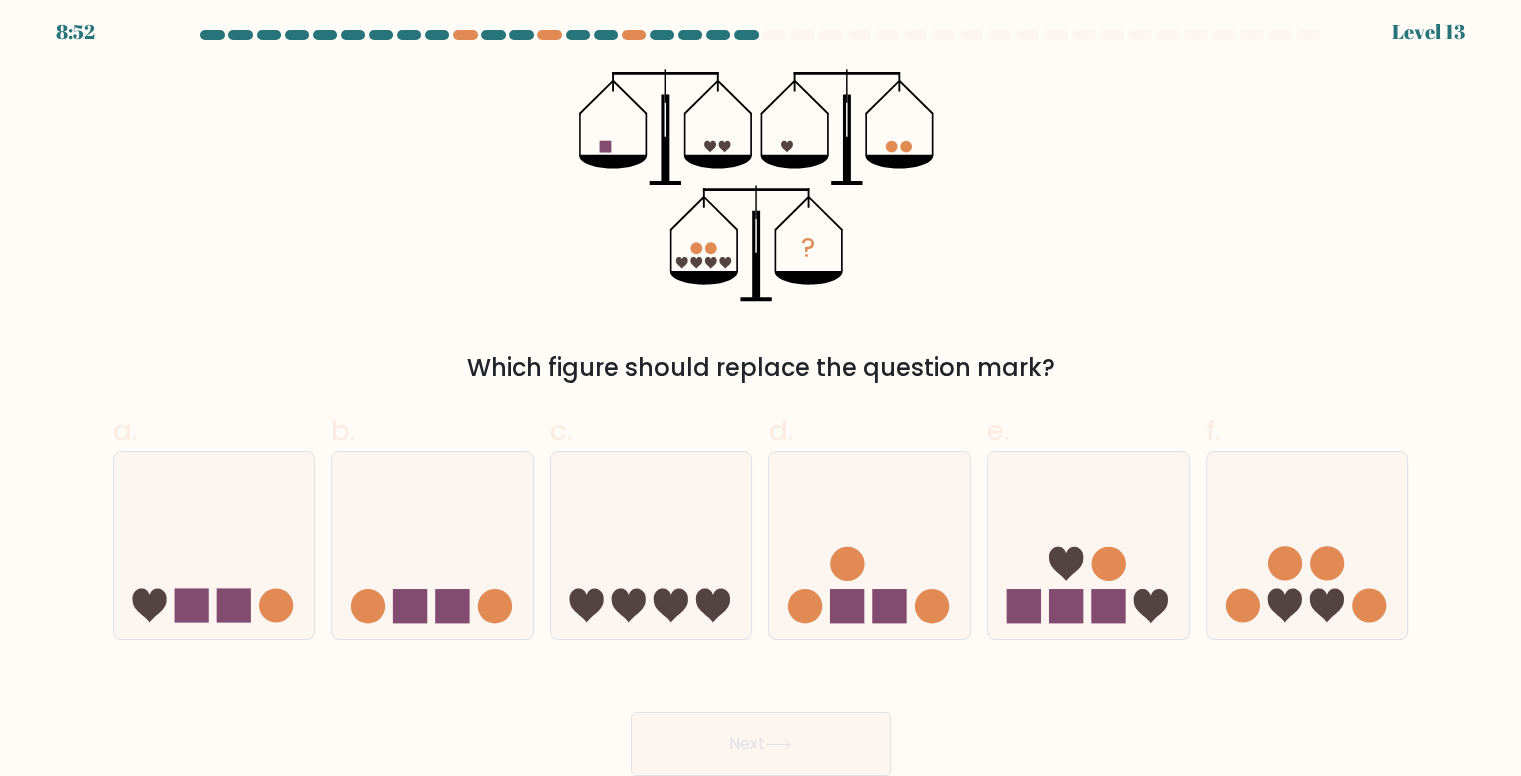 click on "?" 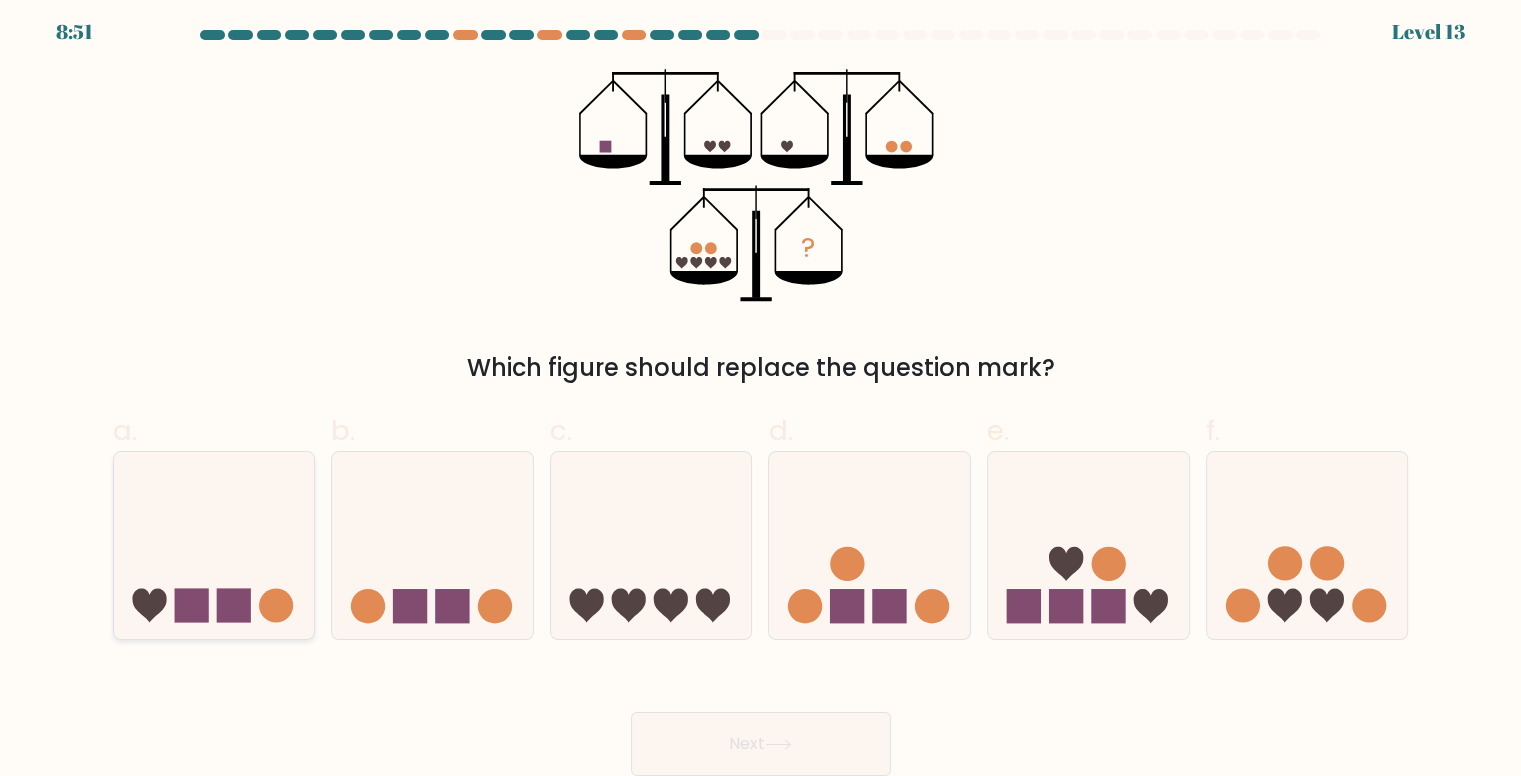 click 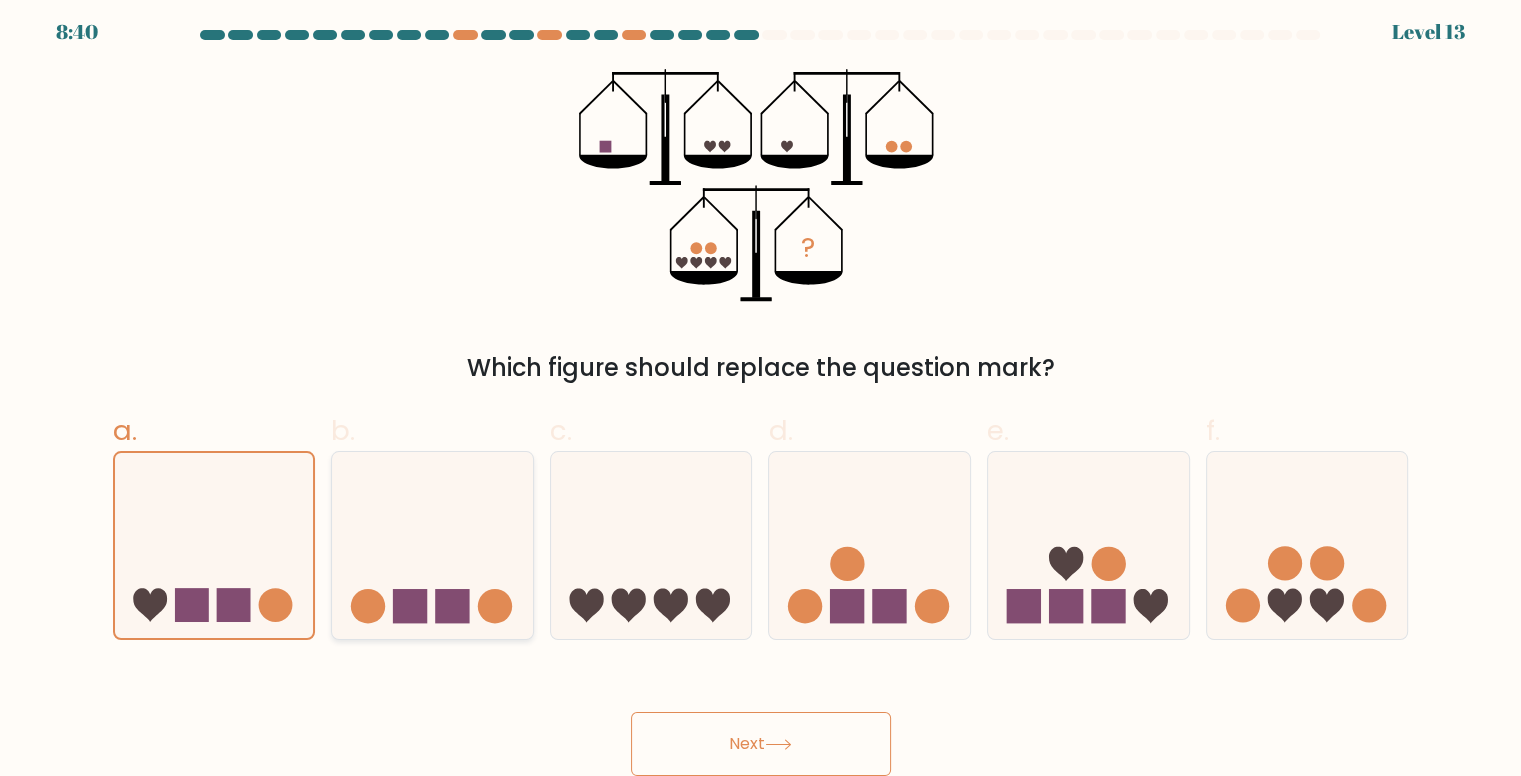click 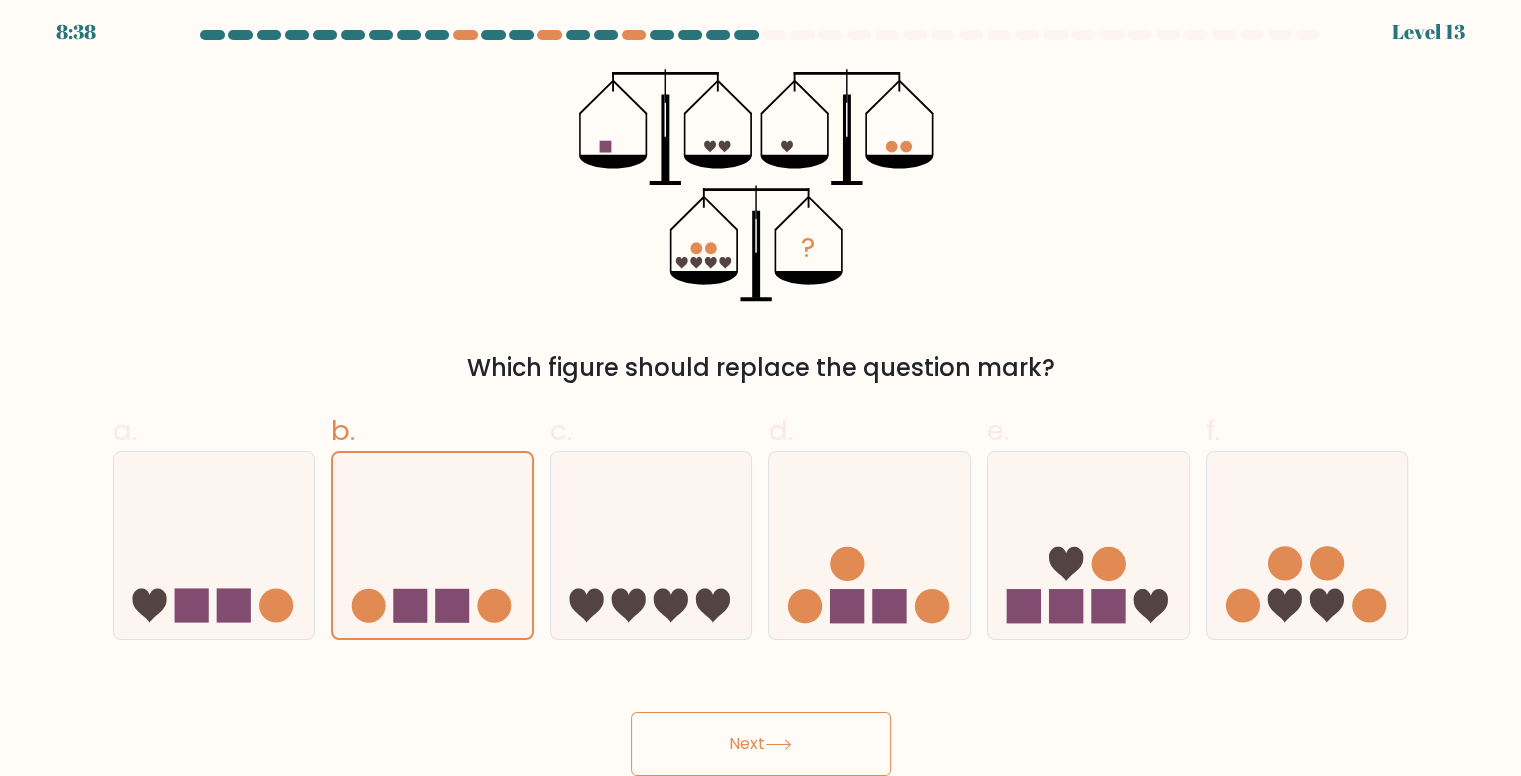 click on "Next" at bounding box center (761, 744) 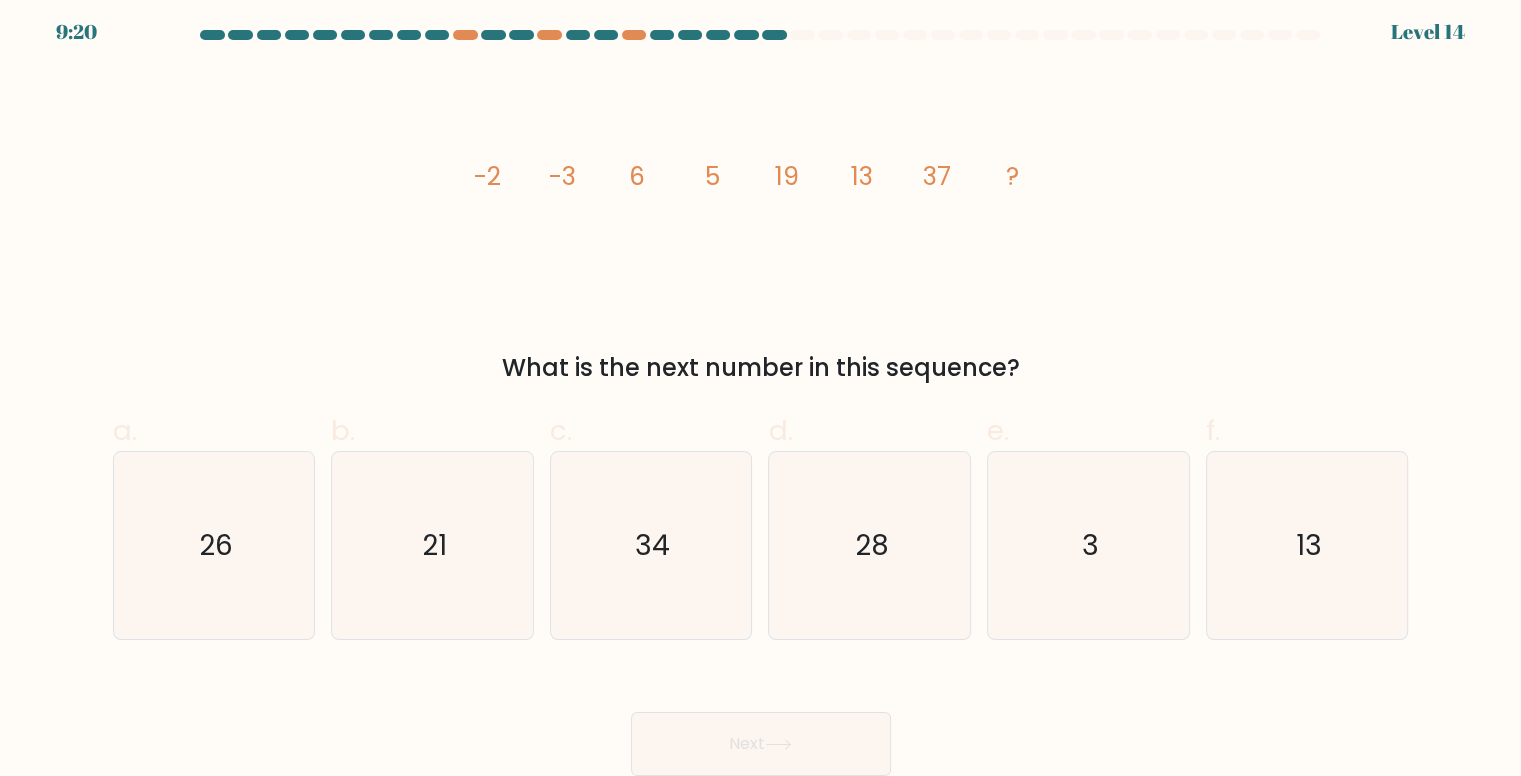 drag, startPoint x: 486, startPoint y: 173, endPoint x: 504, endPoint y: 173, distance: 18 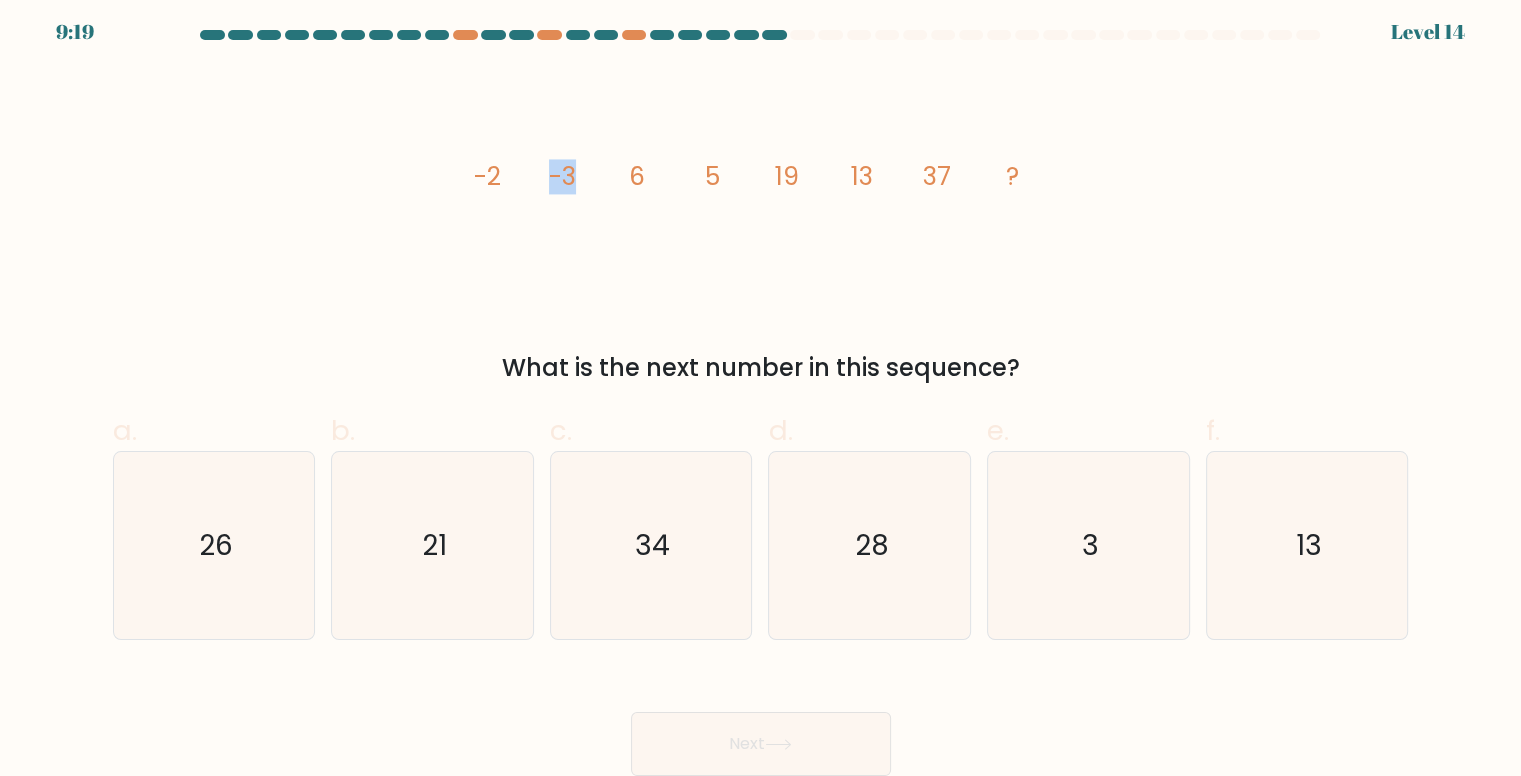 drag, startPoint x: 553, startPoint y: 173, endPoint x: 571, endPoint y: 173, distance: 18 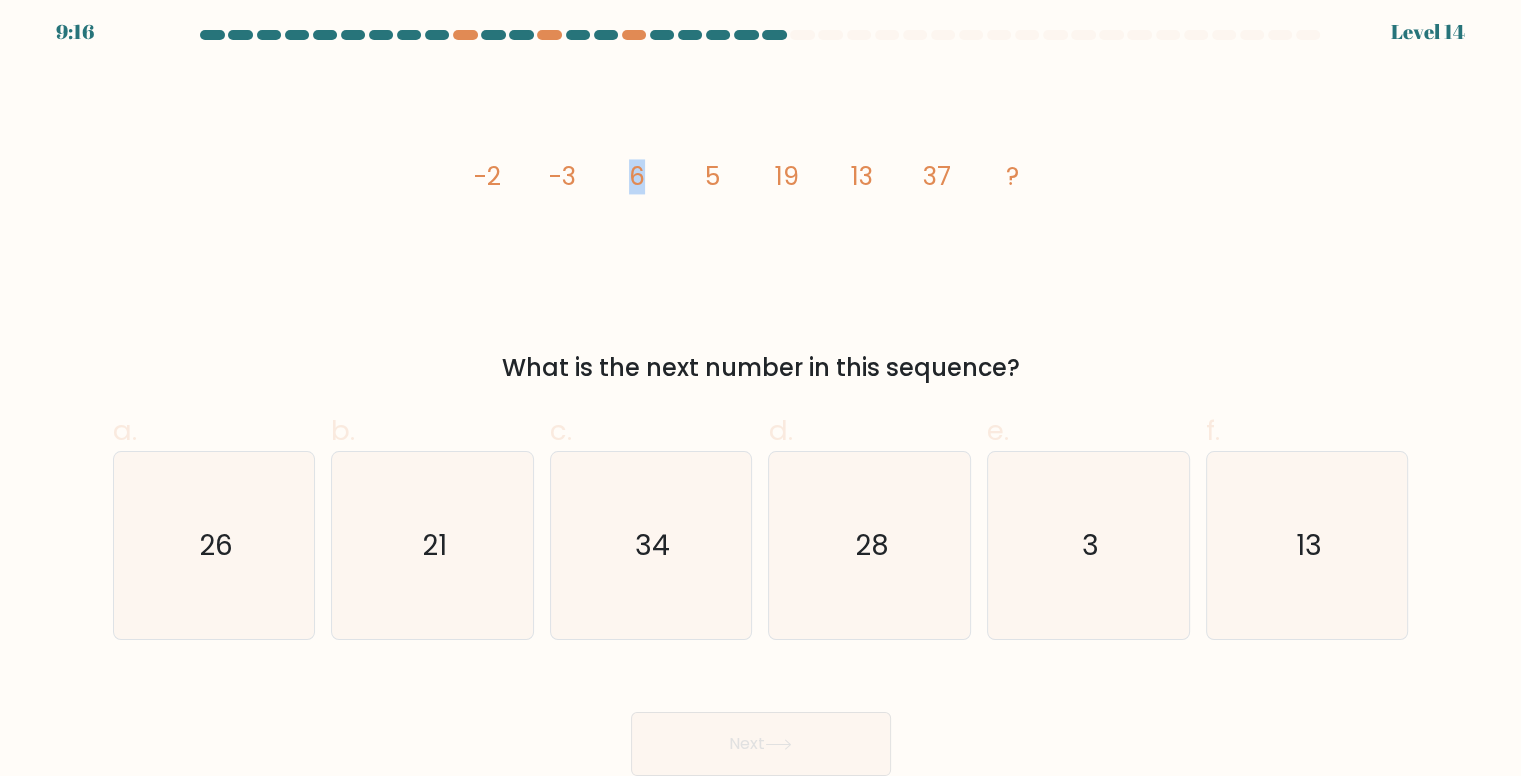 drag, startPoint x: 633, startPoint y: 177, endPoint x: 644, endPoint y: 177, distance: 11 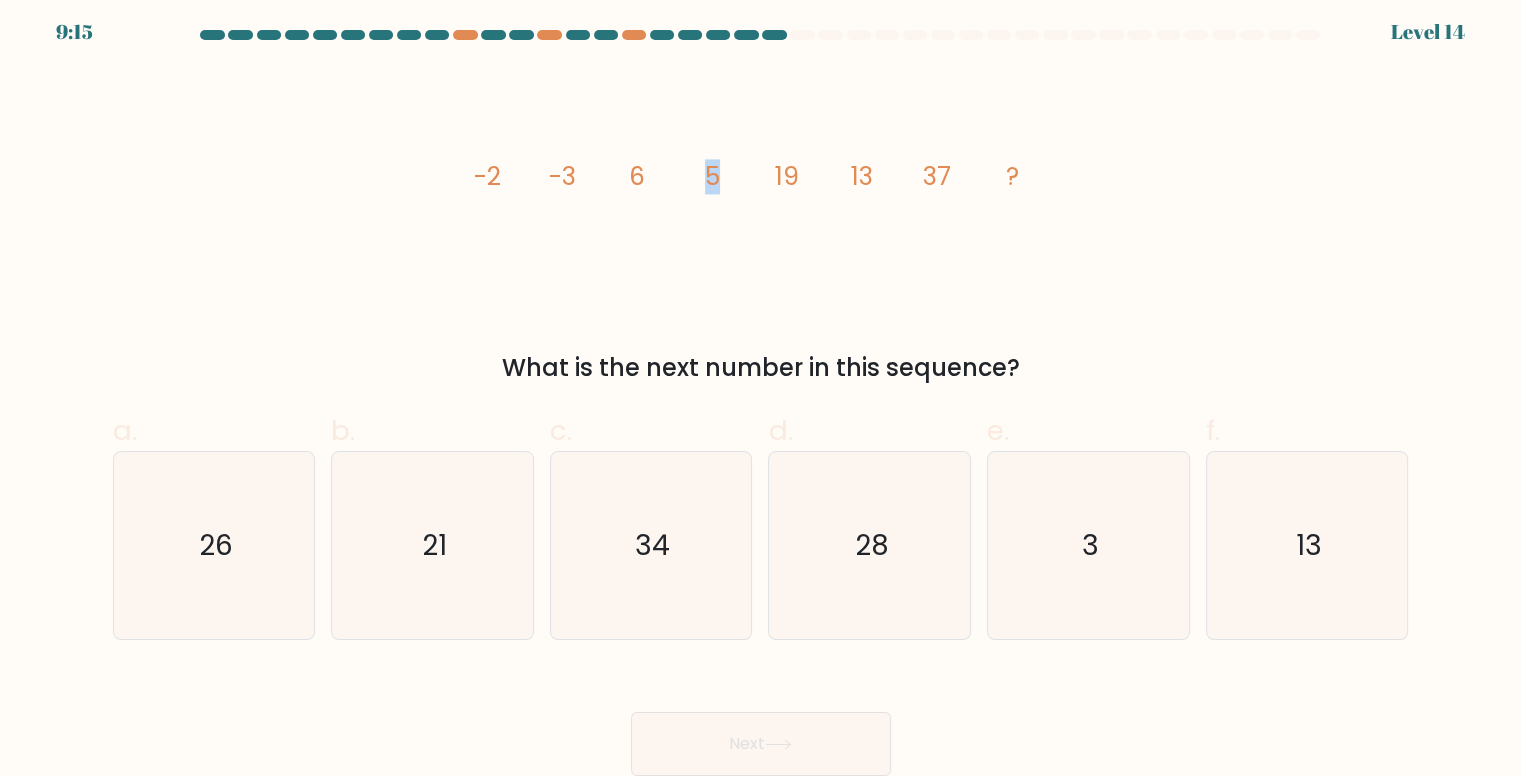 click on "5" 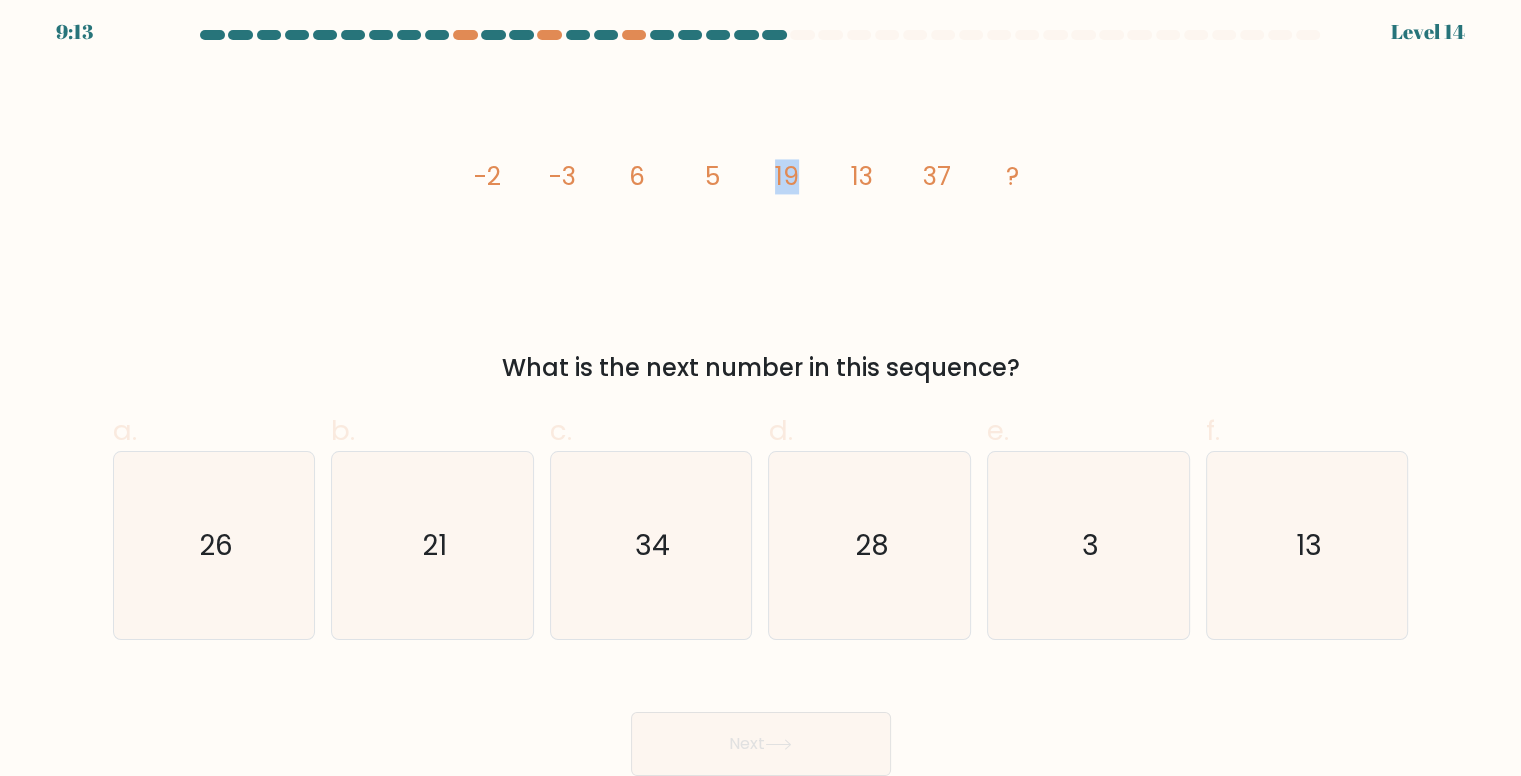 drag, startPoint x: 777, startPoint y: 179, endPoint x: 799, endPoint y: 180, distance: 22.022715 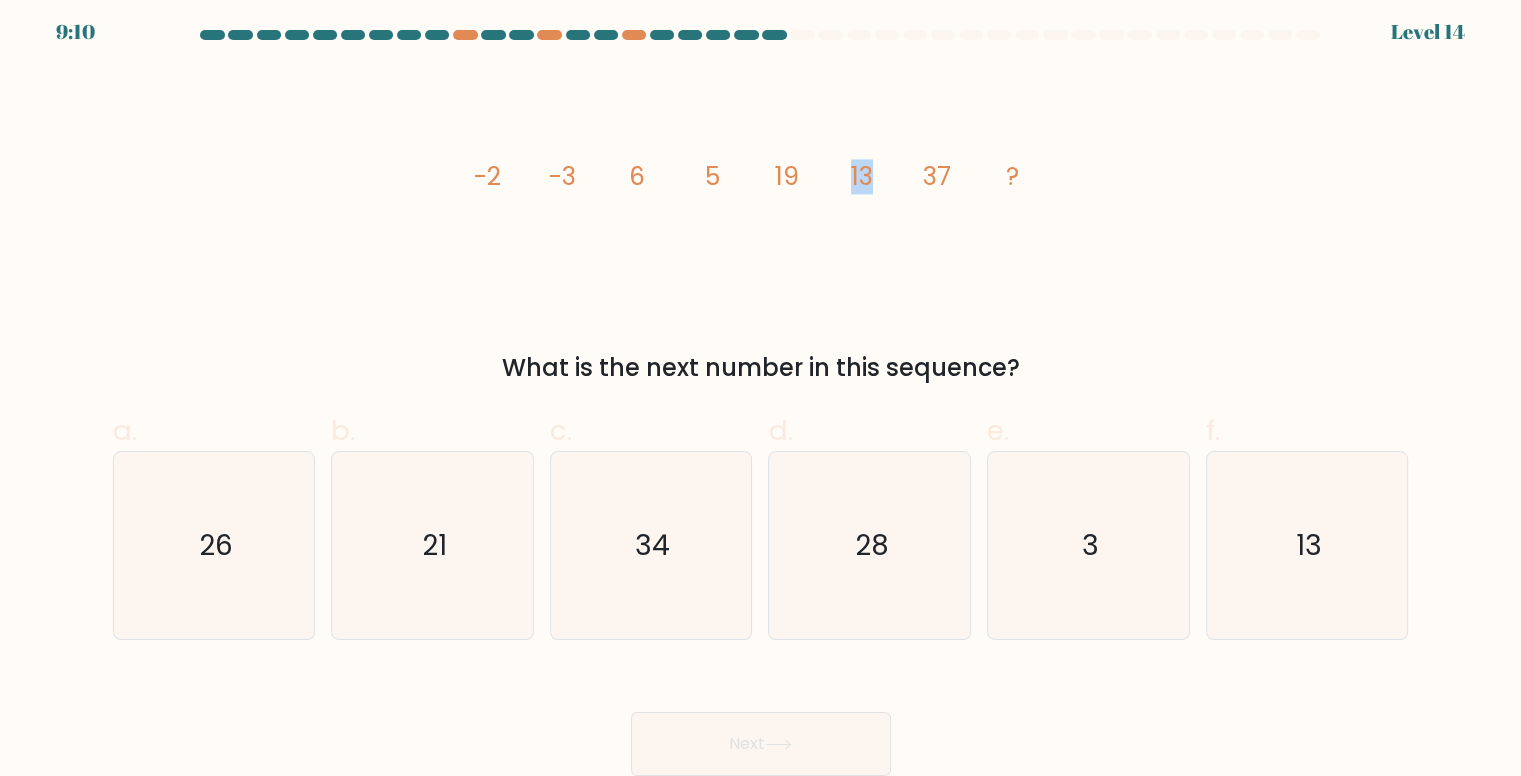 drag, startPoint x: 854, startPoint y: 167, endPoint x: 868, endPoint y: 173, distance: 15.231546 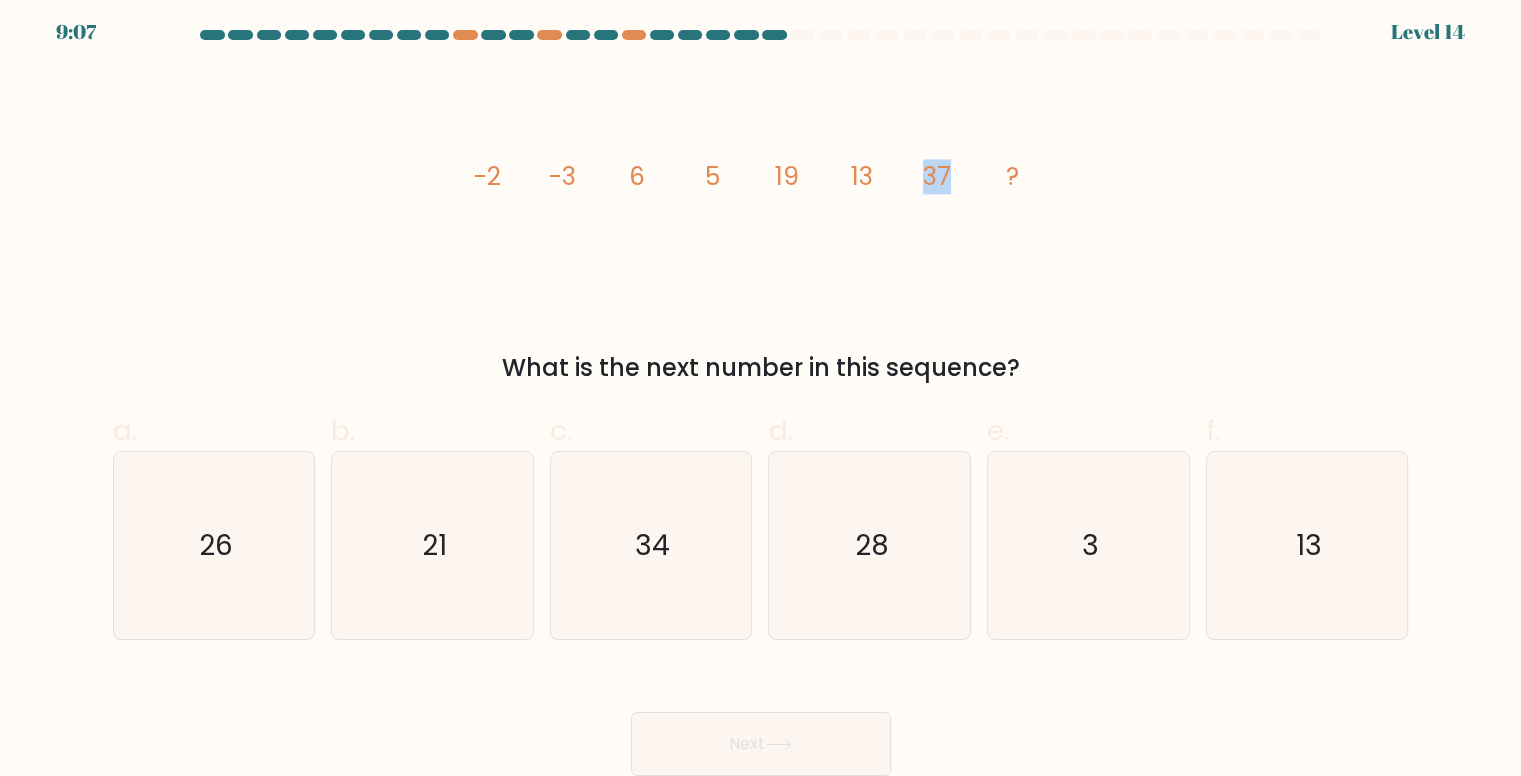drag, startPoint x: 920, startPoint y: 173, endPoint x: 948, endPoint y: 177, distance: 28.284271 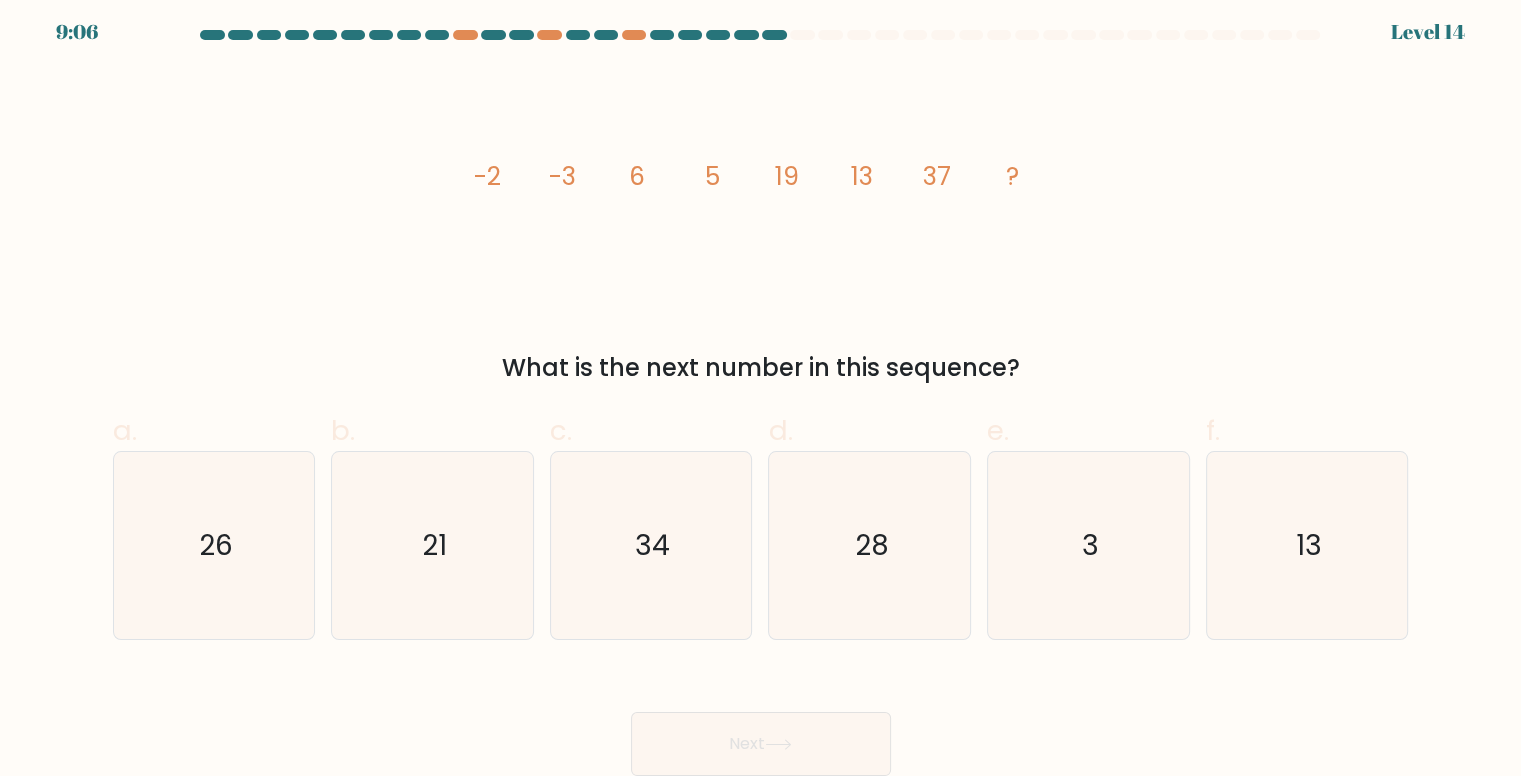 click on "image/svg+xml
-2
-3
6
5
19
13
37
?
What is the next number in this sequence?" at bounding box center (761, 227) 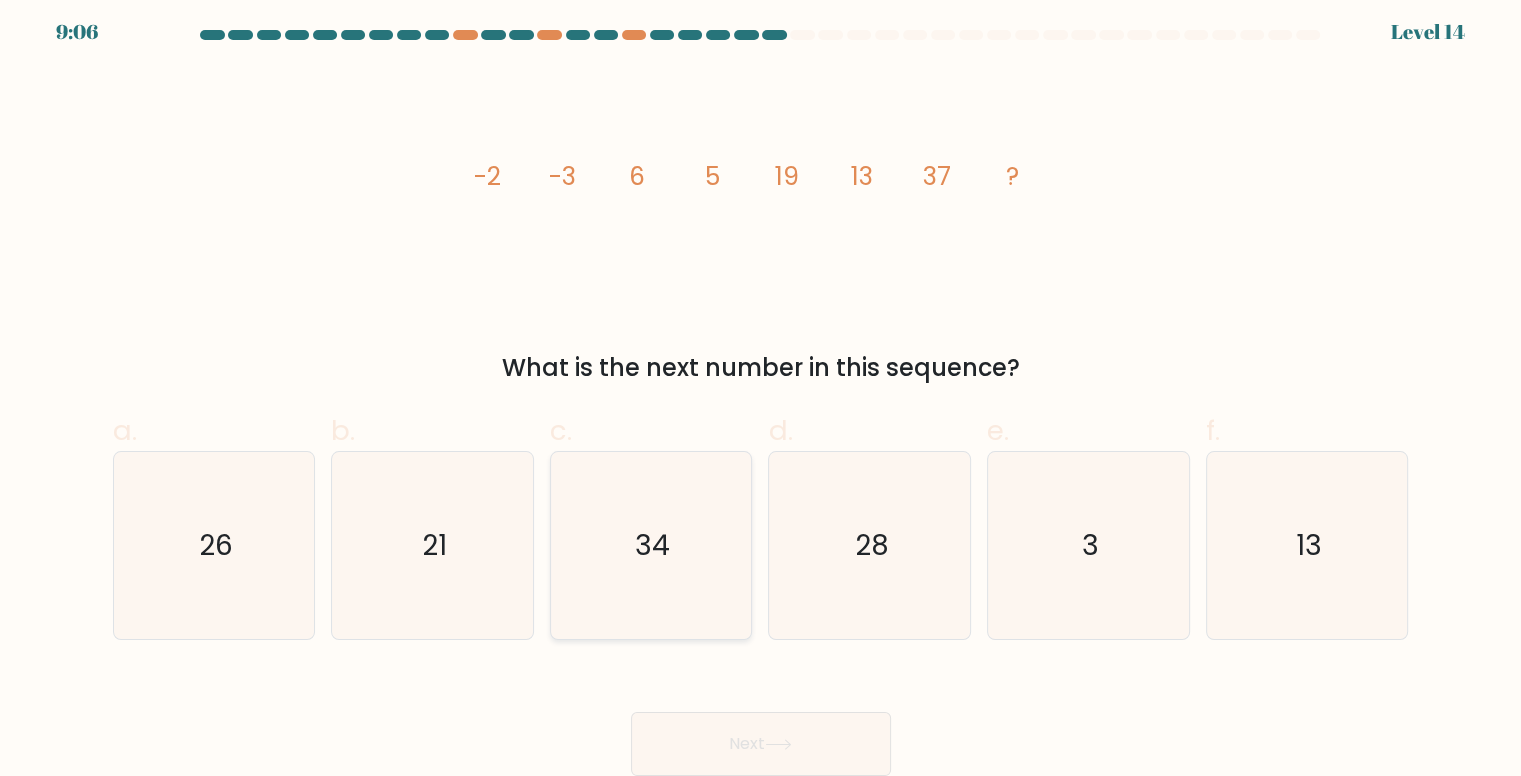 click on "34" 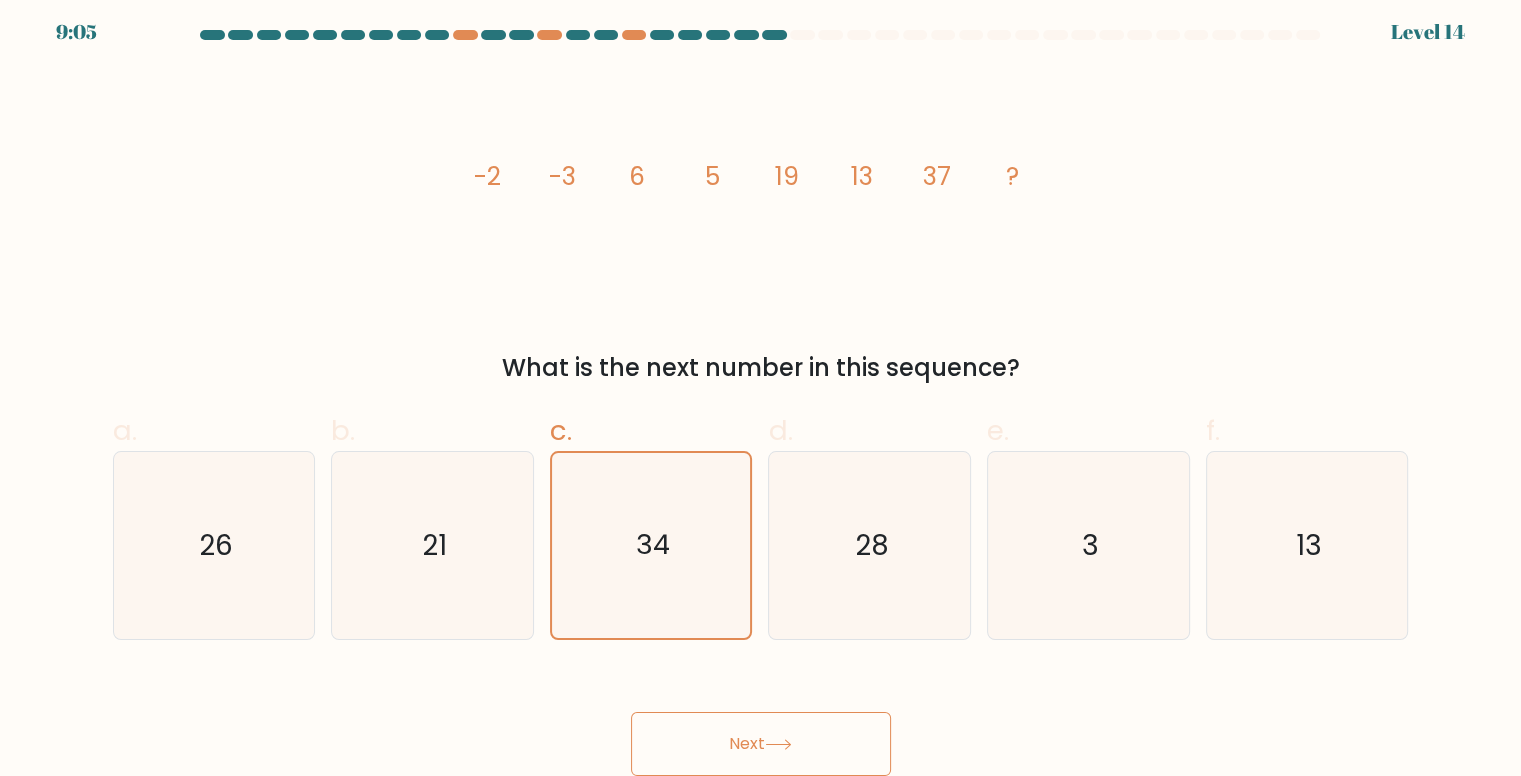 click on "Next" at bounding box center (761, 744) 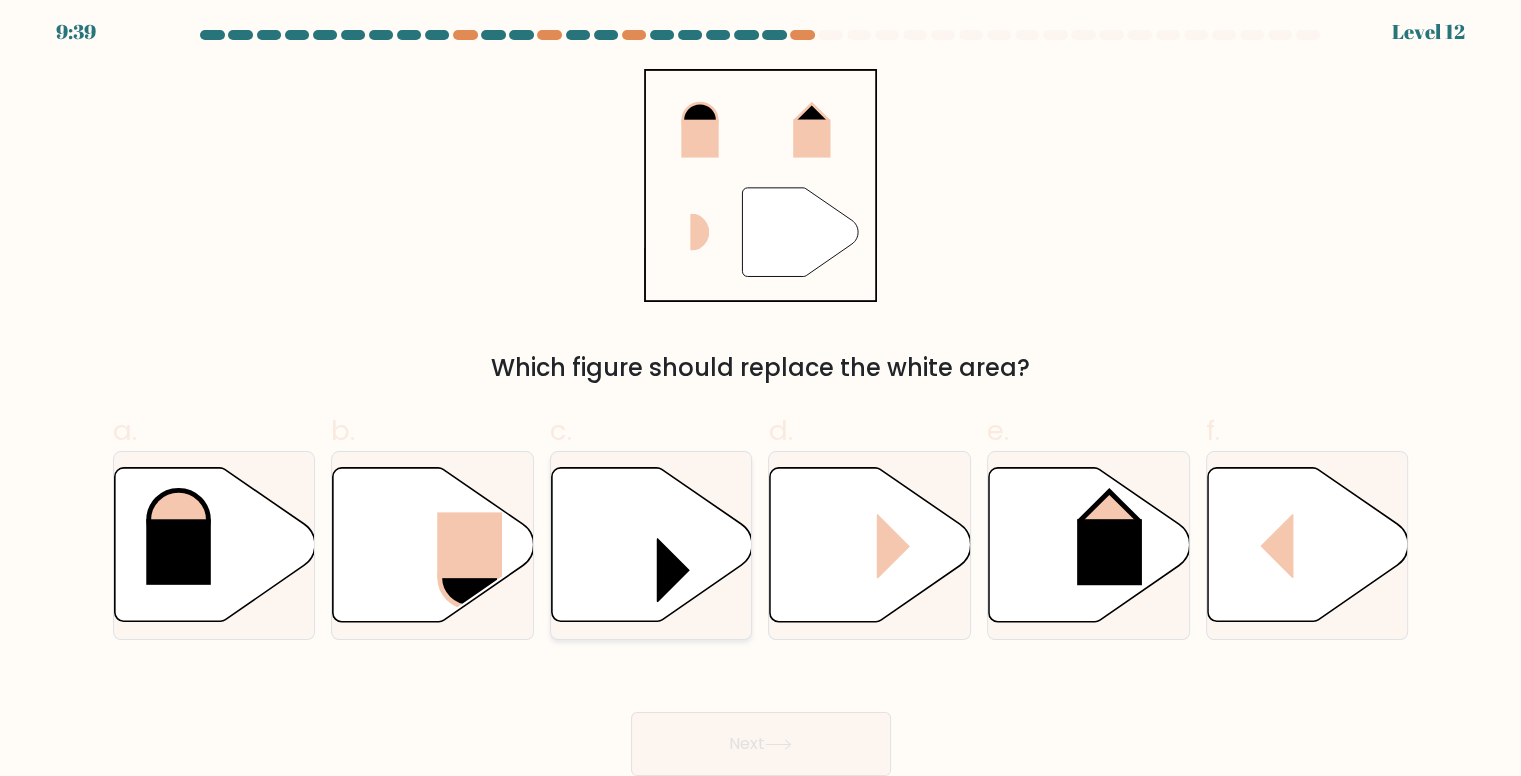 click 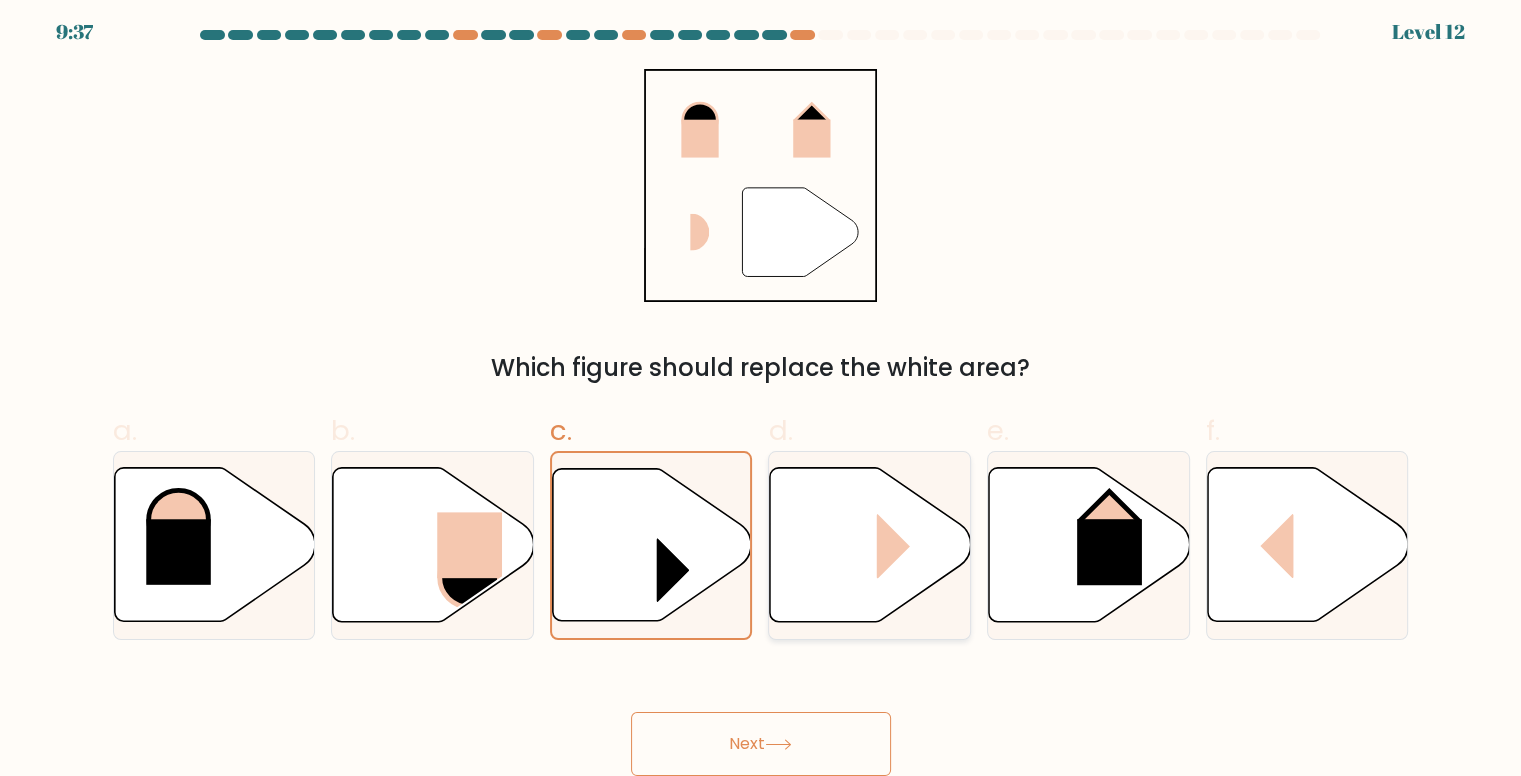 click 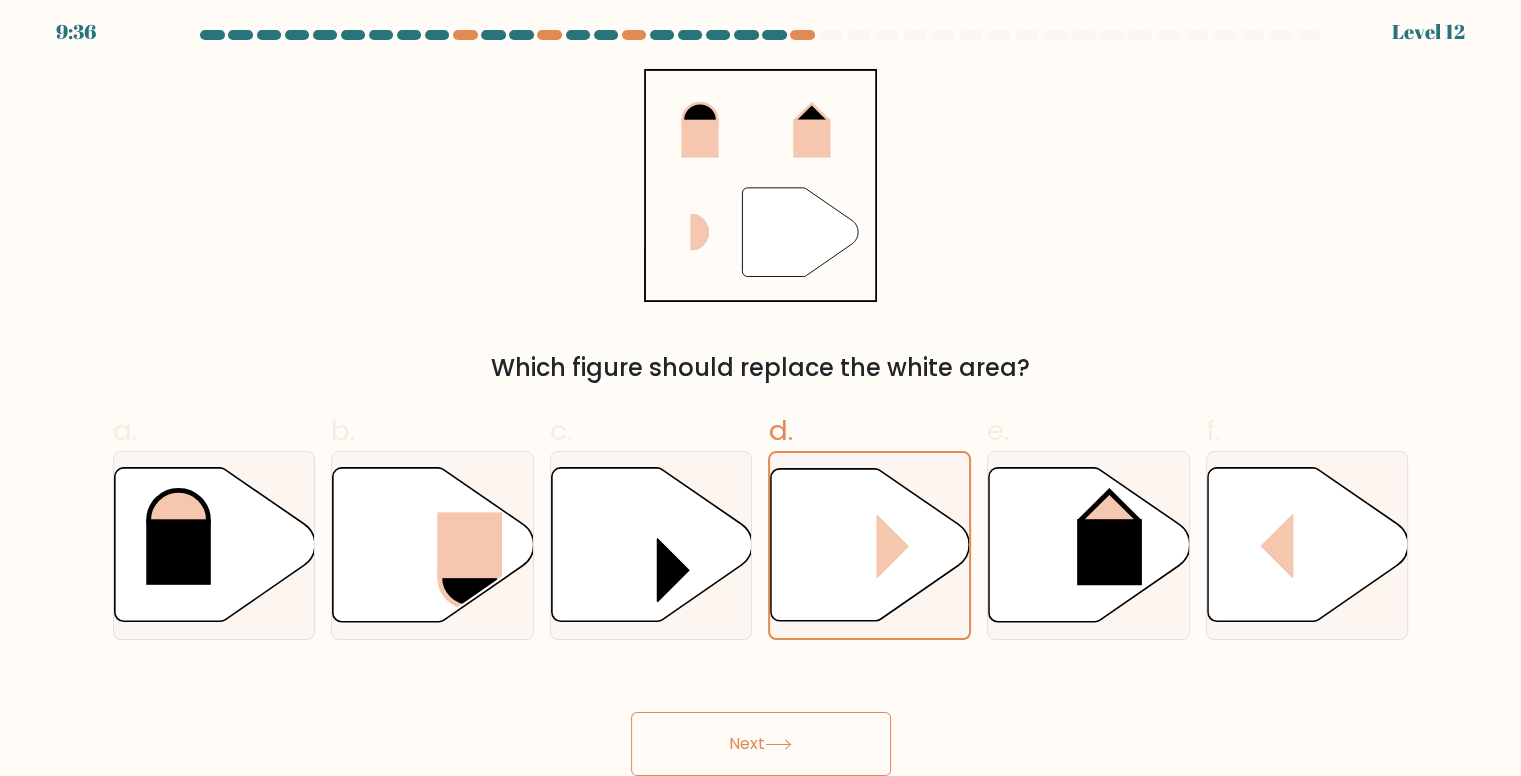 click on "Next" at bounding box center [761, 744] 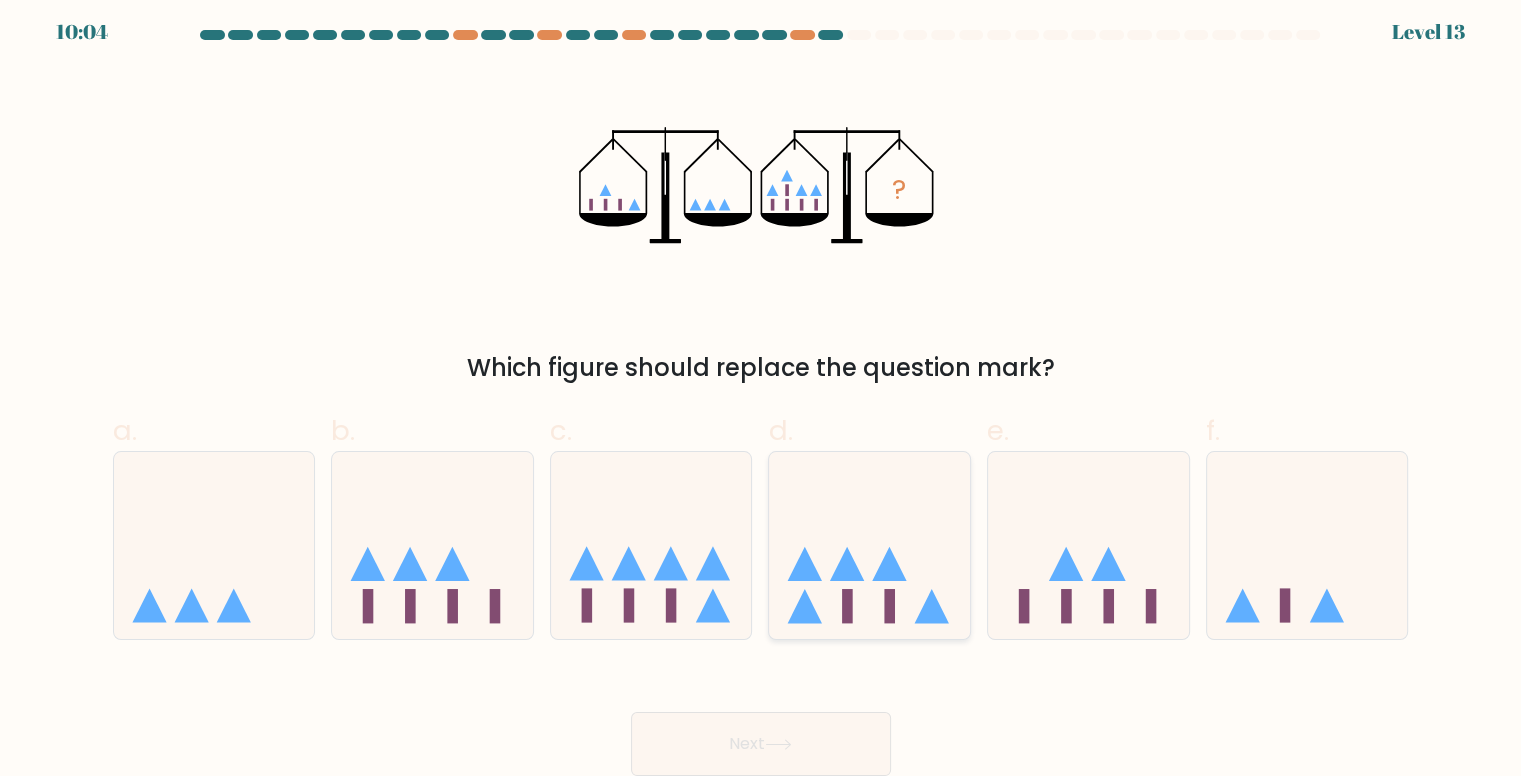 click 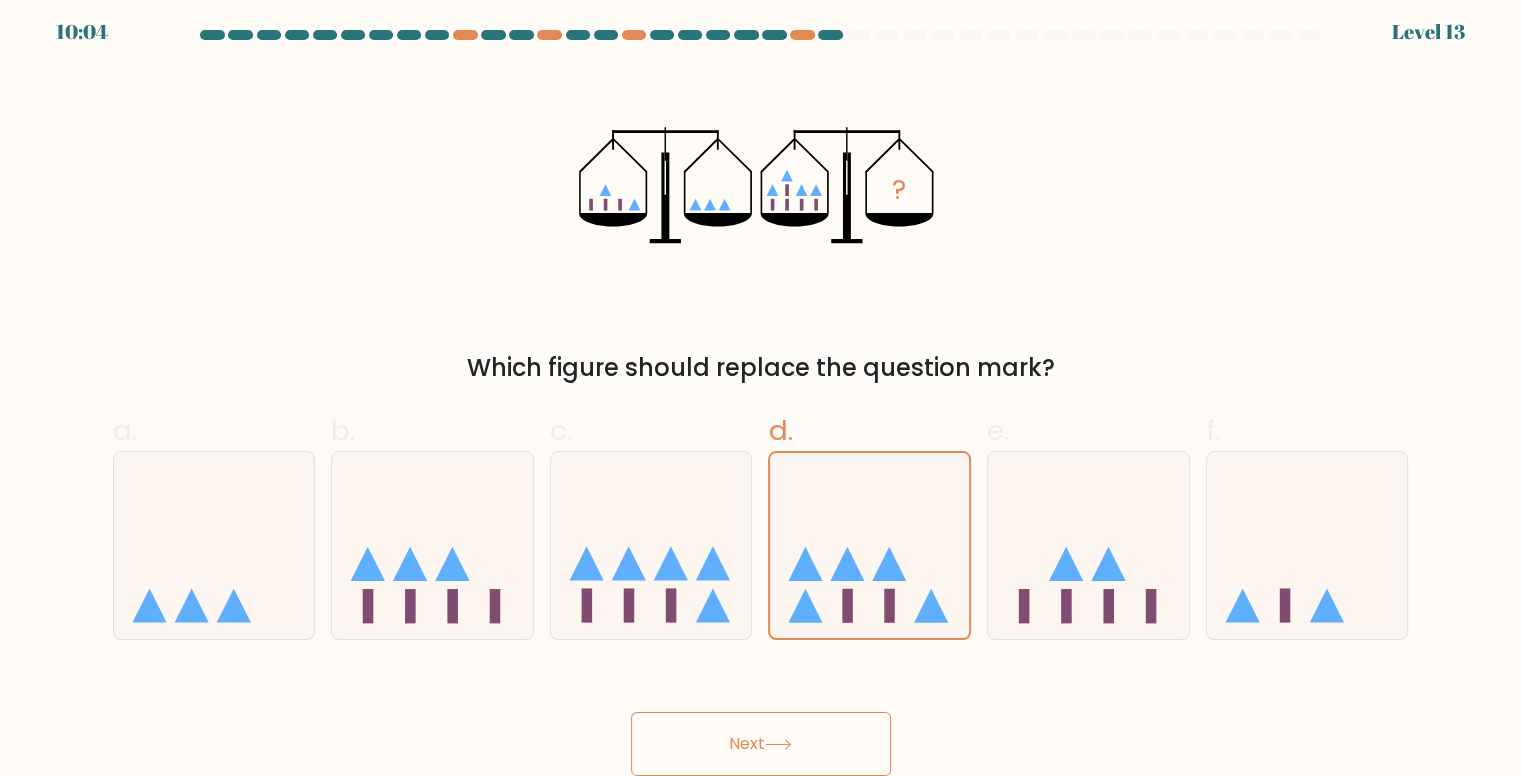 click on "Next" at bounding box center (761, 744) 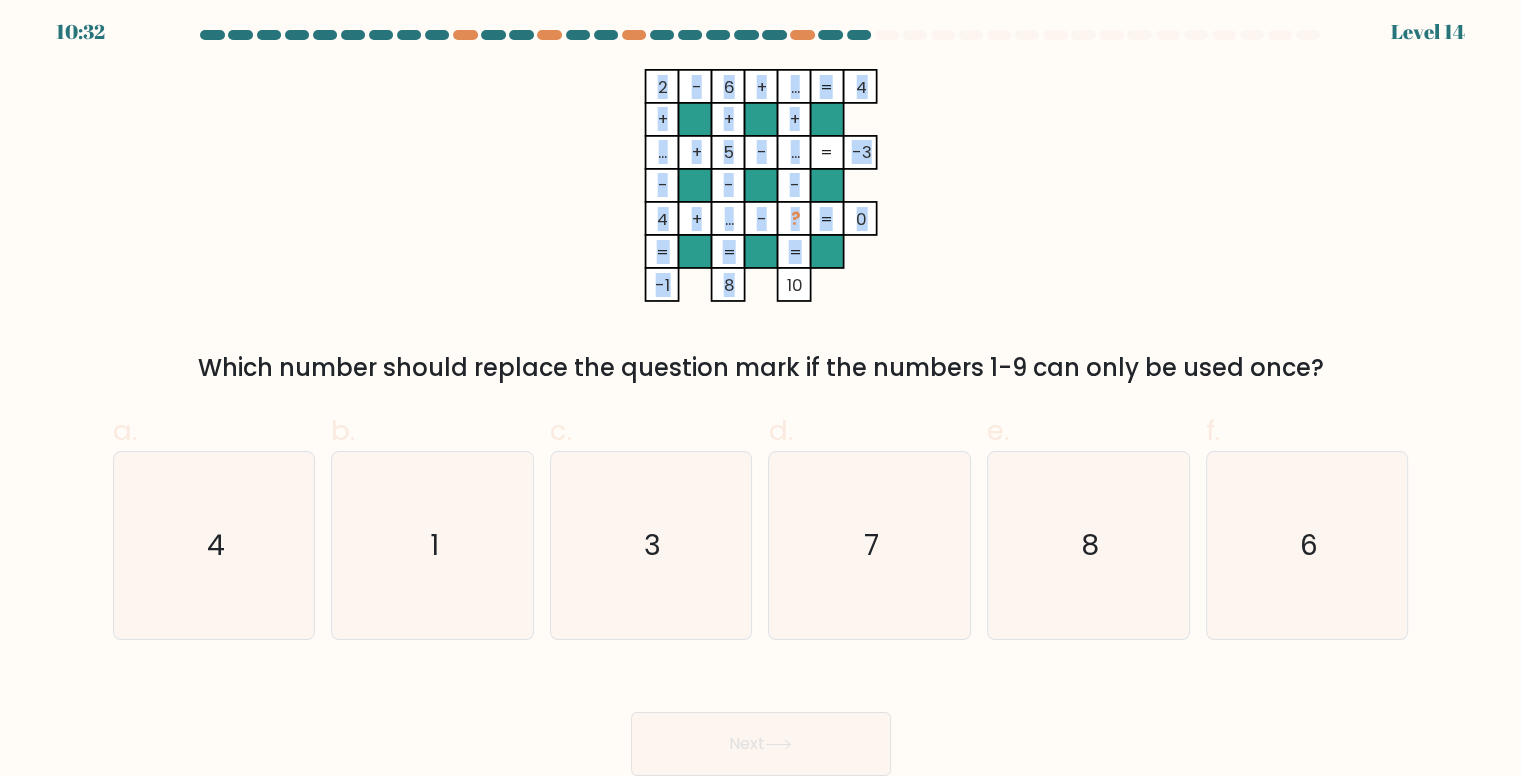 click on "2    -    6    +    ...    4    +    +    +    ...    +    5    -    ...    -3    -    -    -    4    +    ...    -    ?    =   0    =   =   =   =   -1    8    10    =" 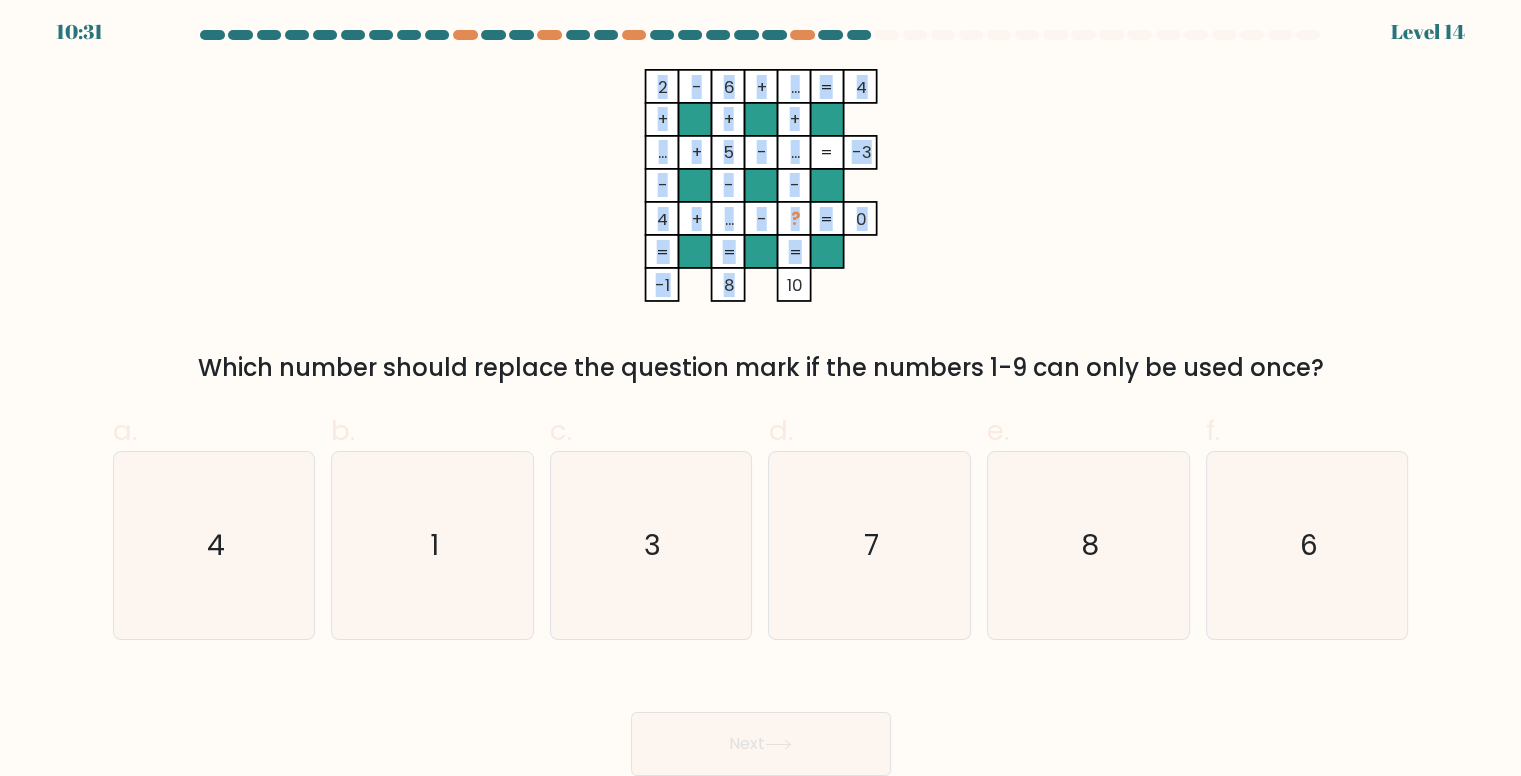 click on "8" 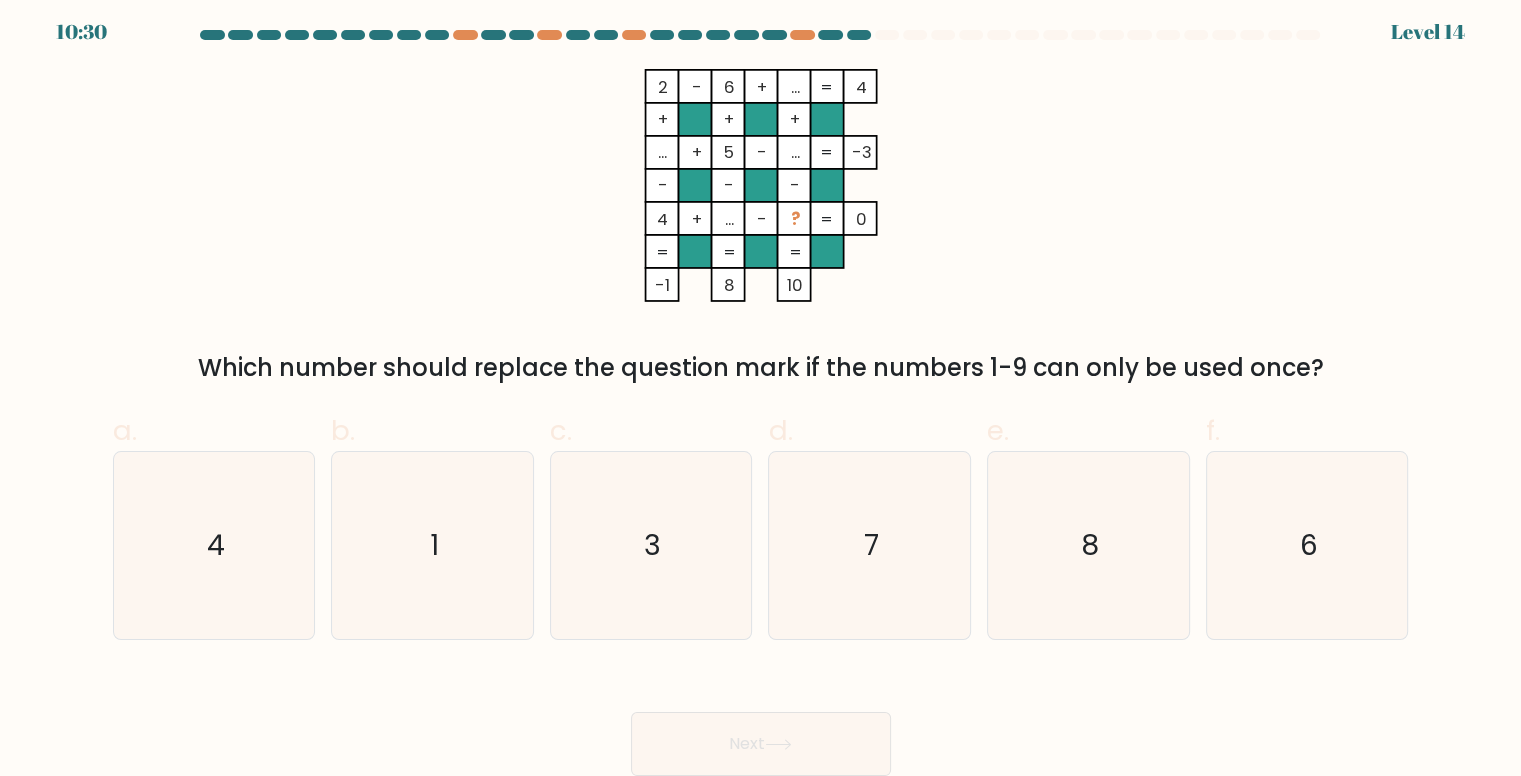 drag, startPoint x: 730, startPoint y: 238, endPoint x: 733, endPoint y: 264, distance: 26.172504 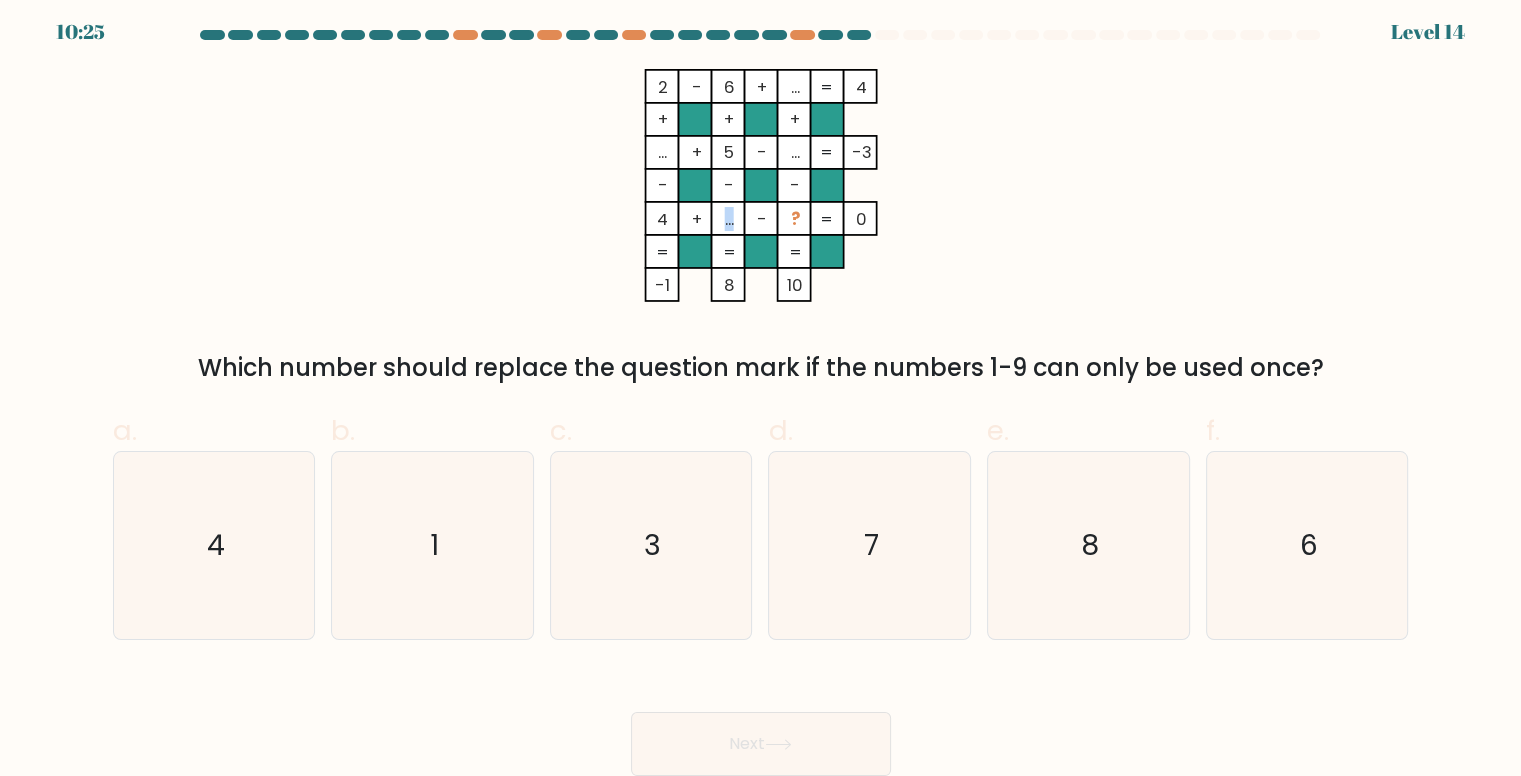 click on "..." 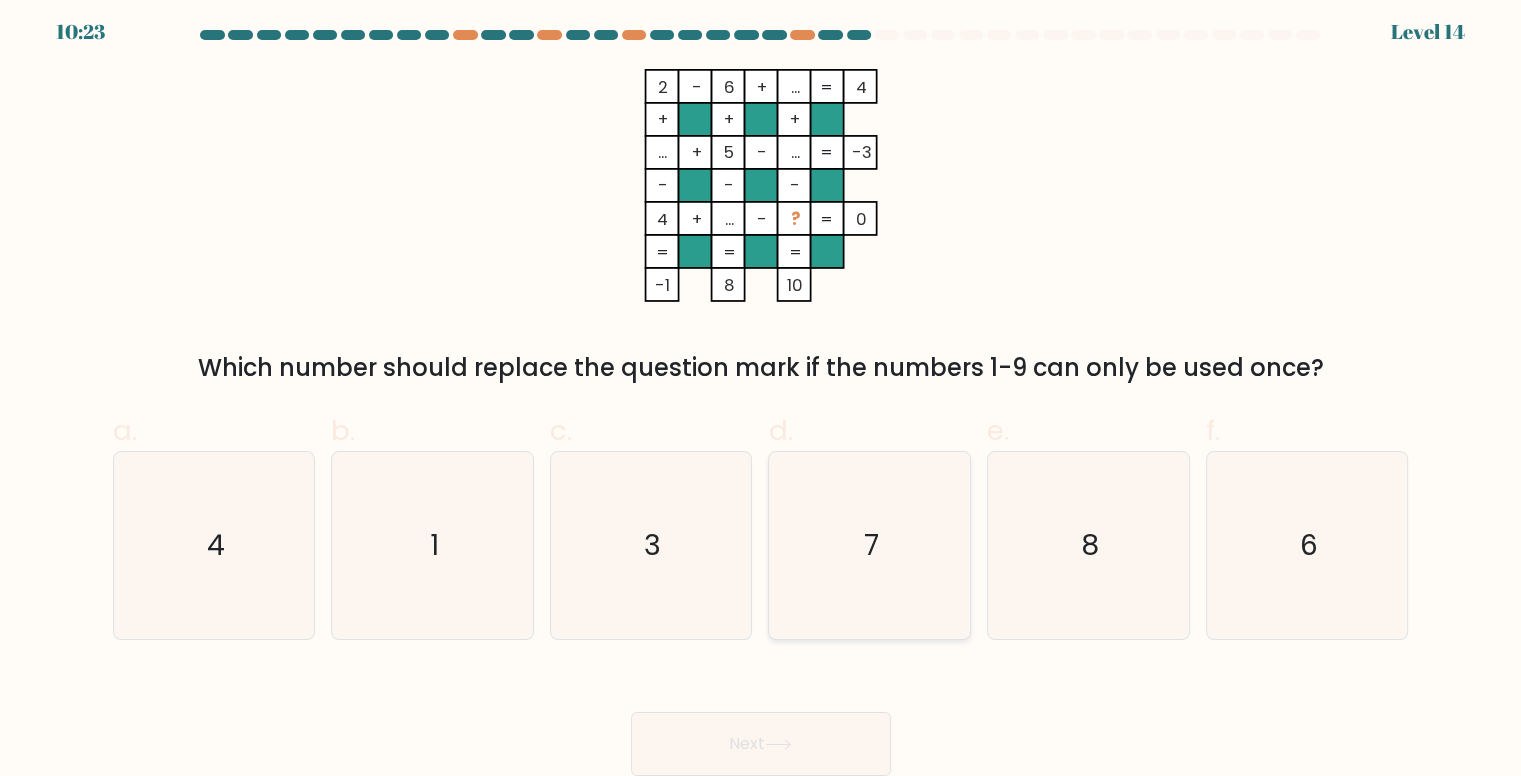 click on "7" 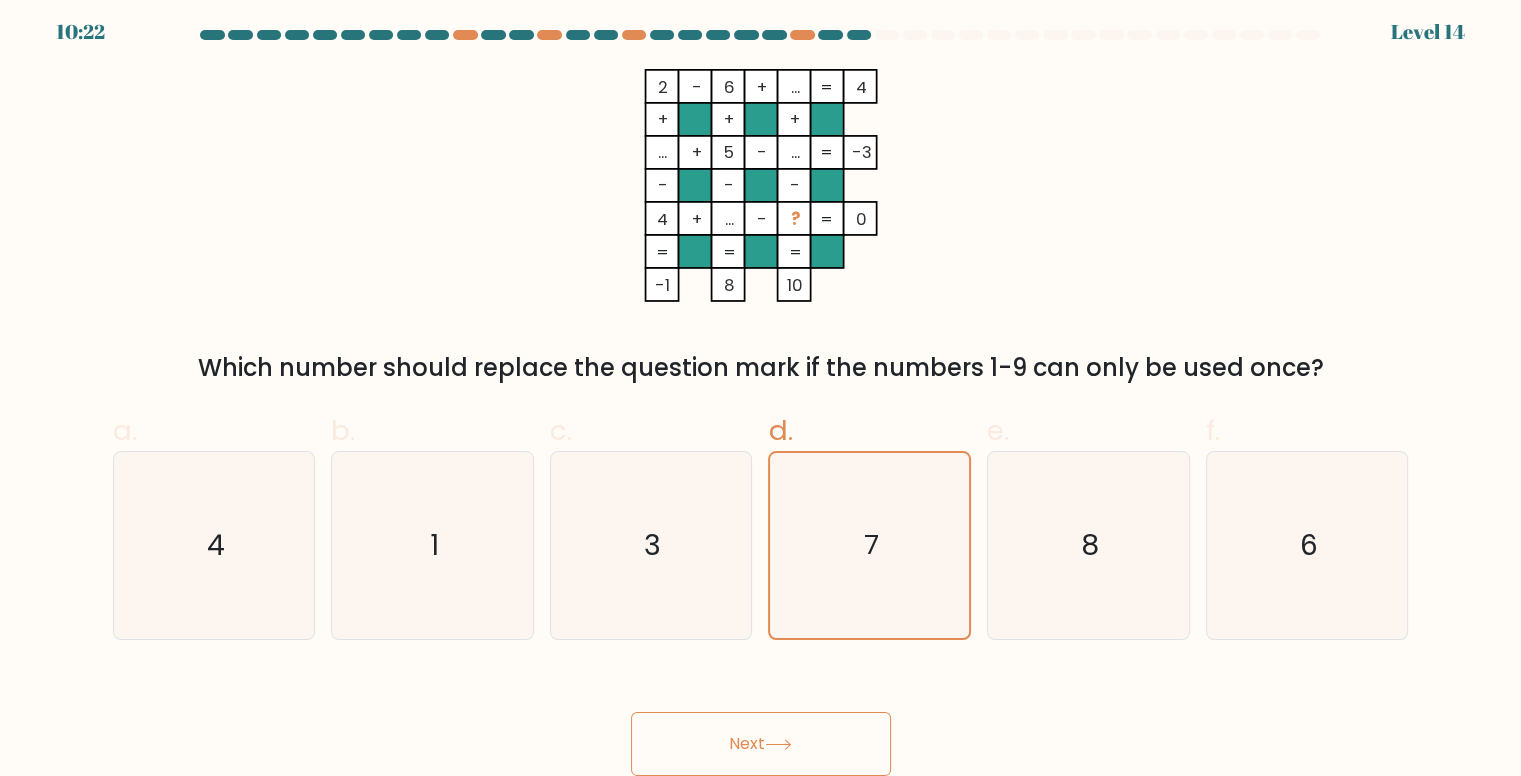 click on "Next" at bounding box center (761, 744) 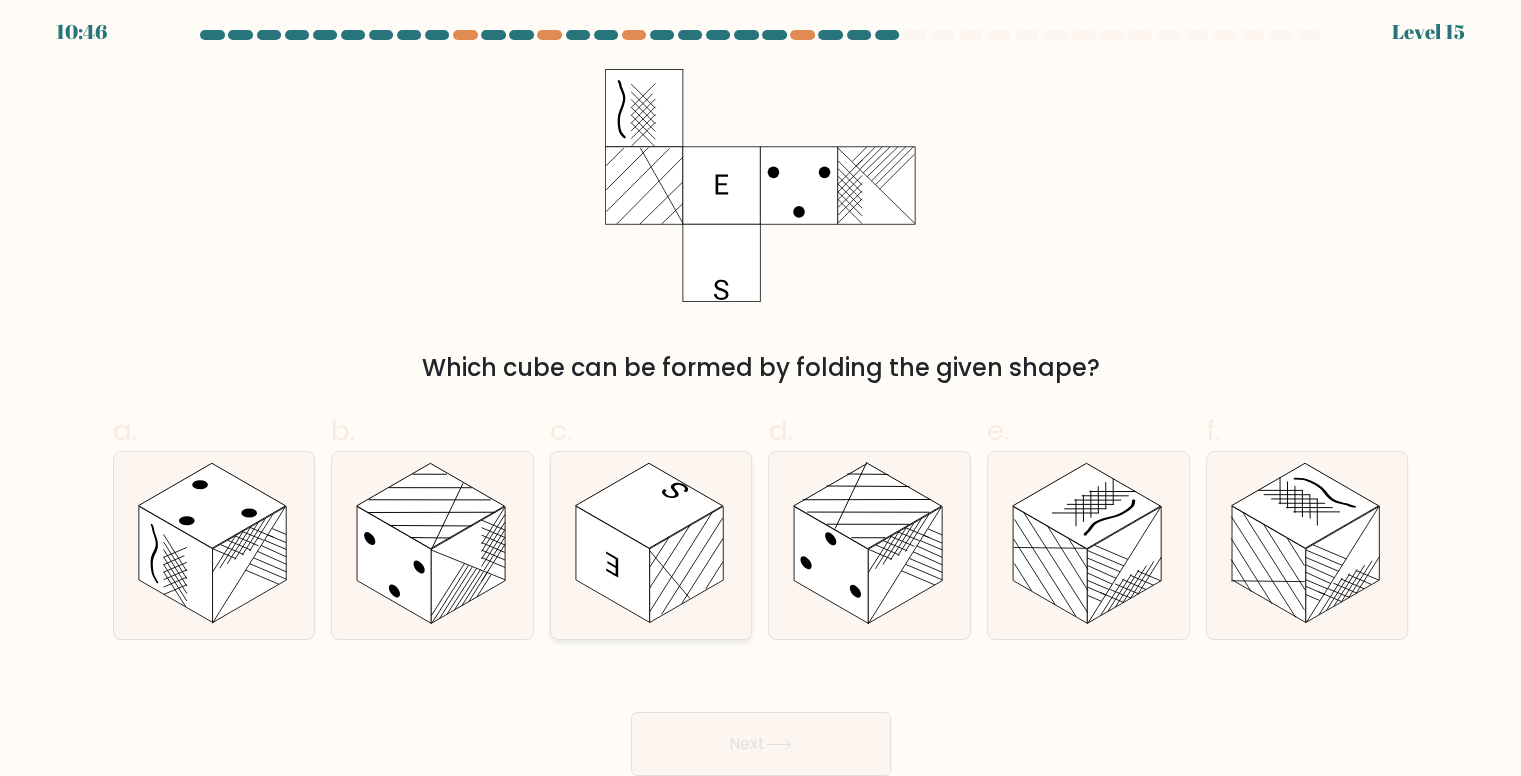 click 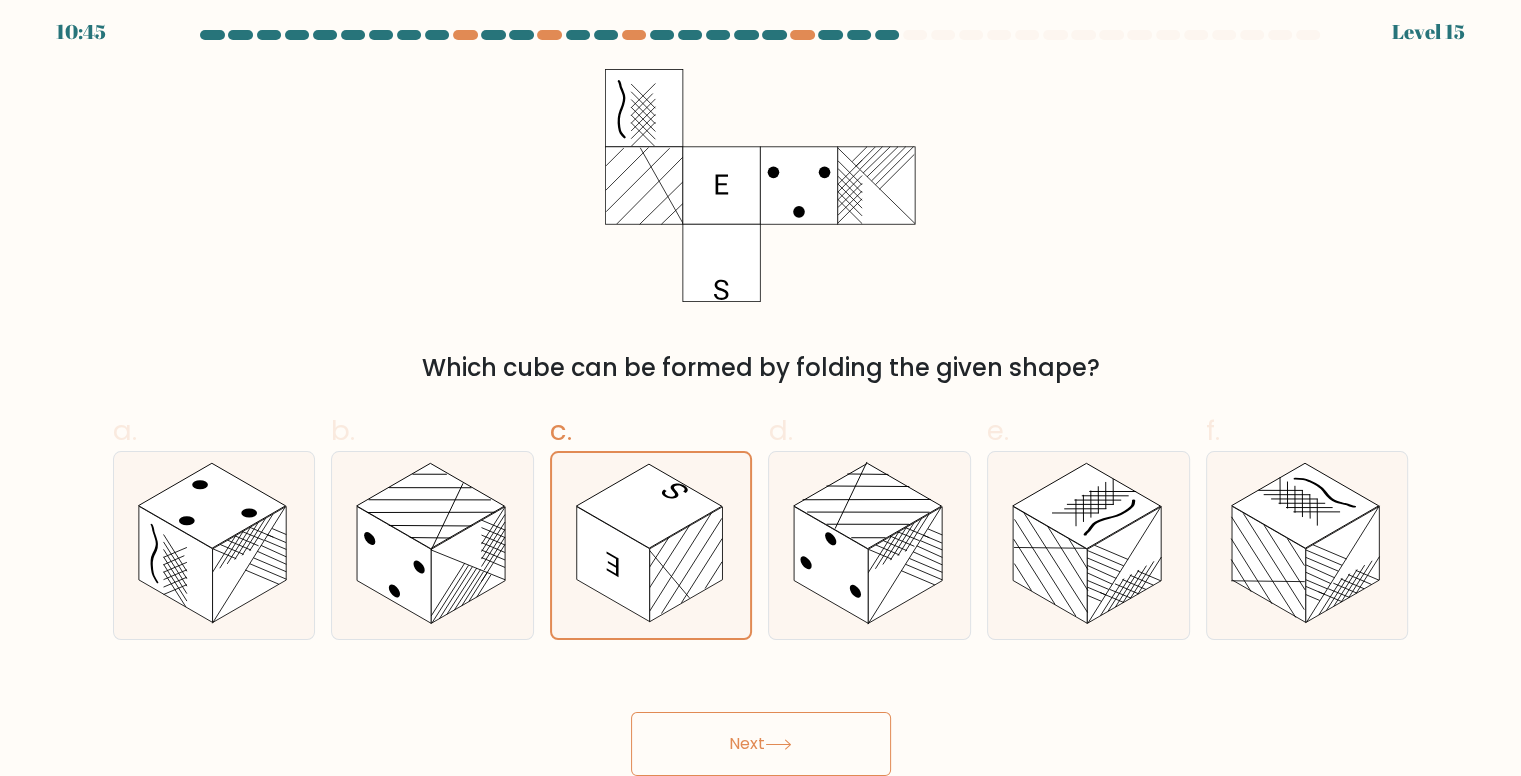 click on "Next" at bounding box center (761, 744) 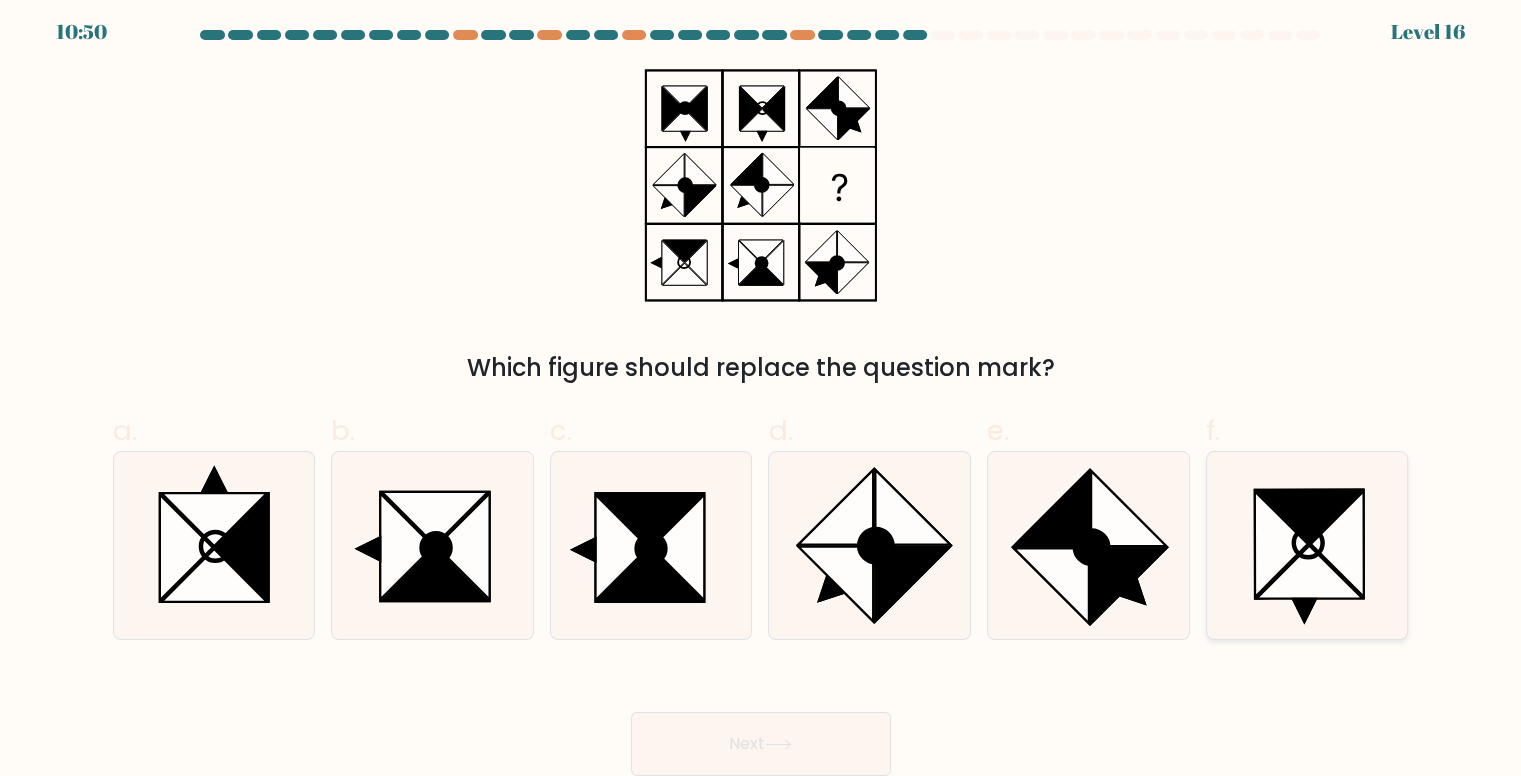 click 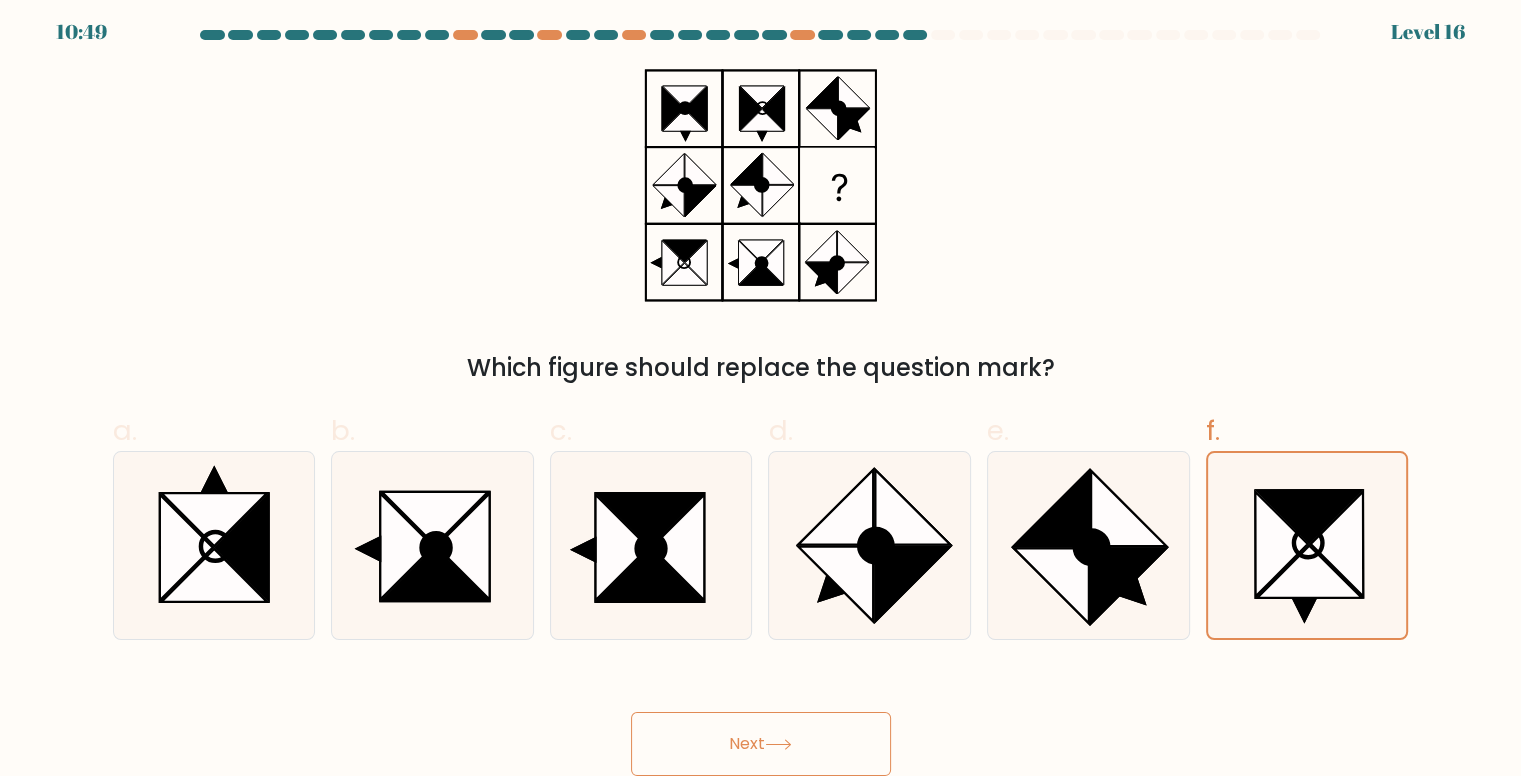 click on "Next" at bounding box center [761, 744] 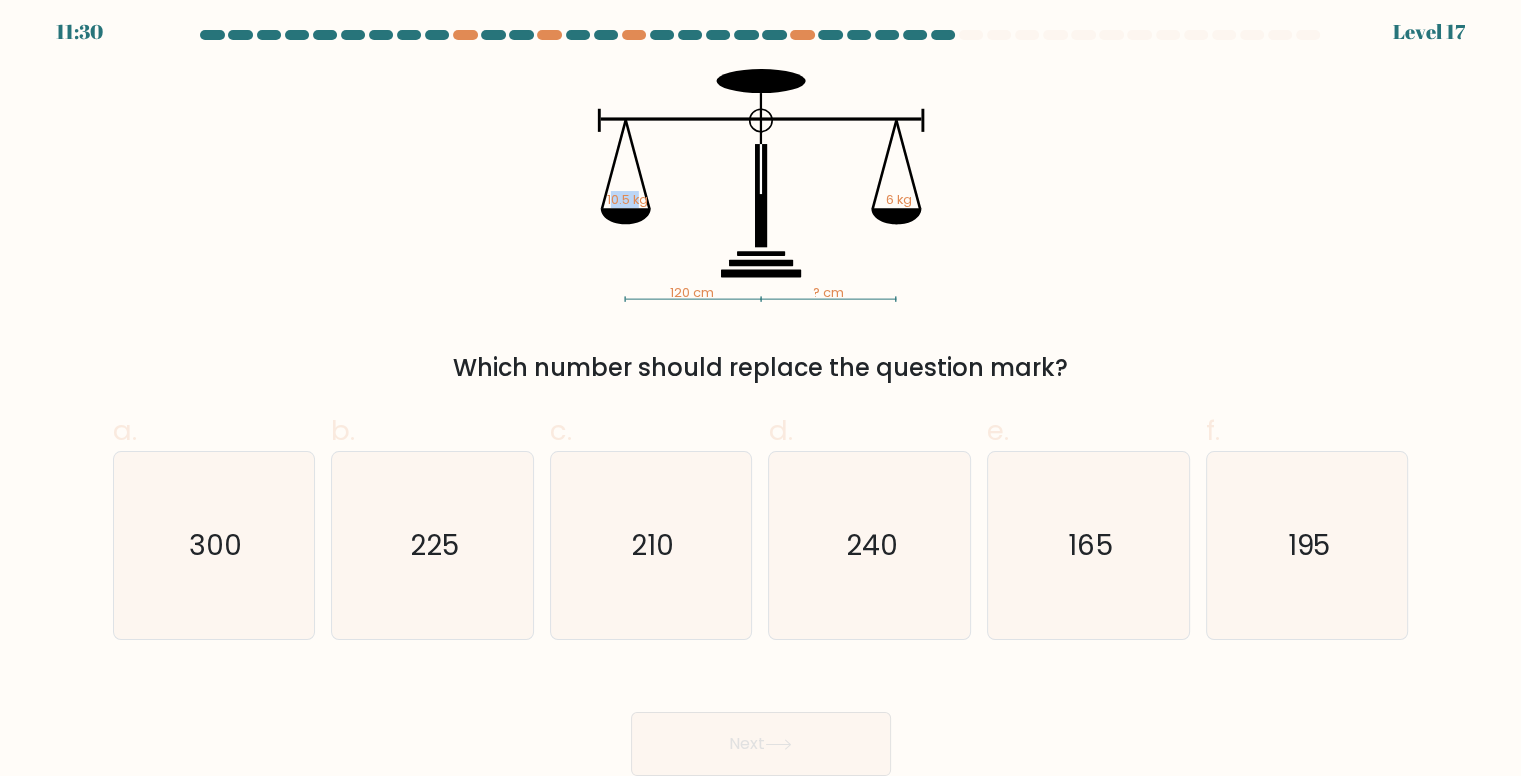 drag, startPoint x: 611, startPoint y: 199, endPoint x: 637, endPoint y: 200, distance: 26.019224 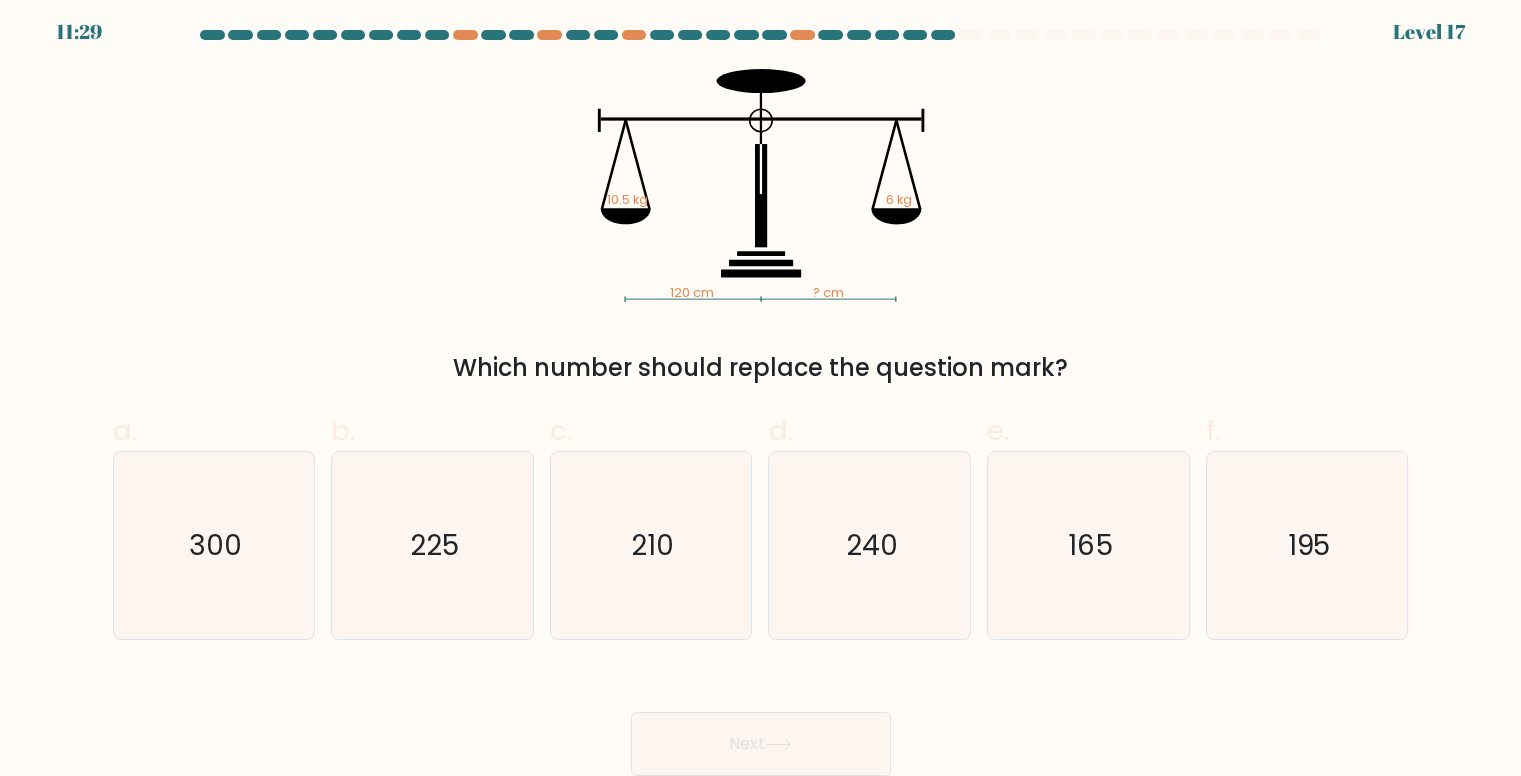 click 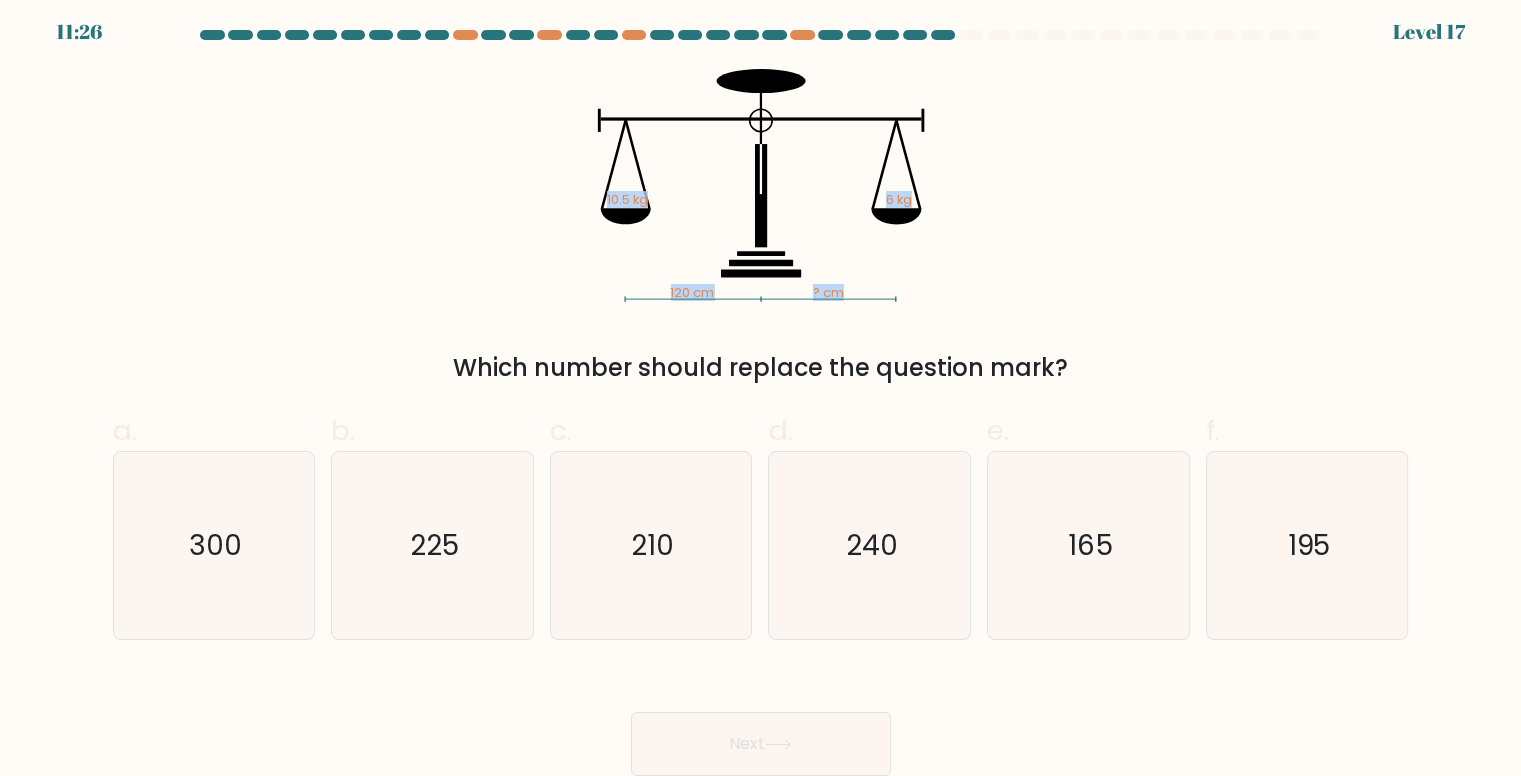 drag, startPoint x: 660, startPoint y: 293, endPoint x: 695, endPoint y: 298, distance: 35.35534 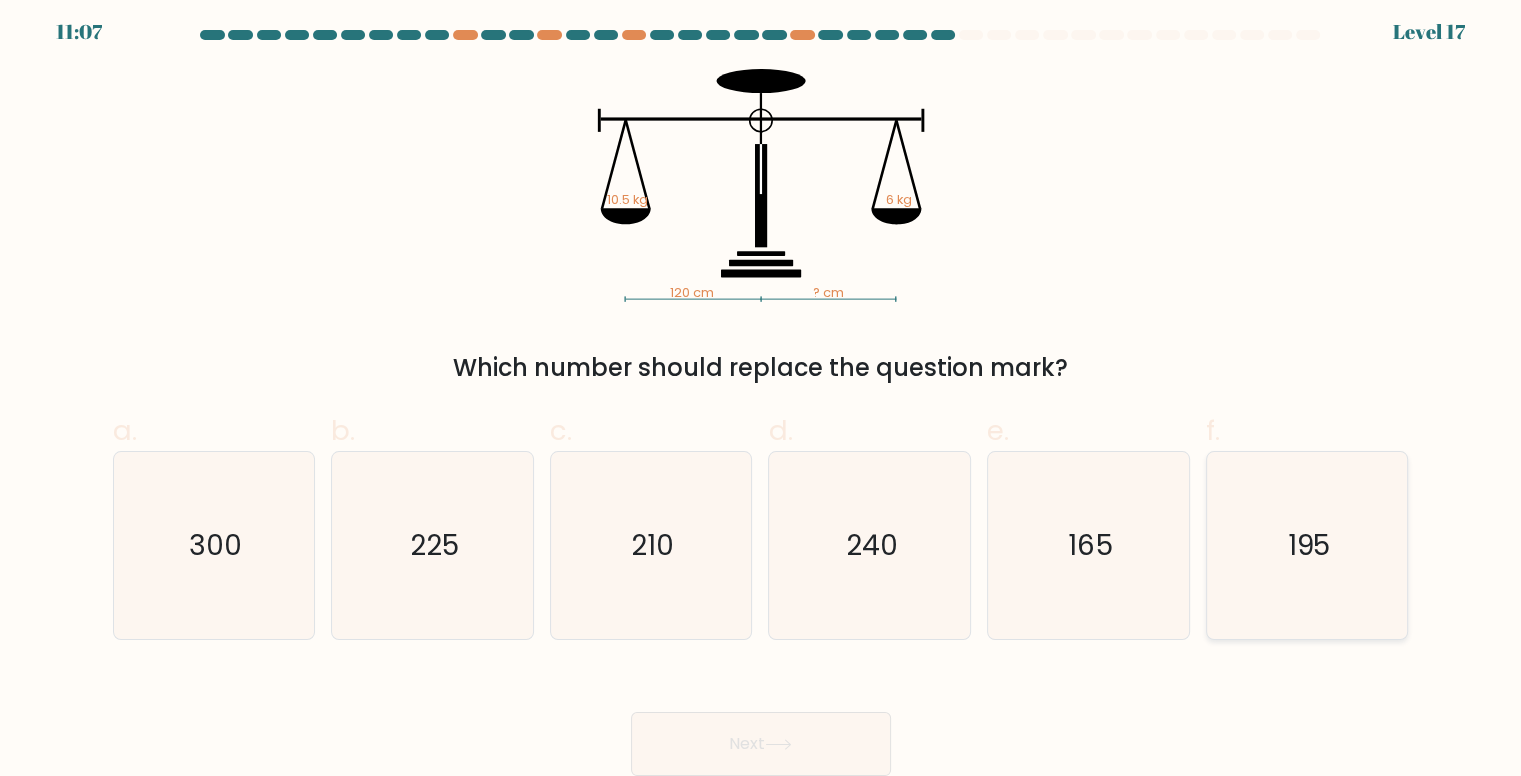 click on "195" 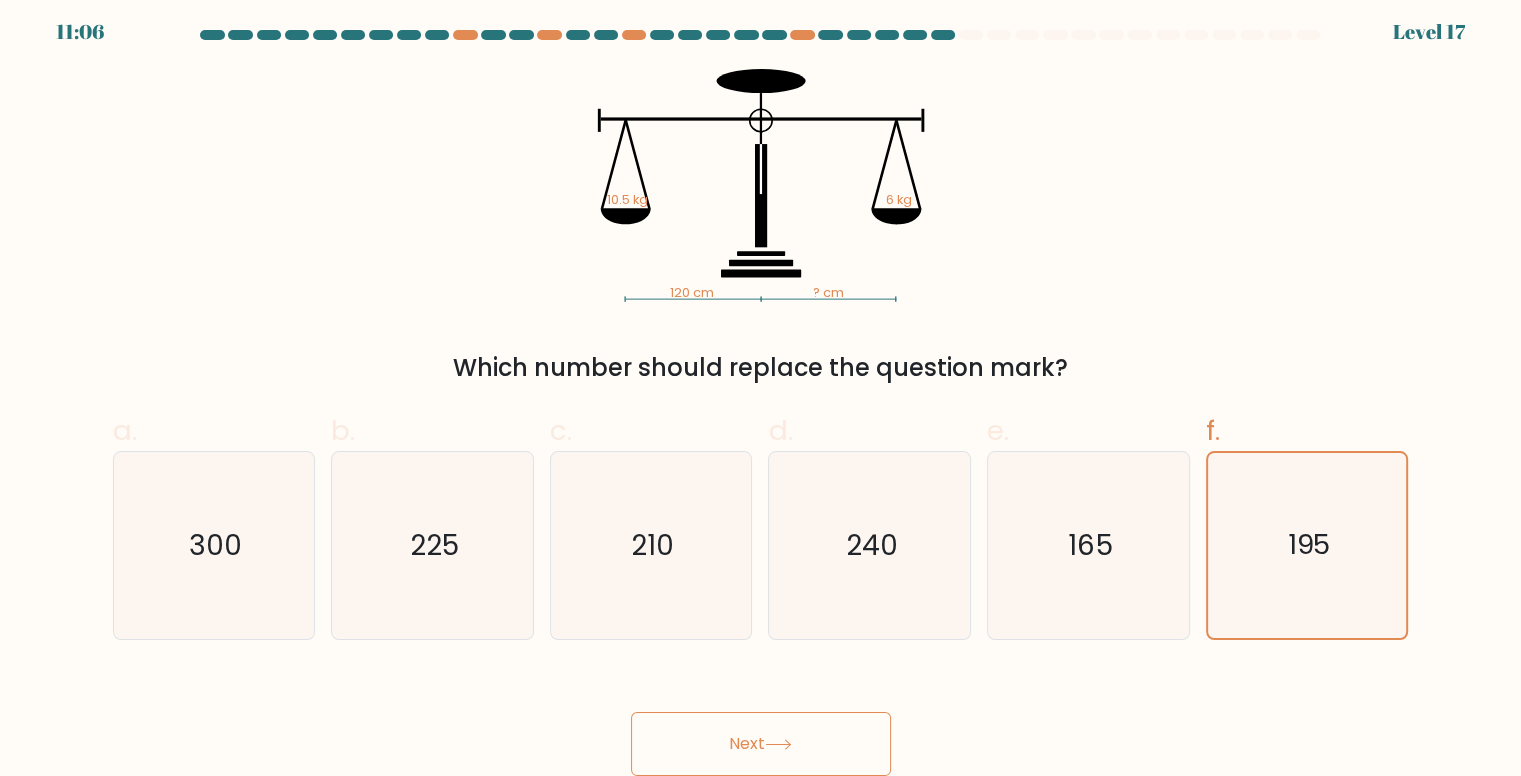 click on "Next" at bounding box center (761, 744) 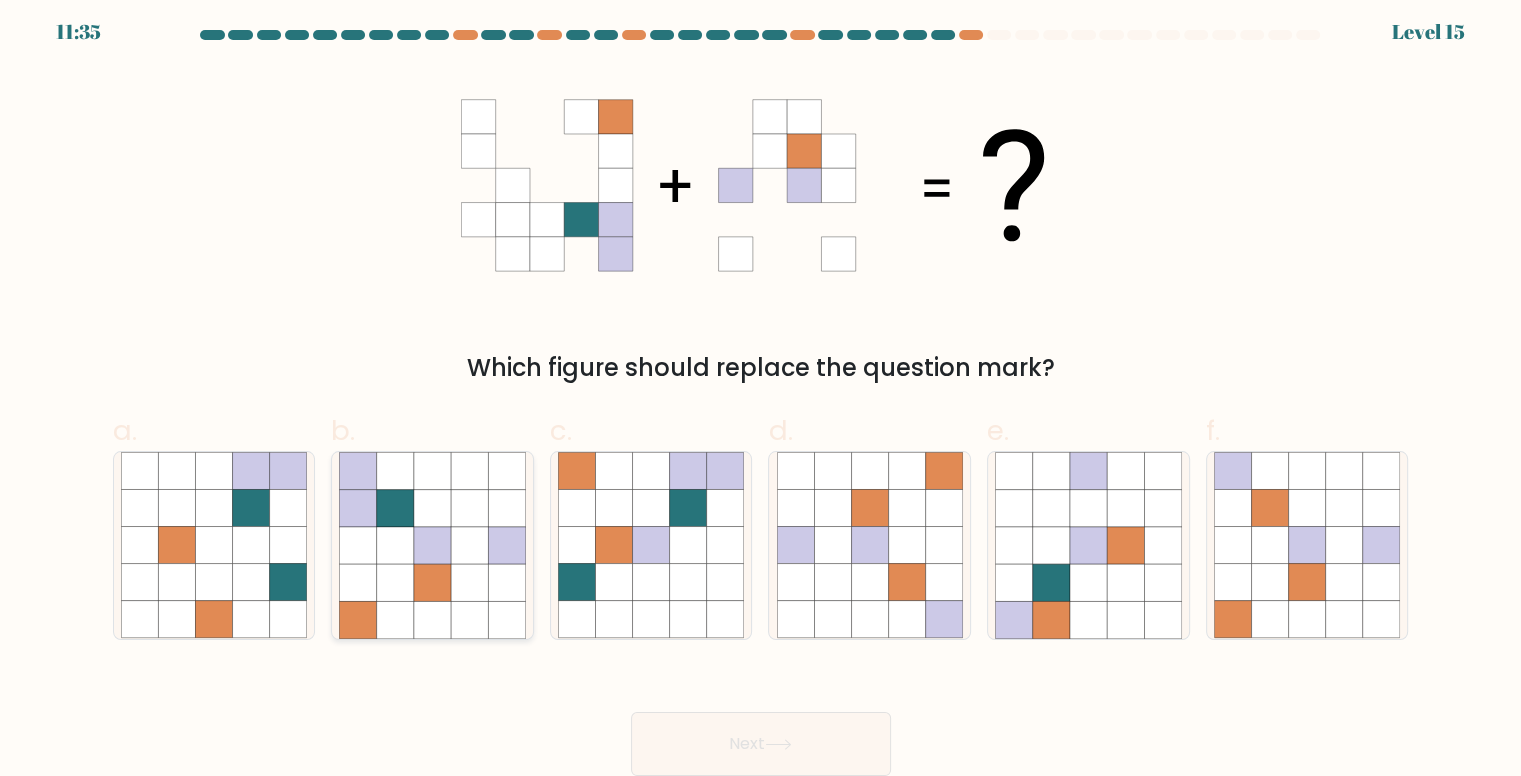 click 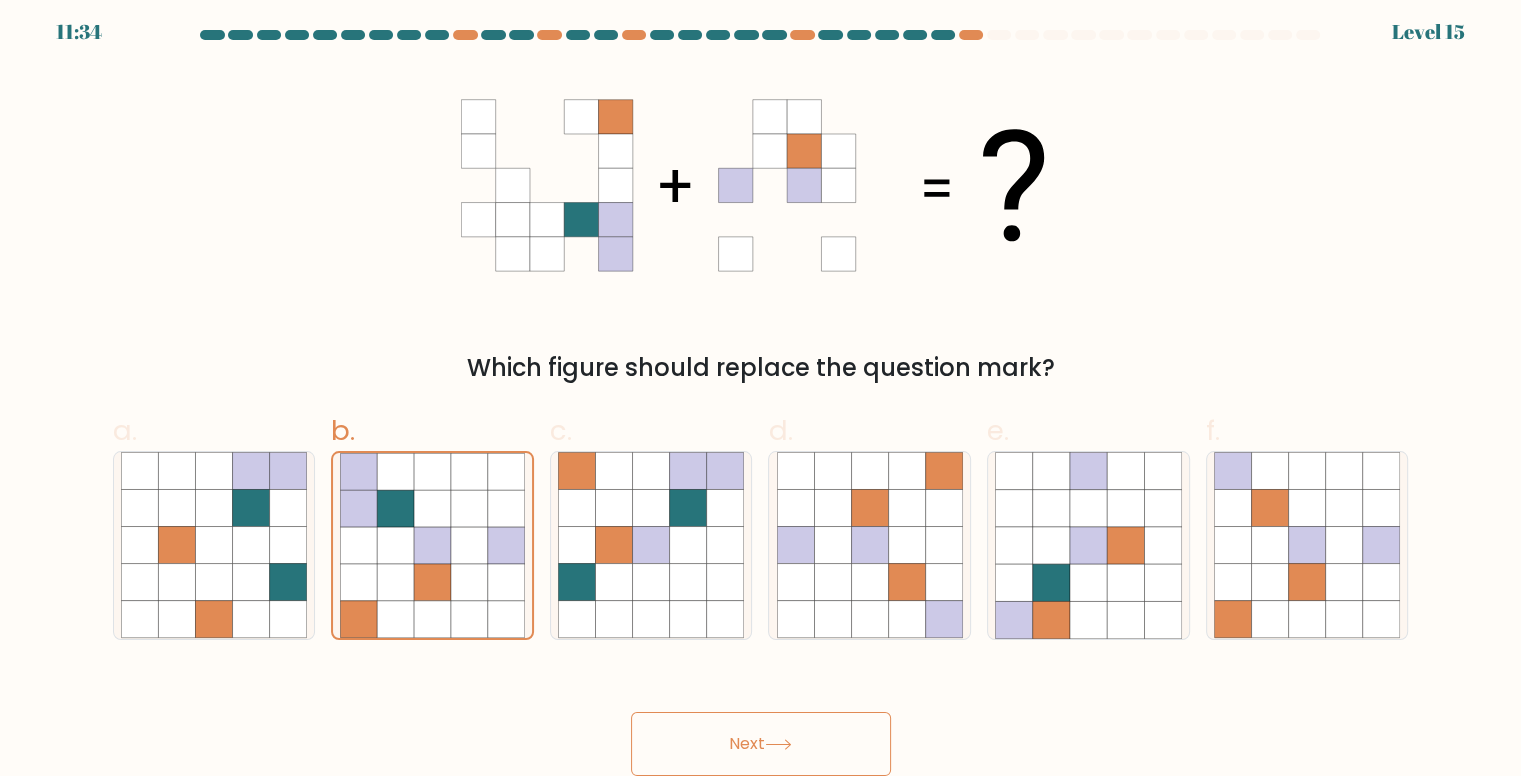 click on "Next" at bounding box center (761, 744) 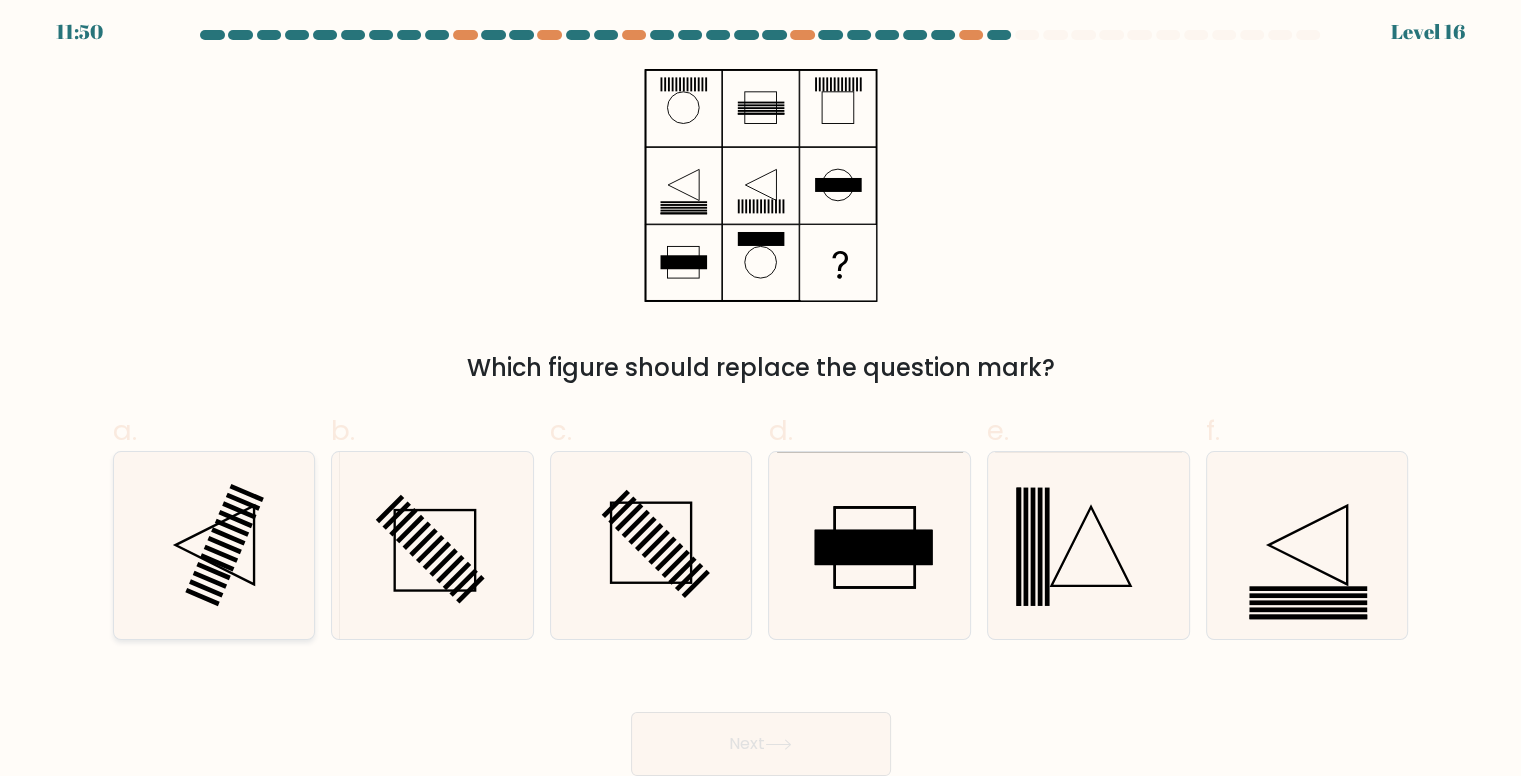 click 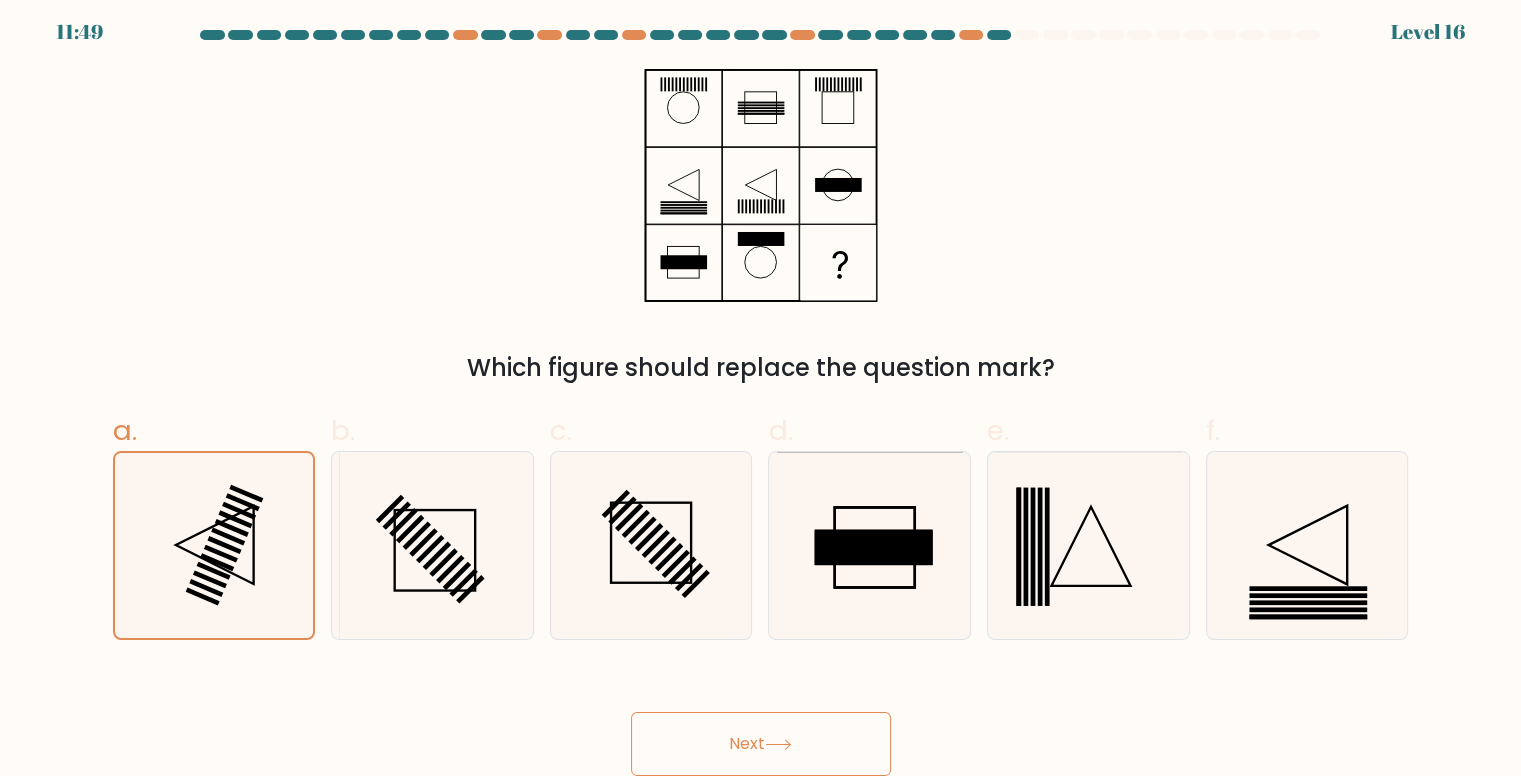 click on "Next" at bounding box center (761, 744) 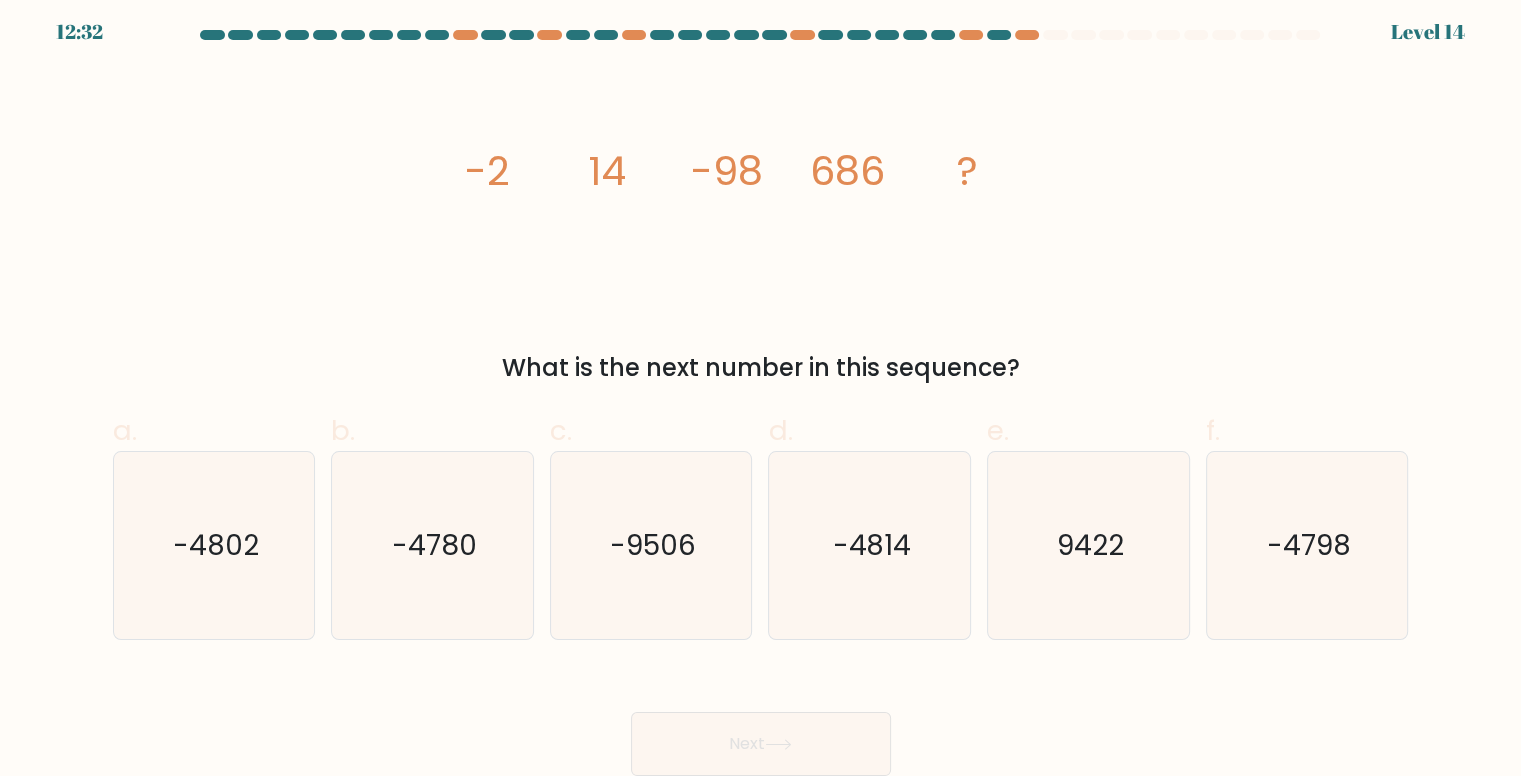 click on "-2" 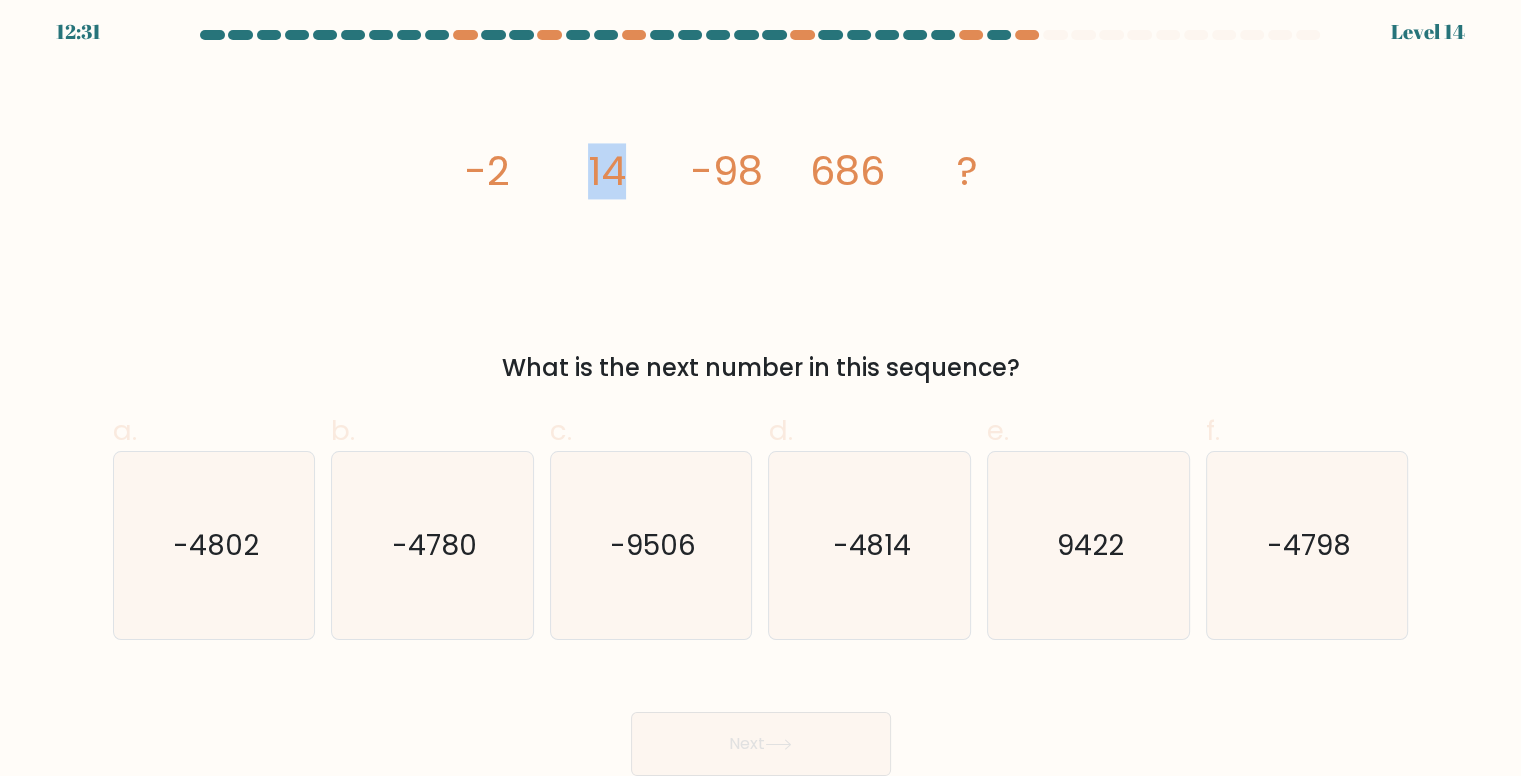 drag, startPoint x: 572, startPoint y: 171, endPoint x: 622, endPoint y: 170, distance: 50.01 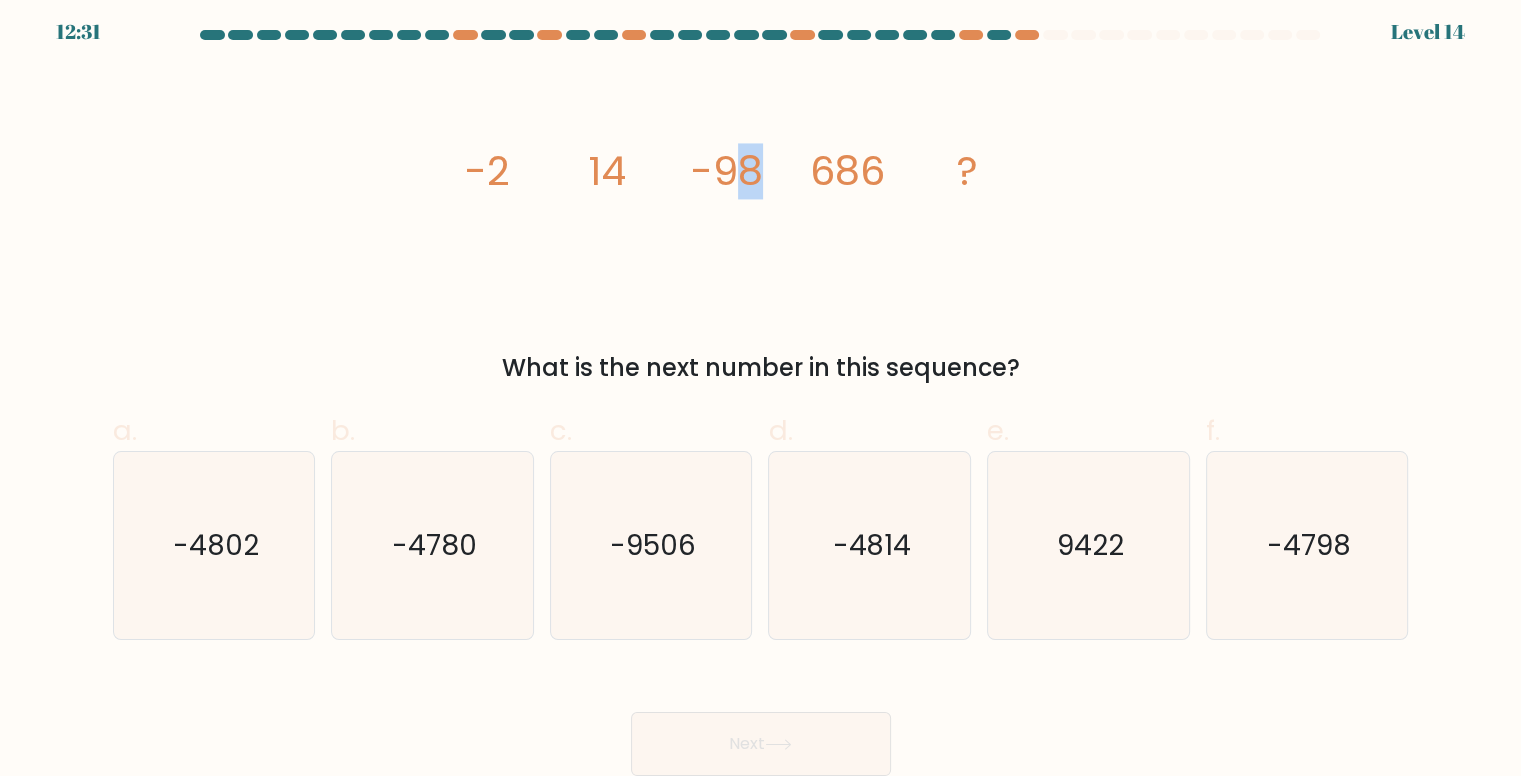 drag, startPoint x: 727, startPoint y: 173, endPoint x: 812, endPoint y: 173, distance: 85 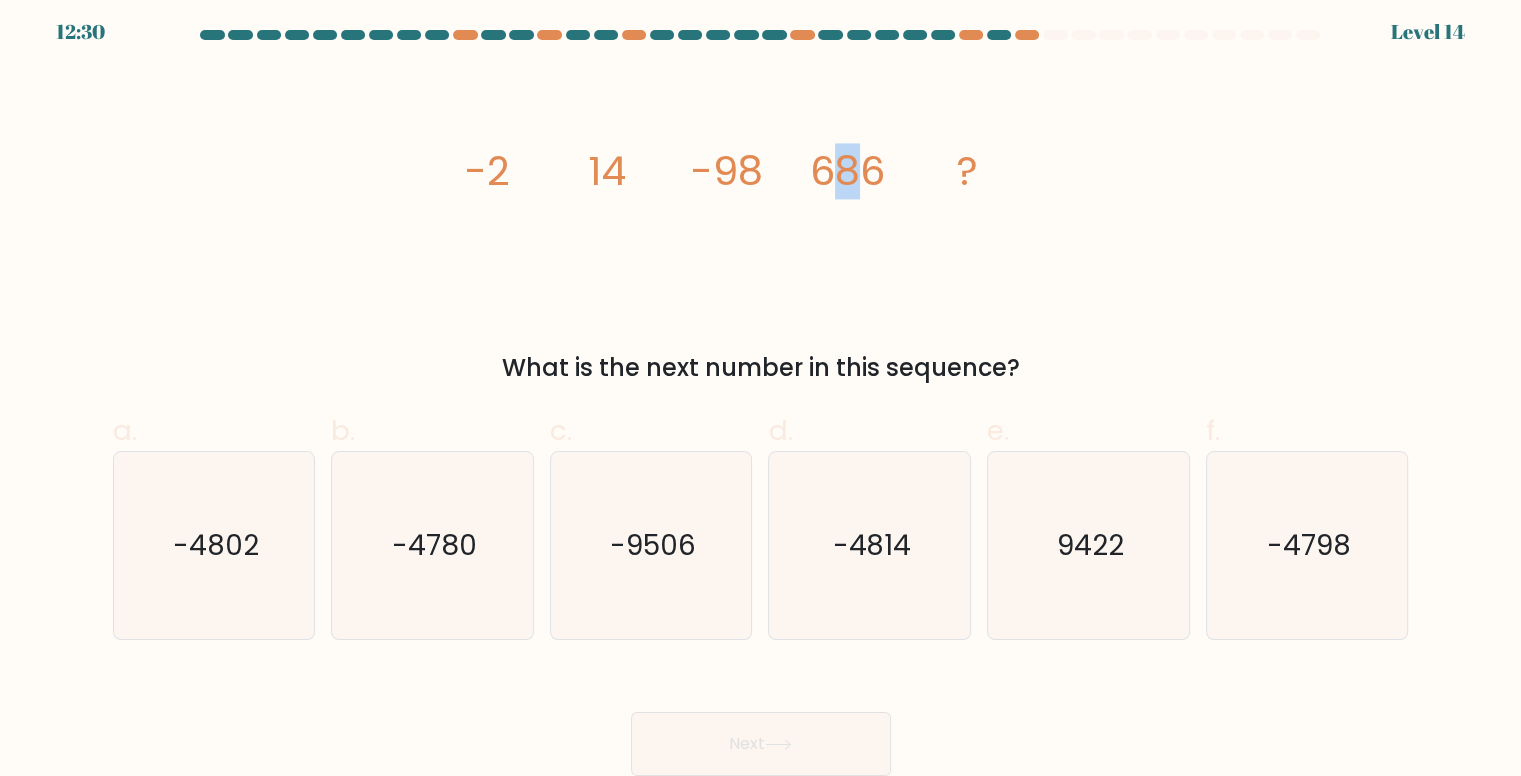 drag, startPoint x: 832, startPoint y: 172, endPoint x: 870, endPoint y: 170, distance: 38.052597 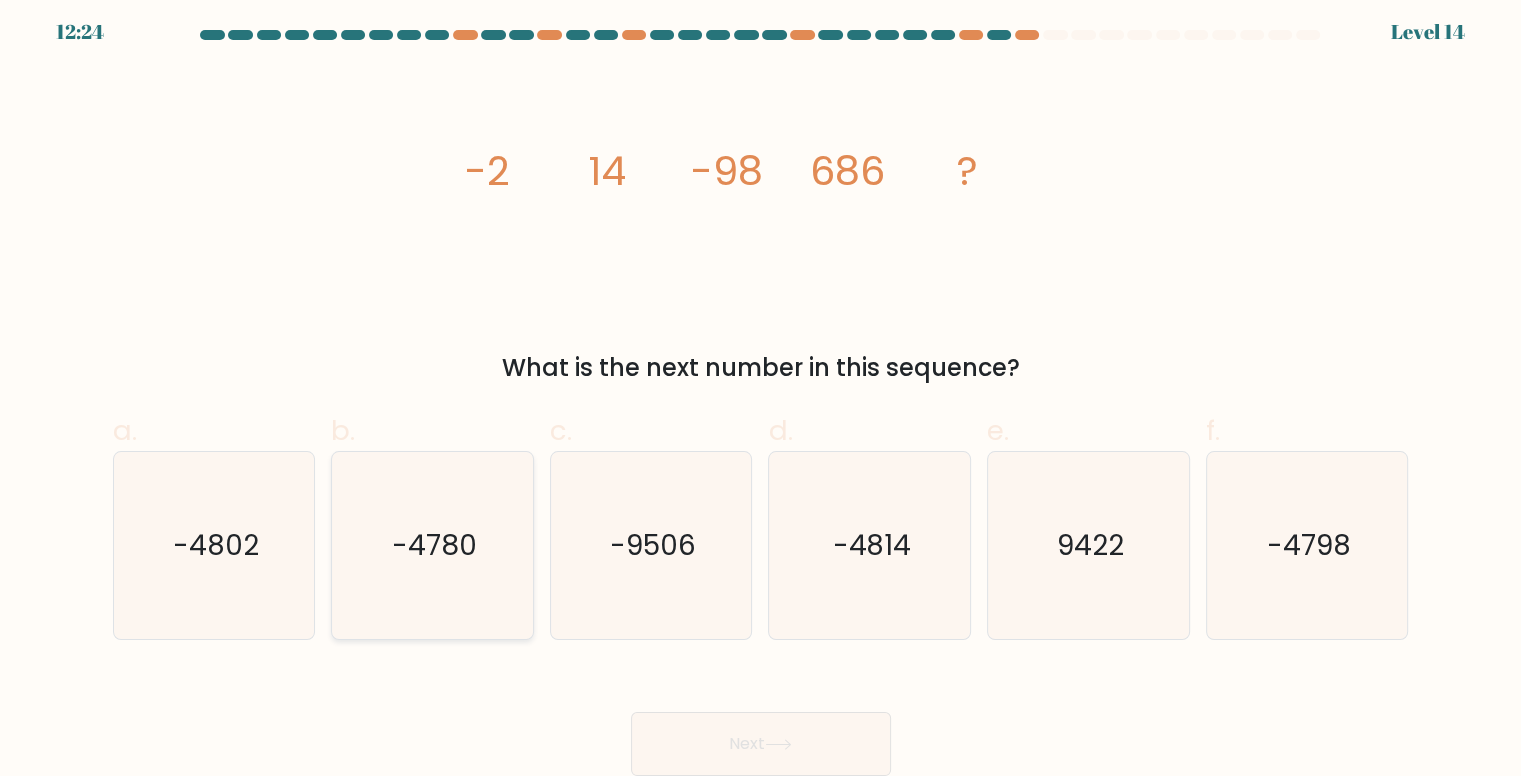 click on "-4780" 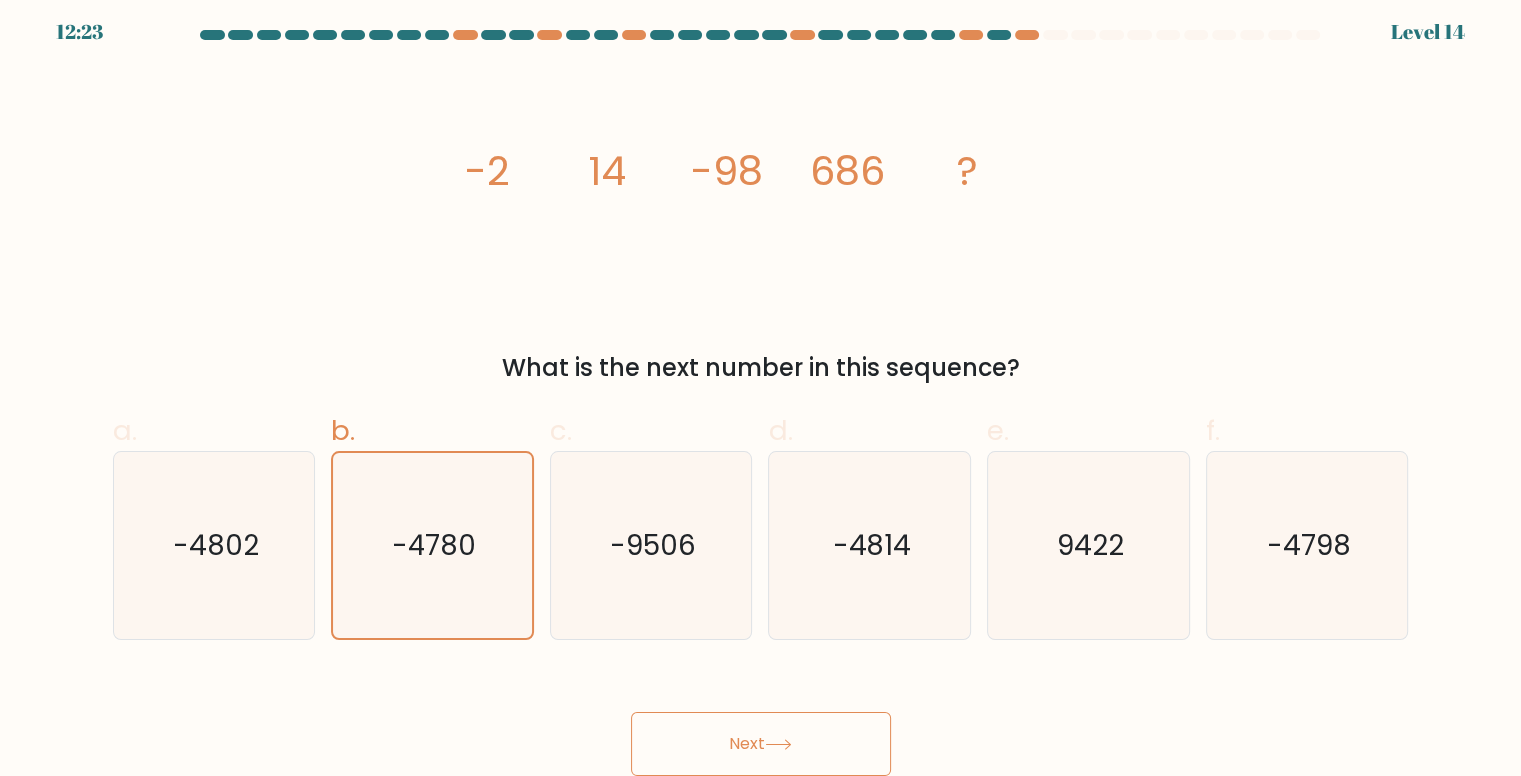 click on "Next" at bounding box center [761, 744] 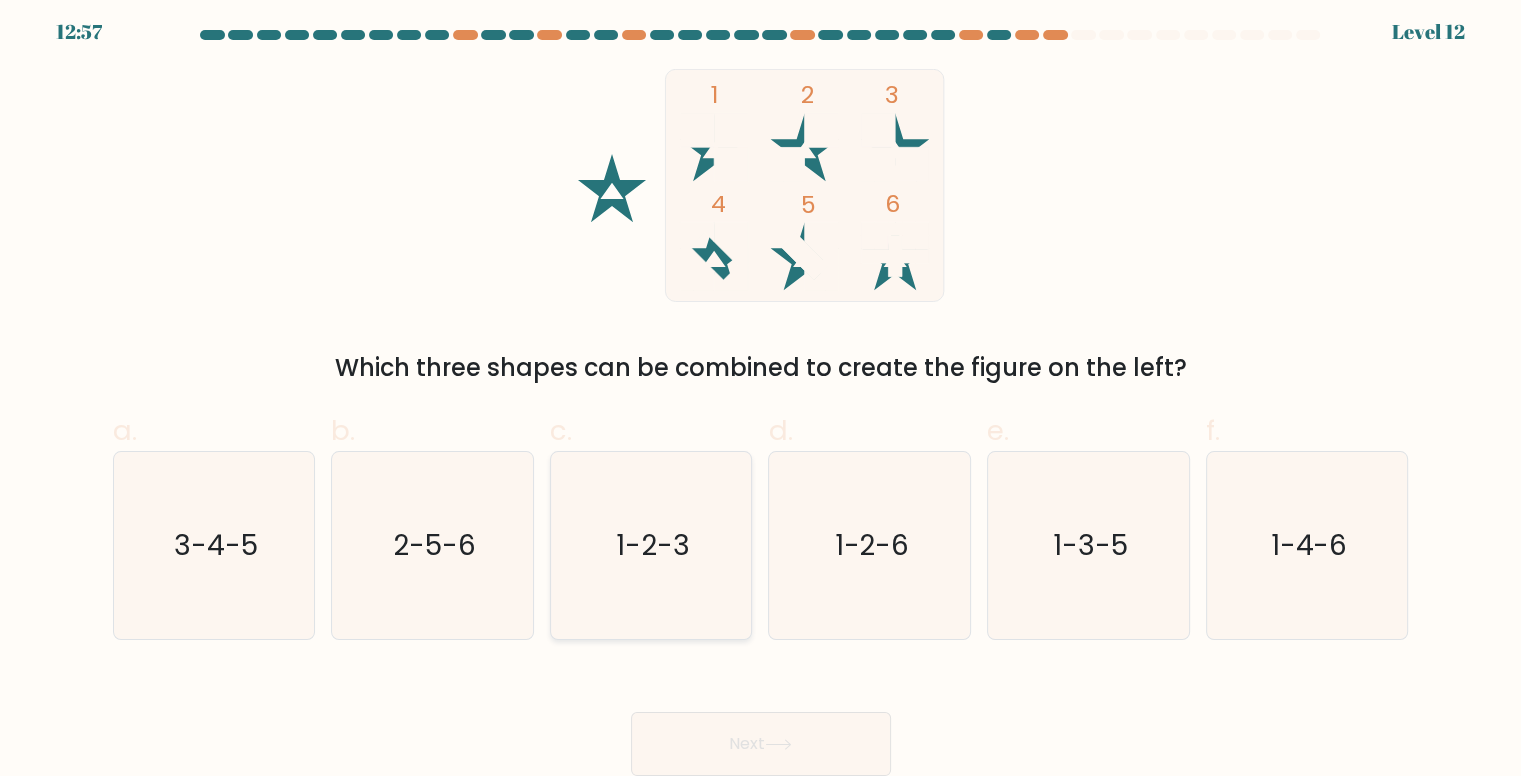 click on "1-2-3" 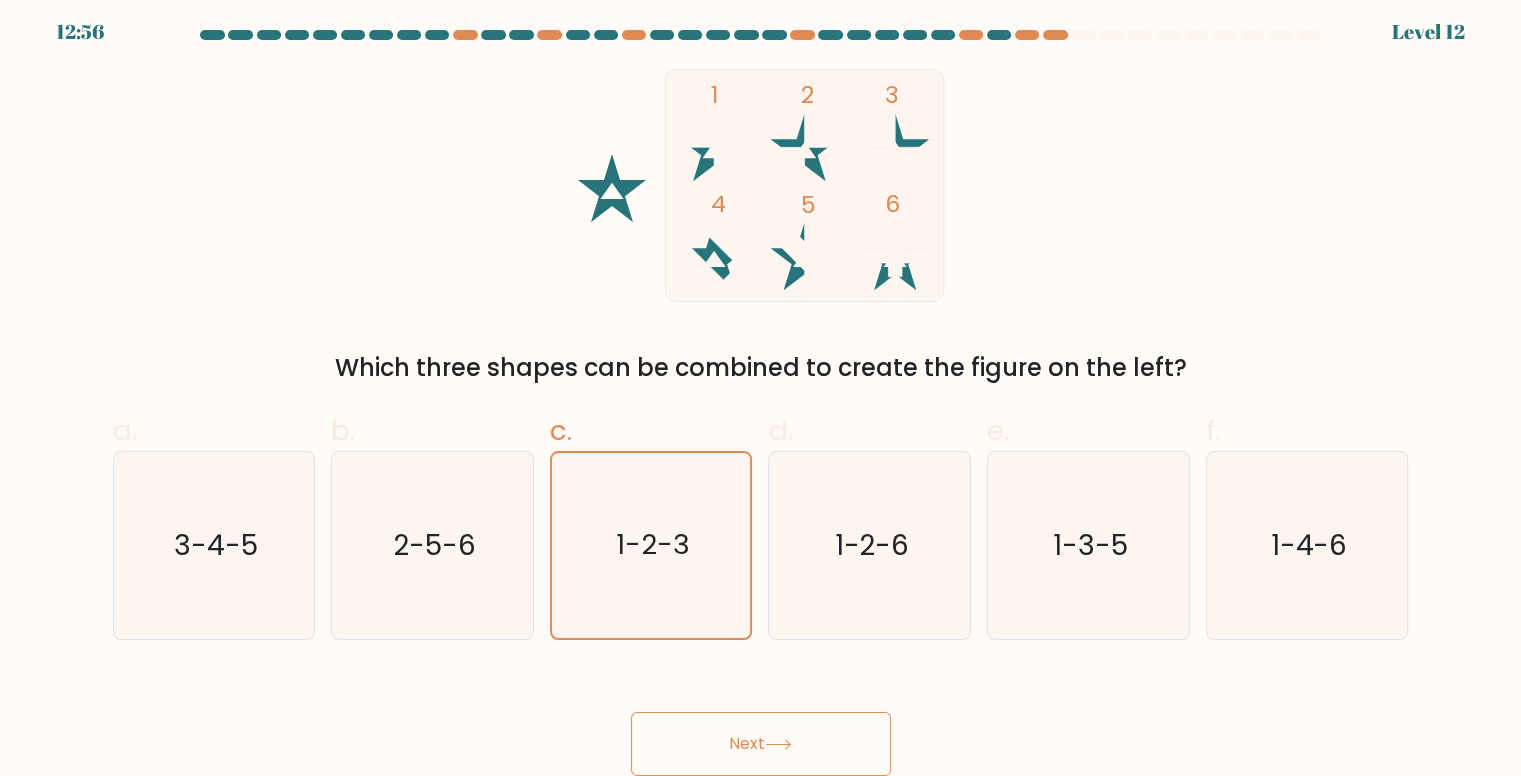 click on "Next" at bounding box center [761, 744] 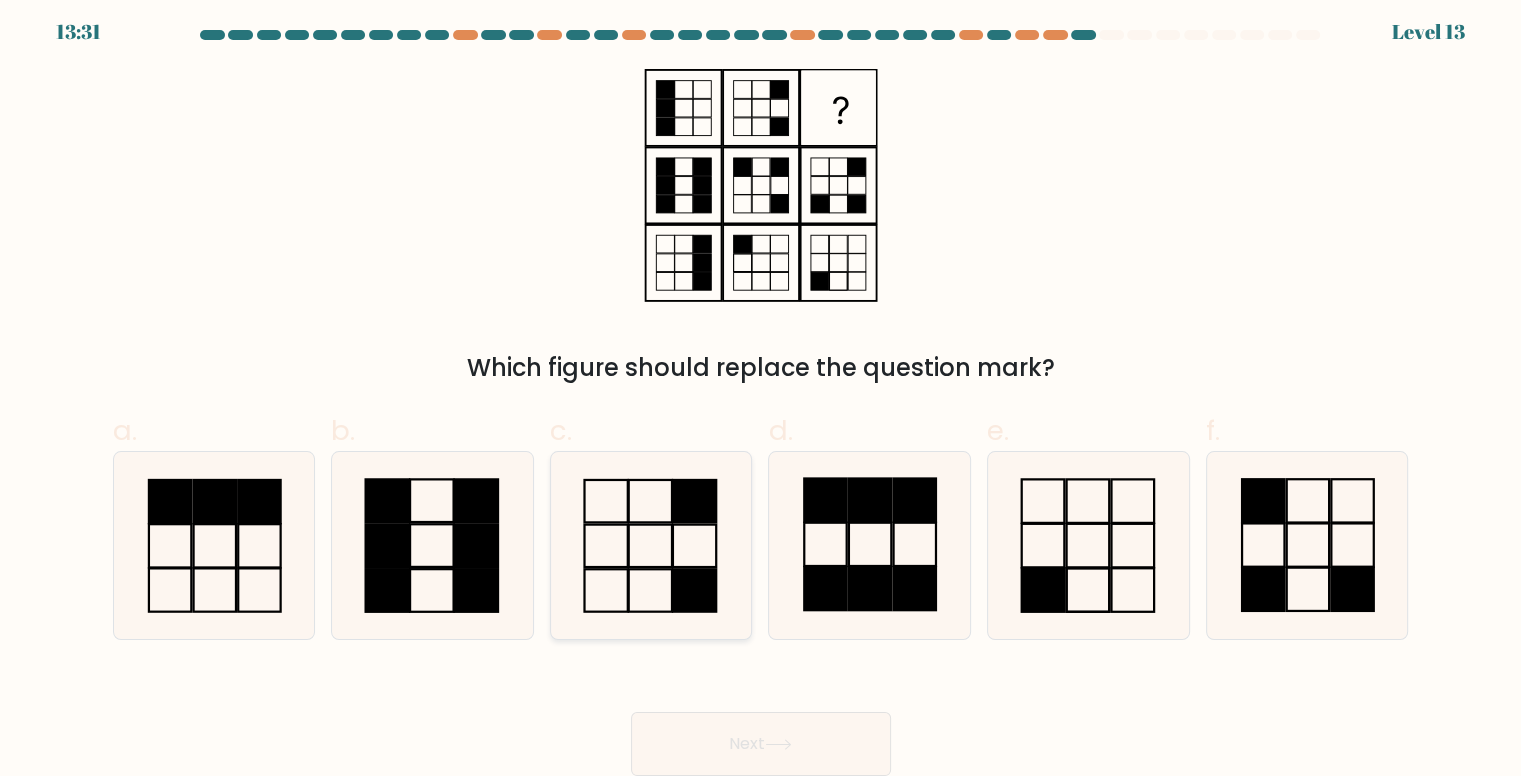 click 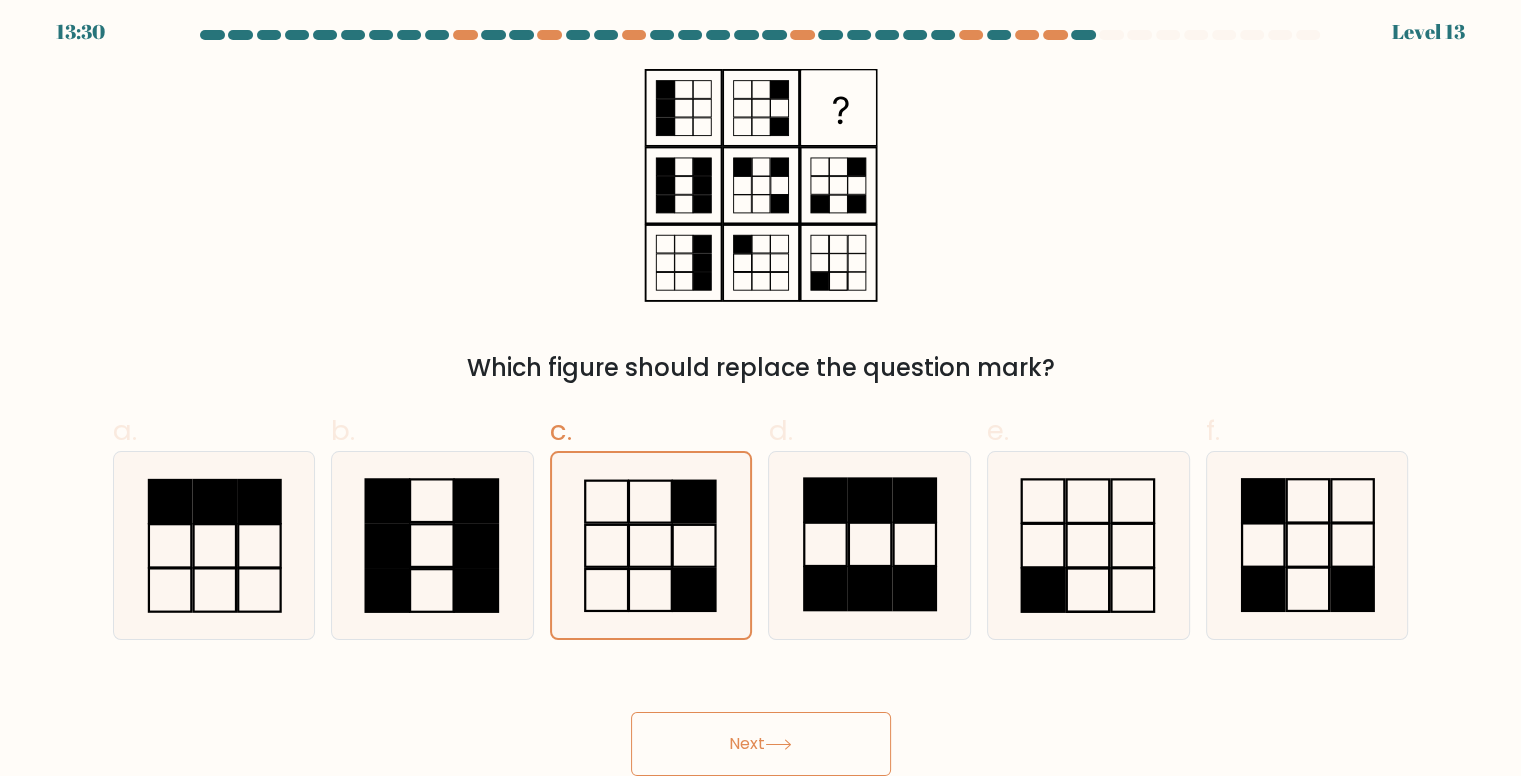 click on "Next" at bounding box center (761, 744) 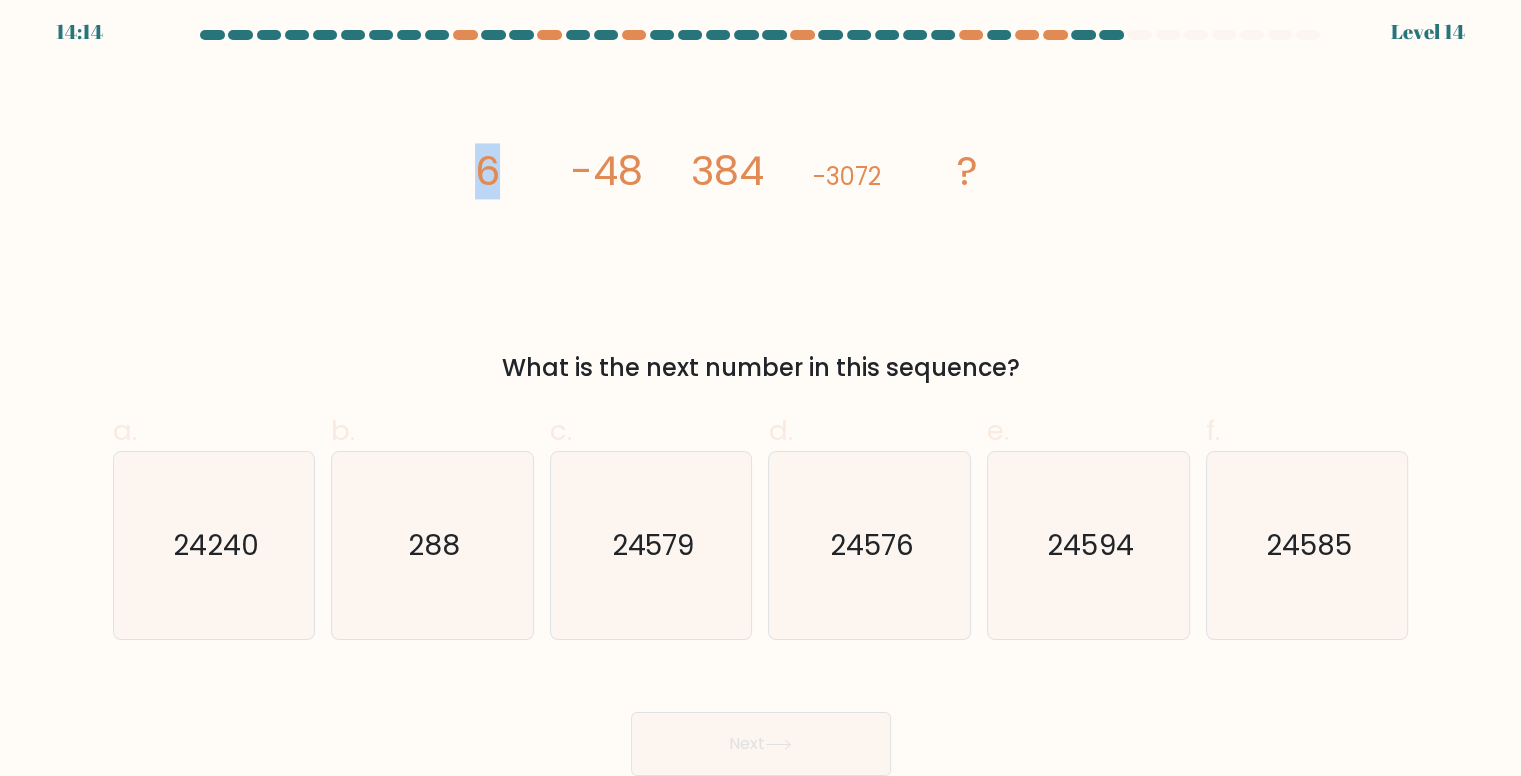 drag, startPoint x: 522, startPoint y: 171, endPoint x: 549, endPoint y: 171, distance: 27 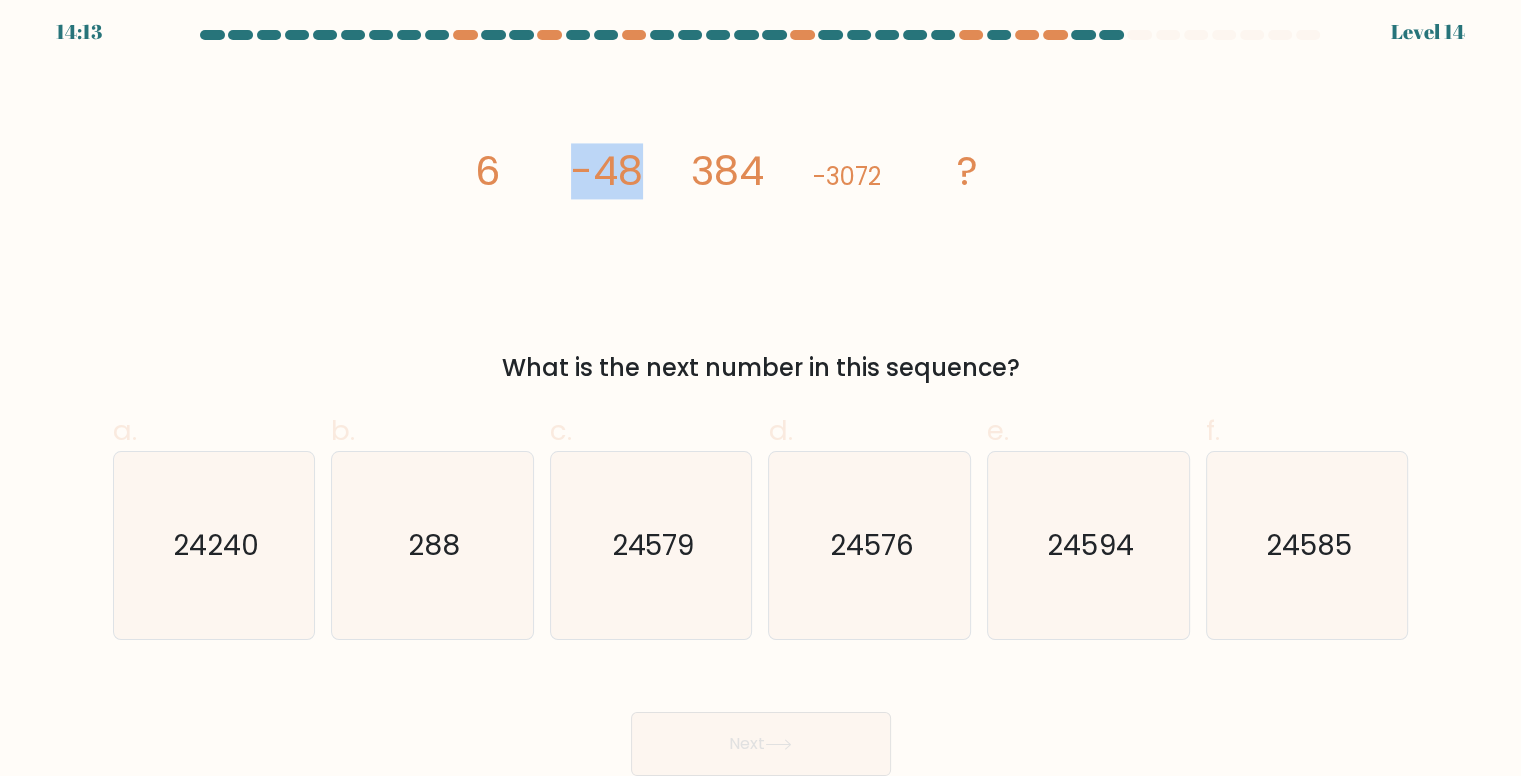 click on "image/svg+xml
6
-48
384
-3072
?" 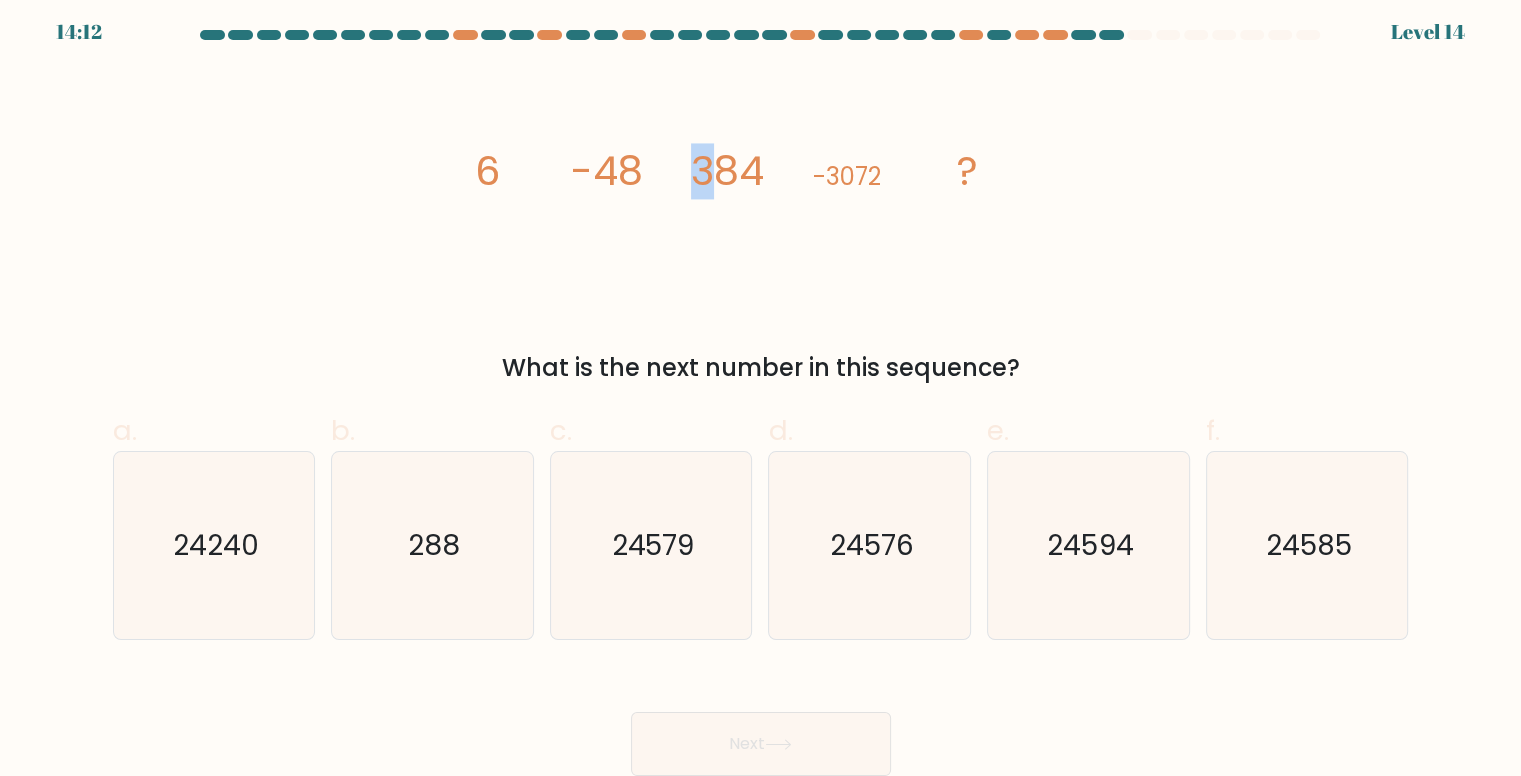 drag, startPoint x: 693, startPoint y: 169, endPoint x: 798, endPoint y: 175, distance: 105.17129 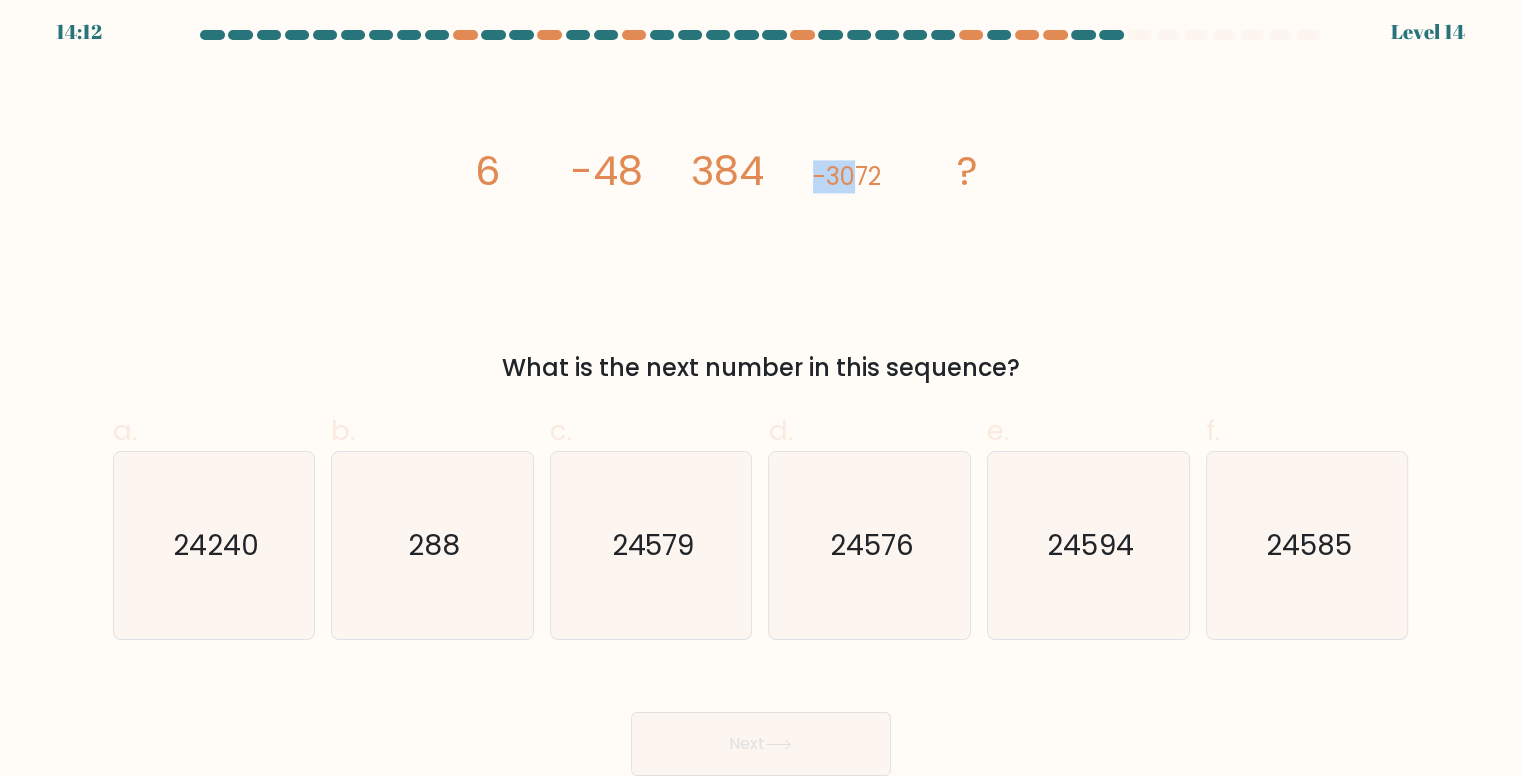 drag, startPoint x: 853, startPoint y: 177, endPoint x: 891, endPoint y: 181, distance: 38.209946 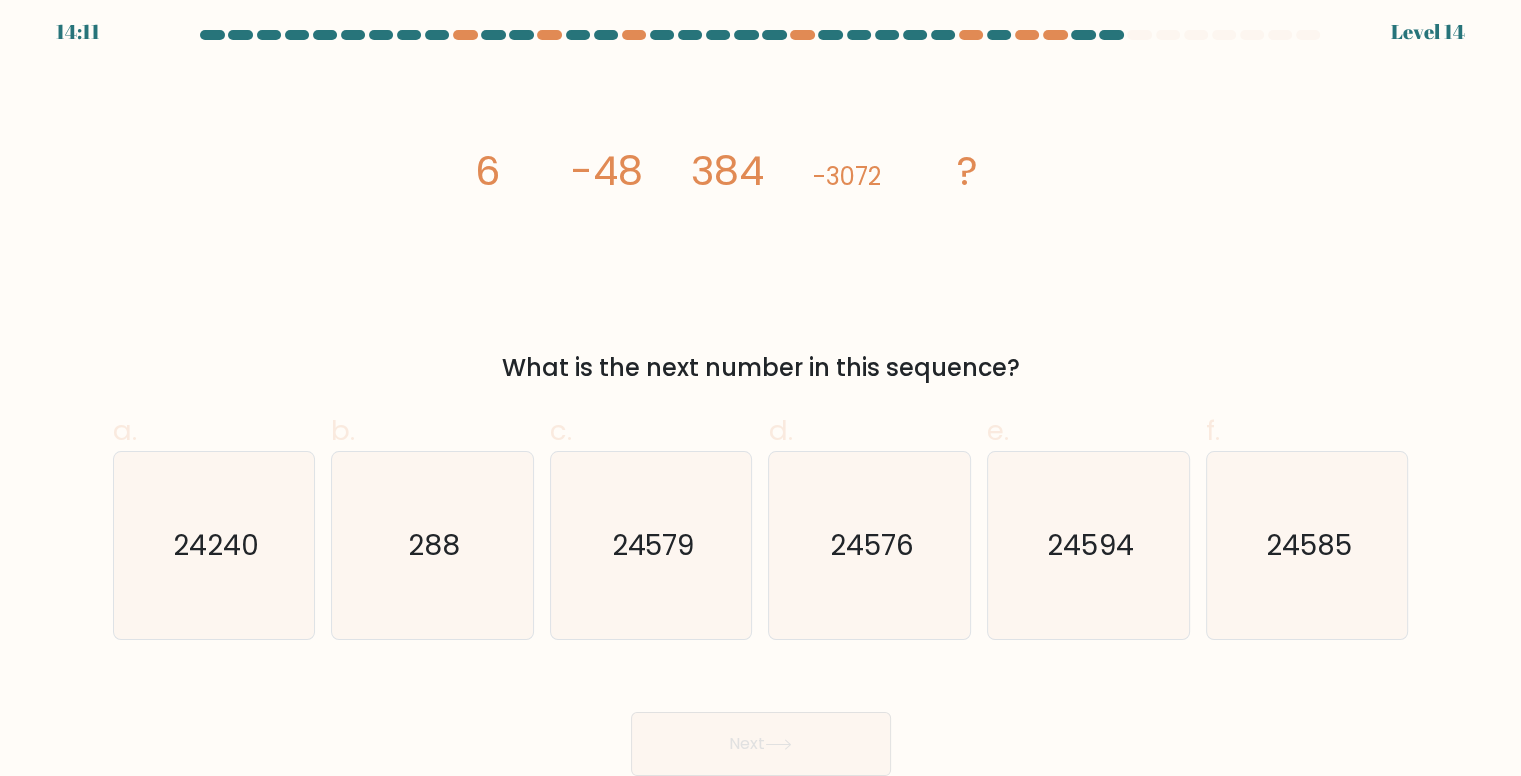 click on "image/svg+xml
6
-48
384
-3072
?" 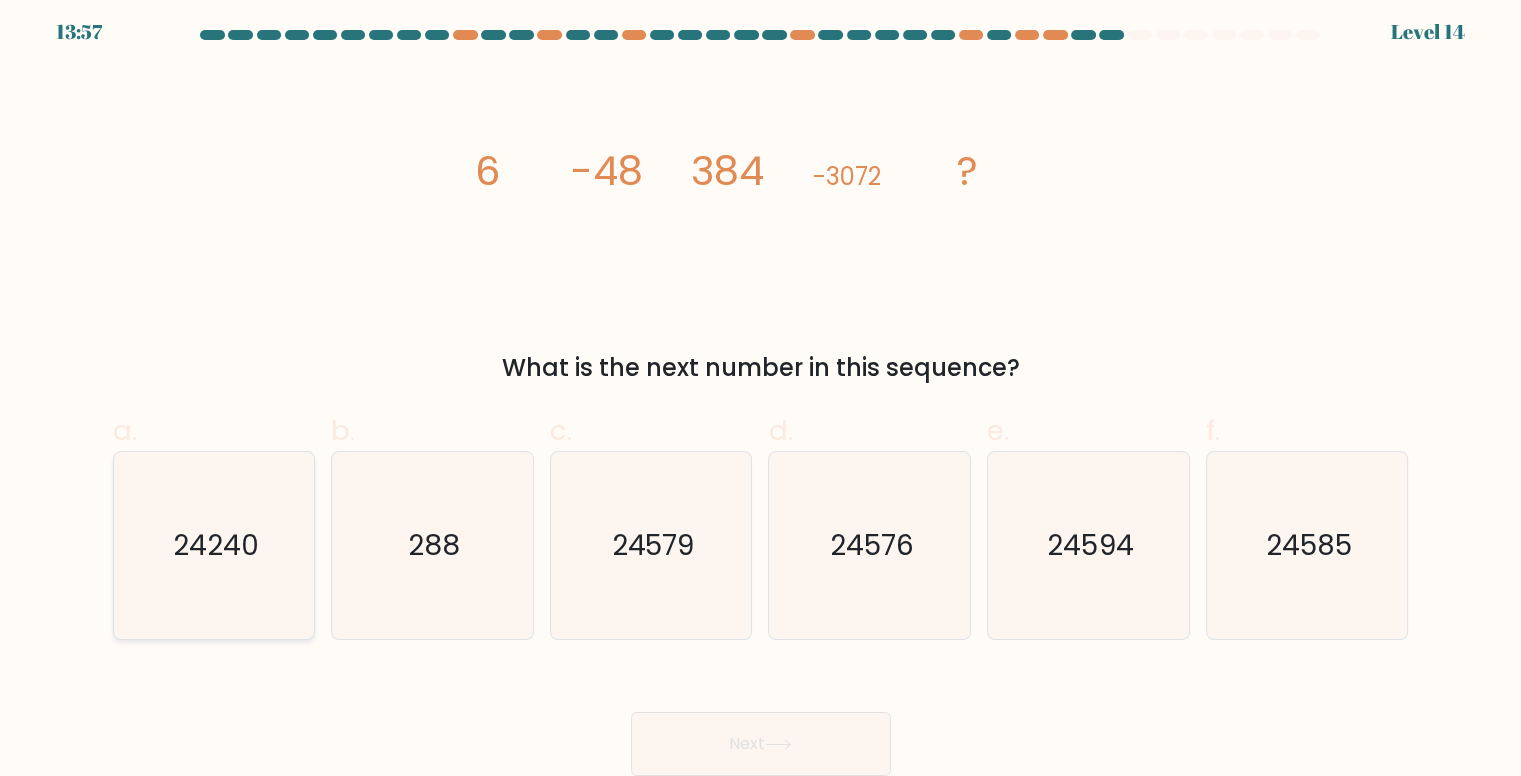 click on "24240" 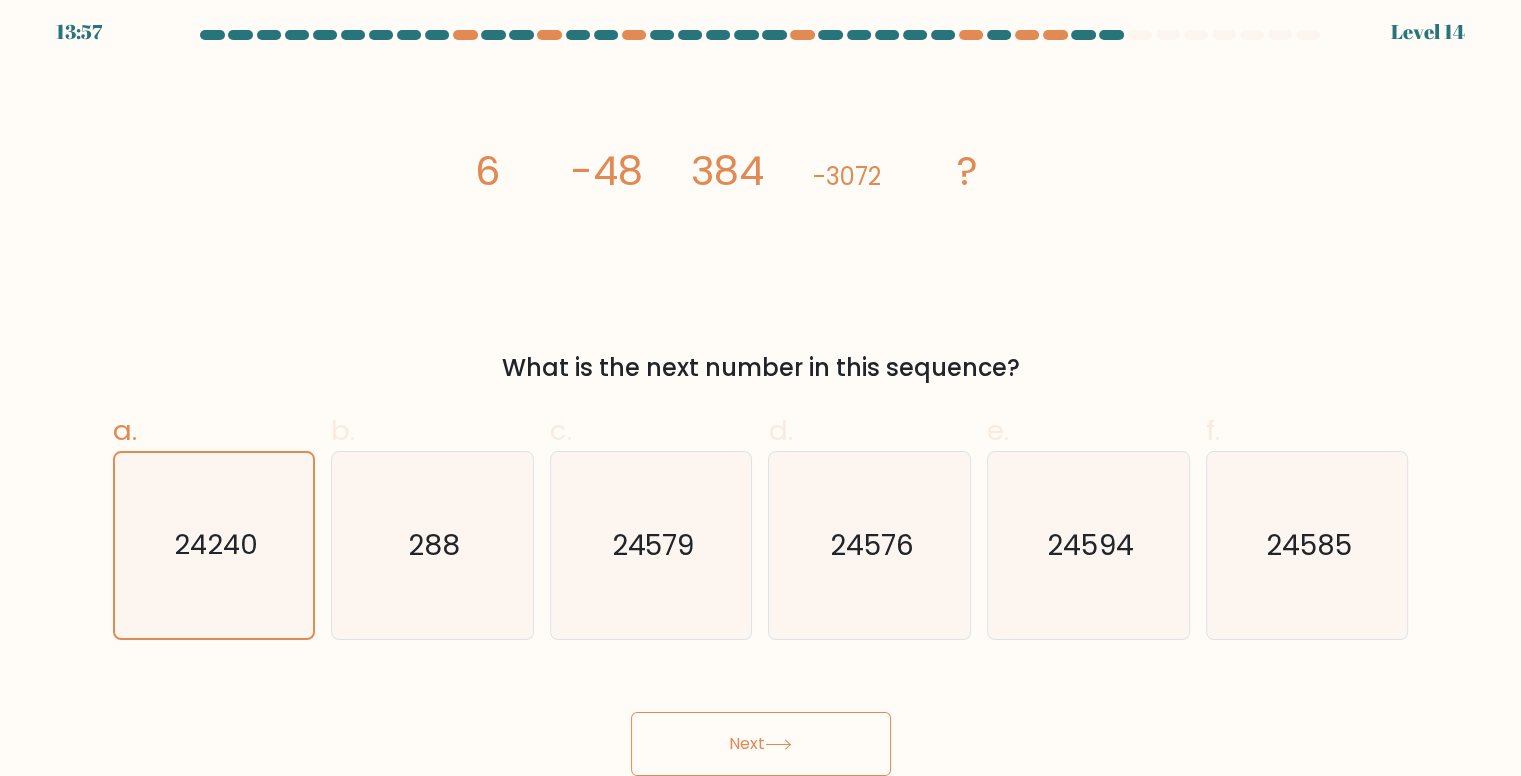 click on "Next" at bounding box center (761, 744) 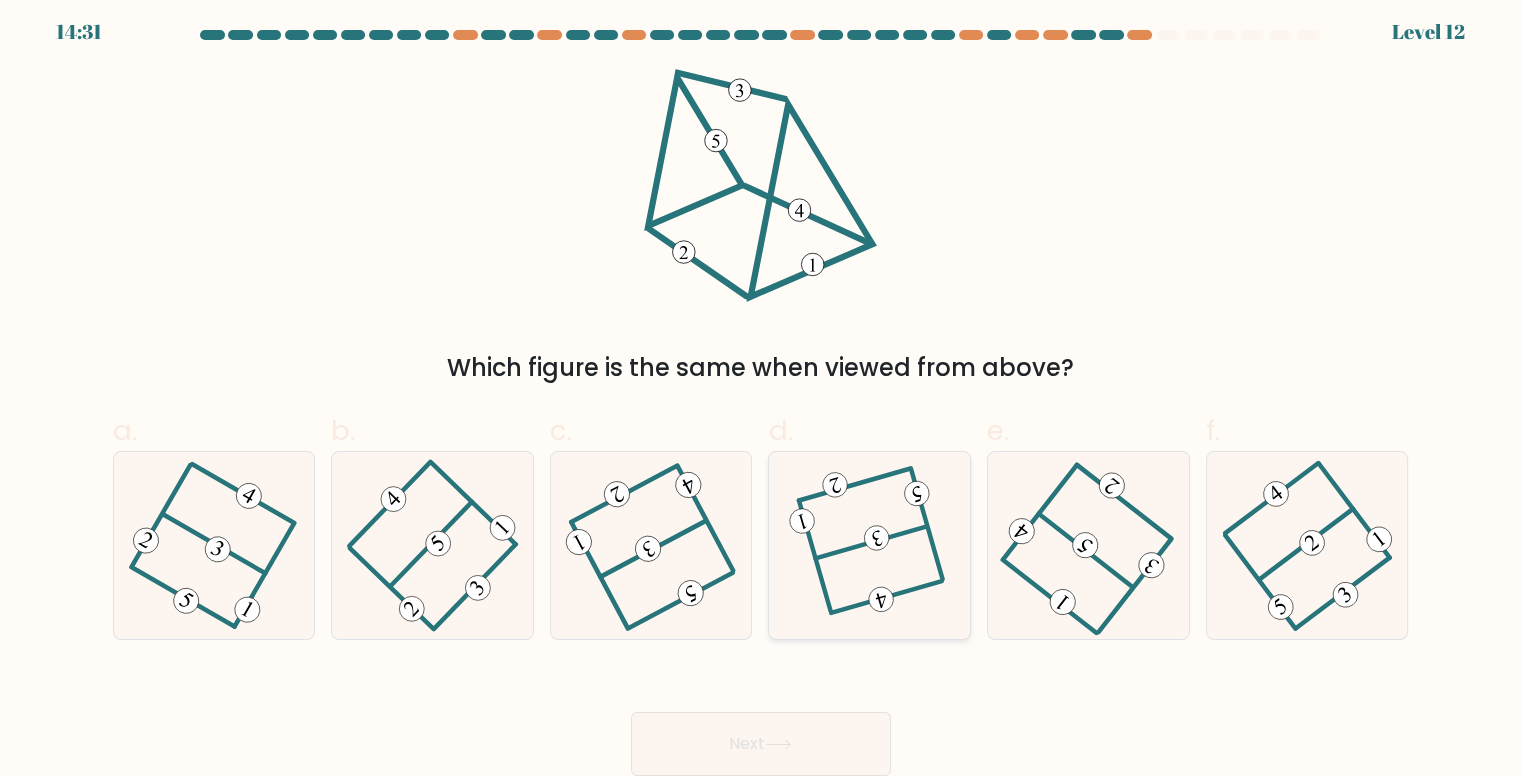 click 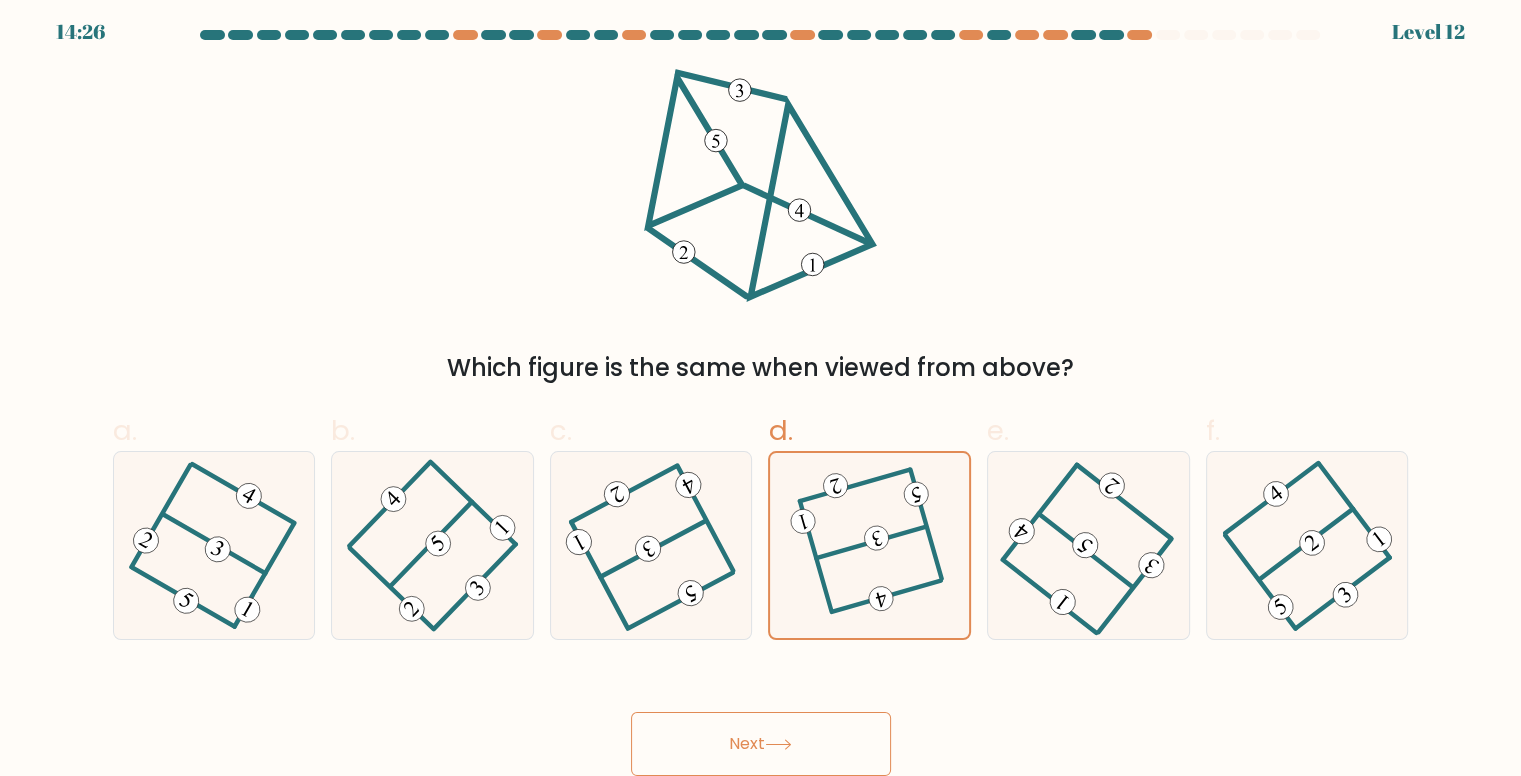 click on "Next" at bounding box center [761, 744] 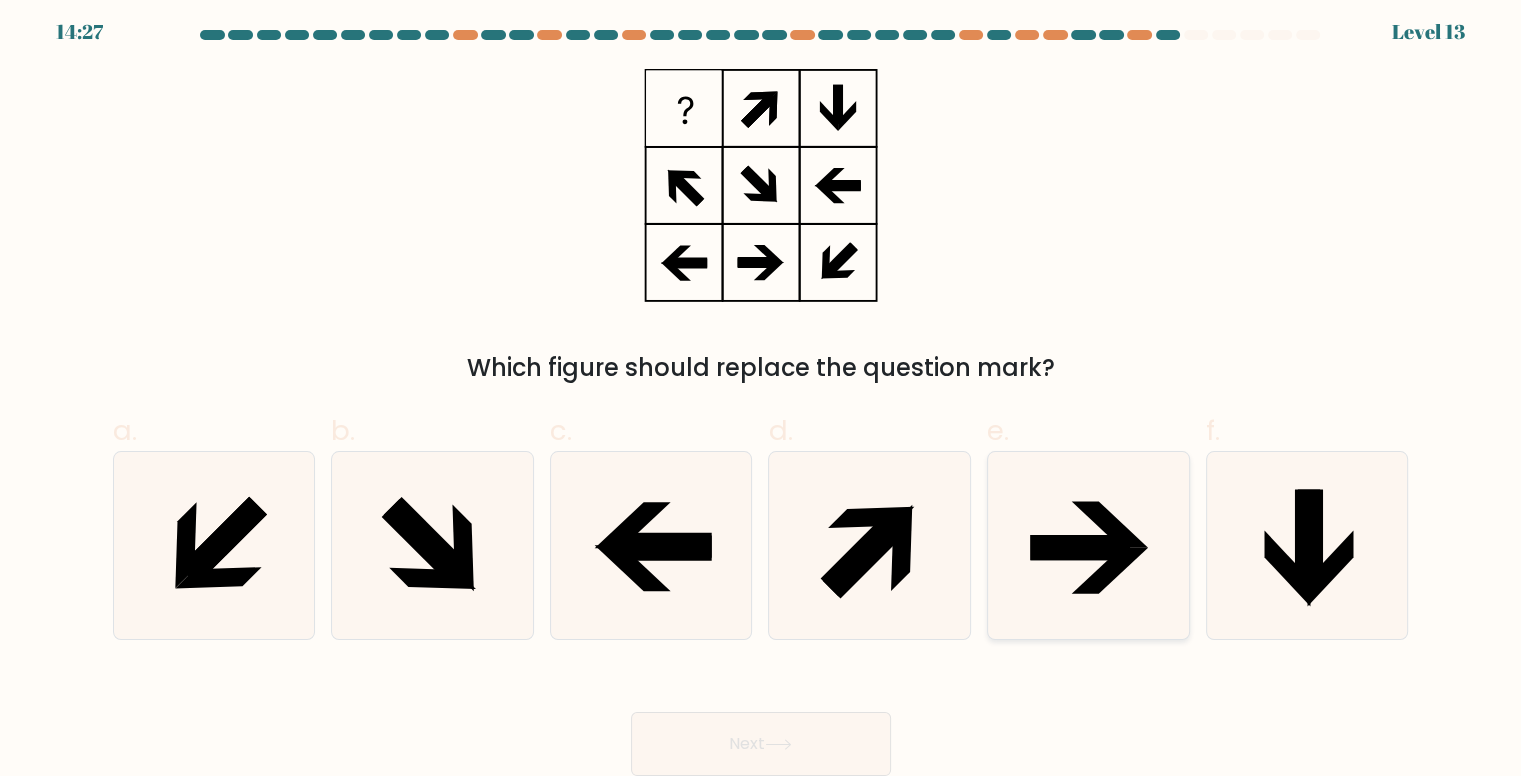 click 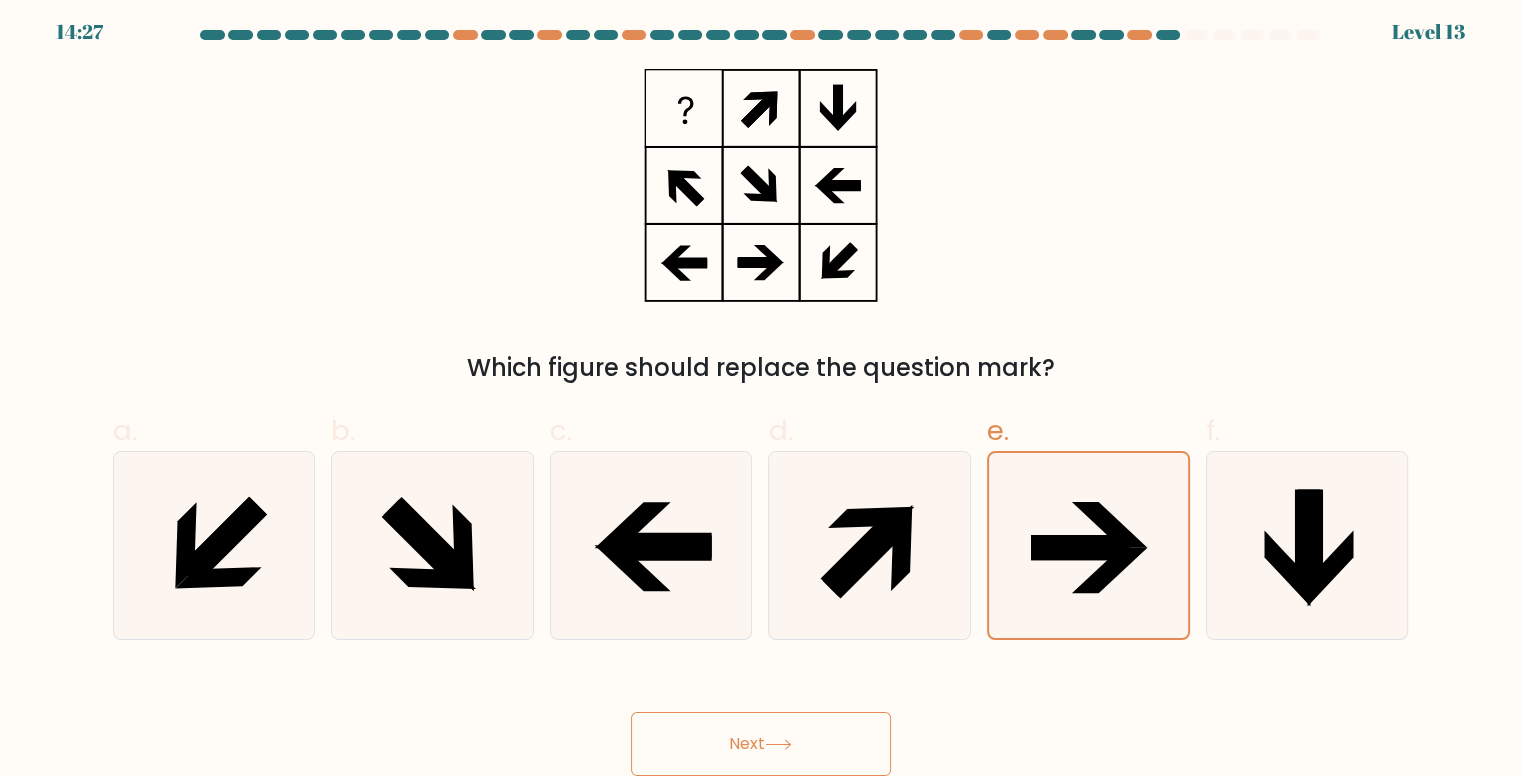 click on "Next" at bounding box center (761, 744) 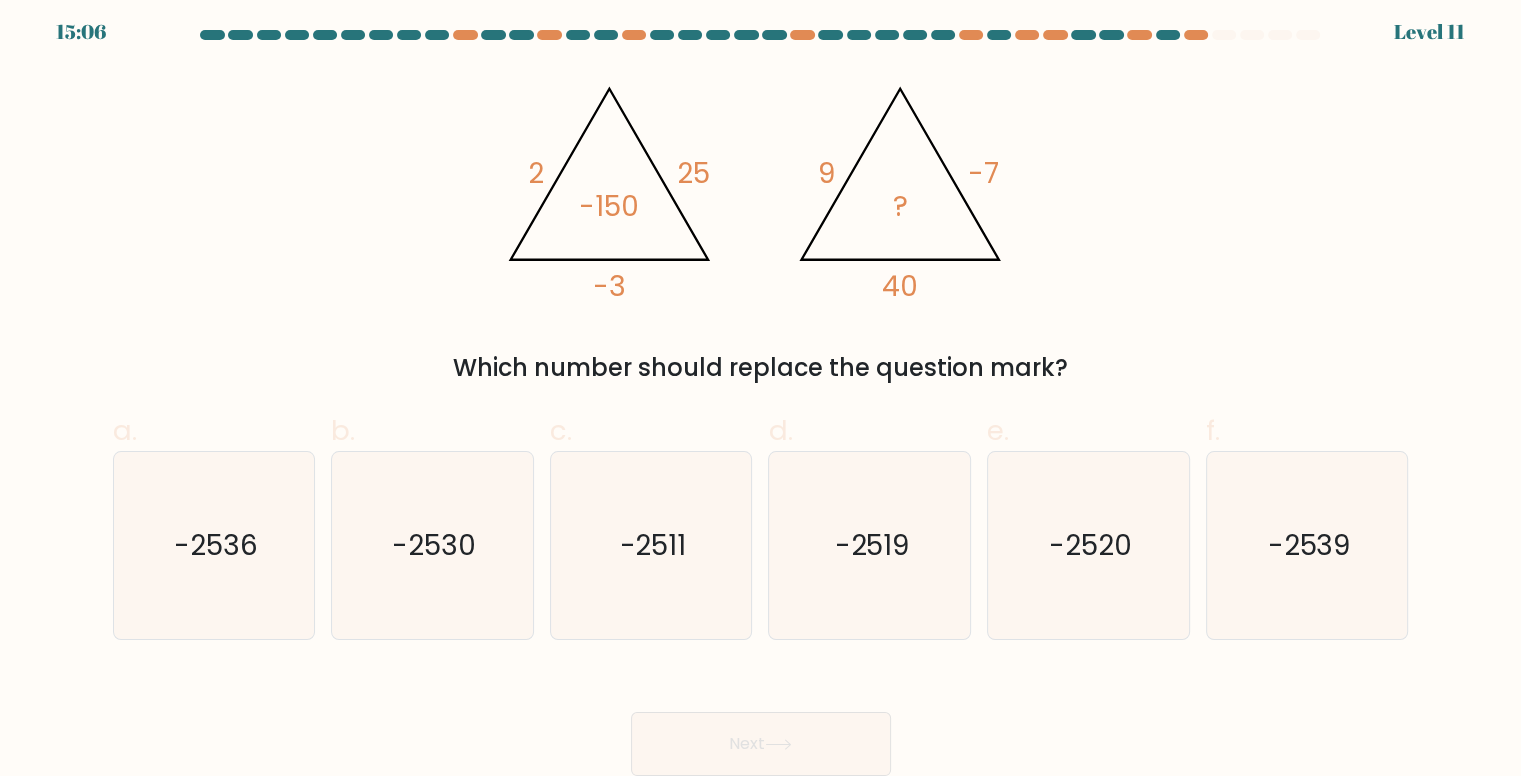 type 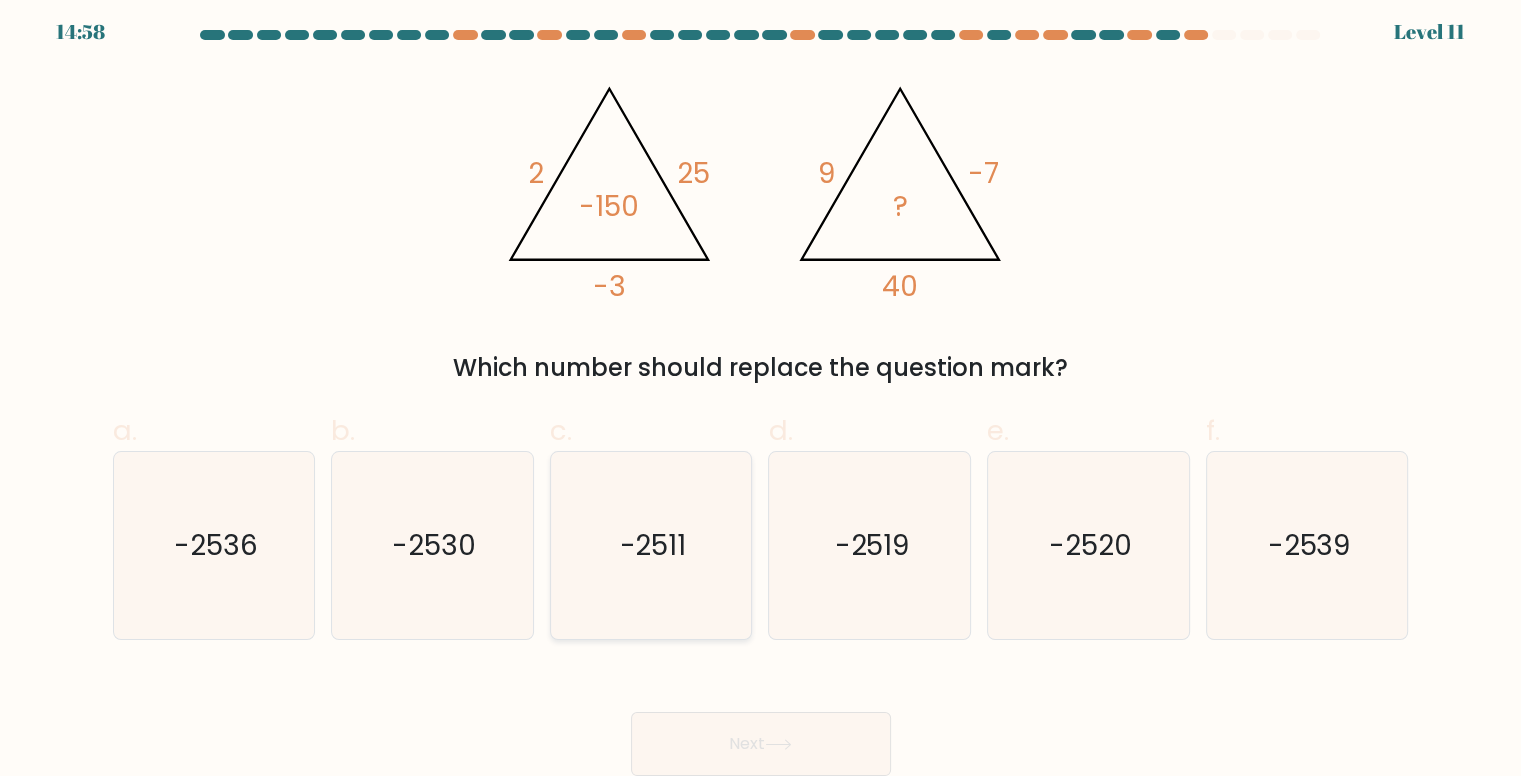 click on "-2511" at bounding box center (651, 545) 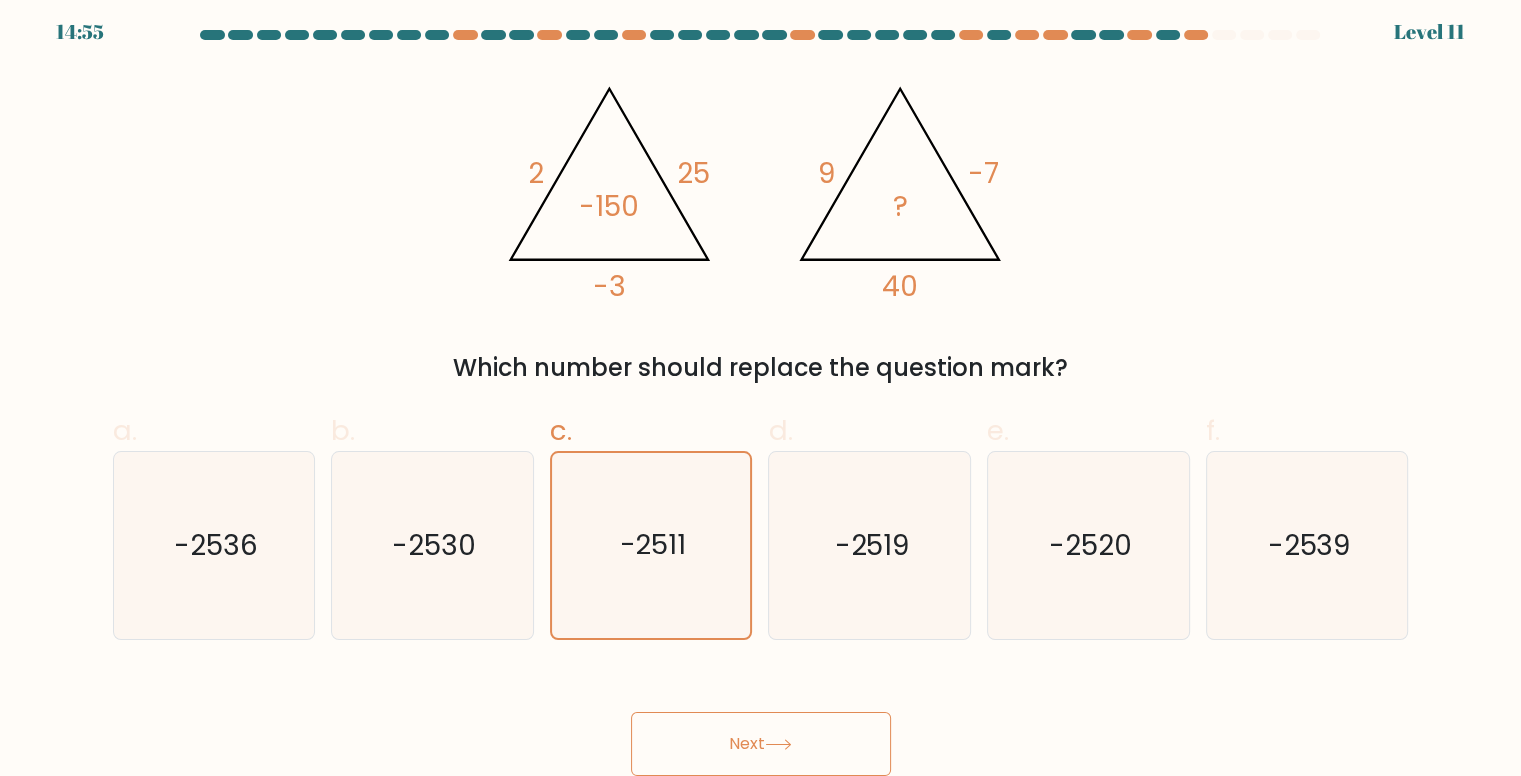 click on "Next" at bounding box center [761, 744] 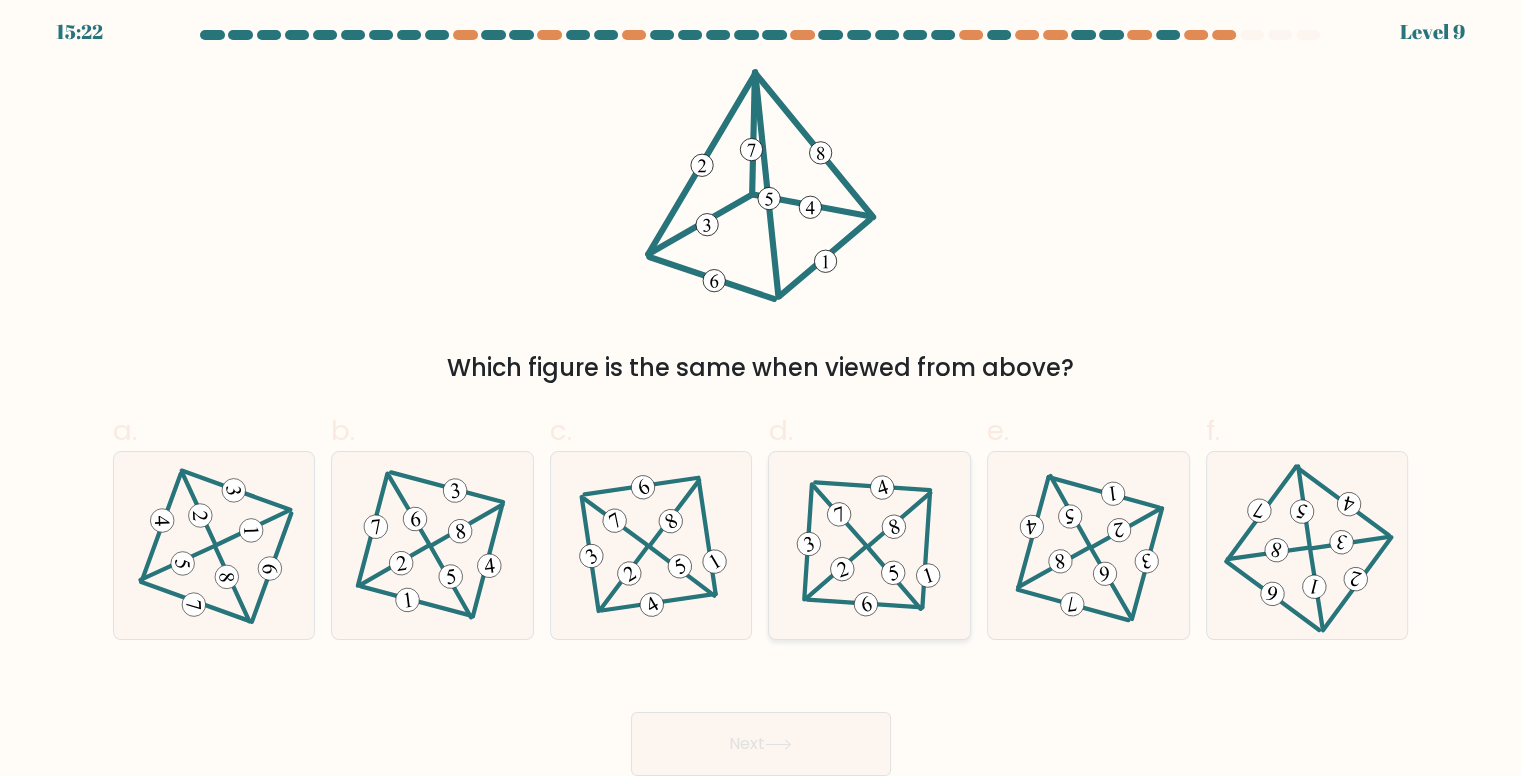 click 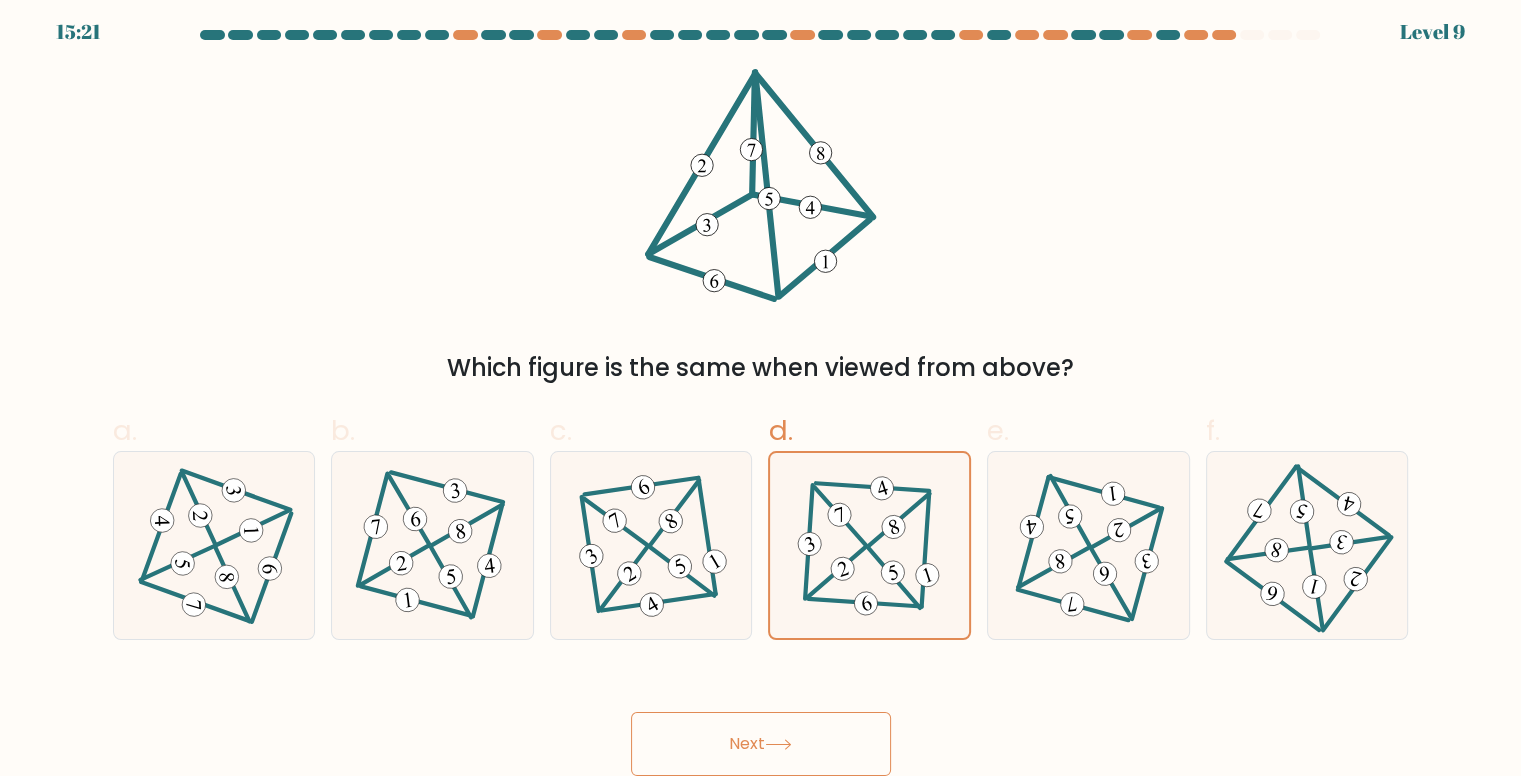 click on "Next" at bounding box center [761, 744] 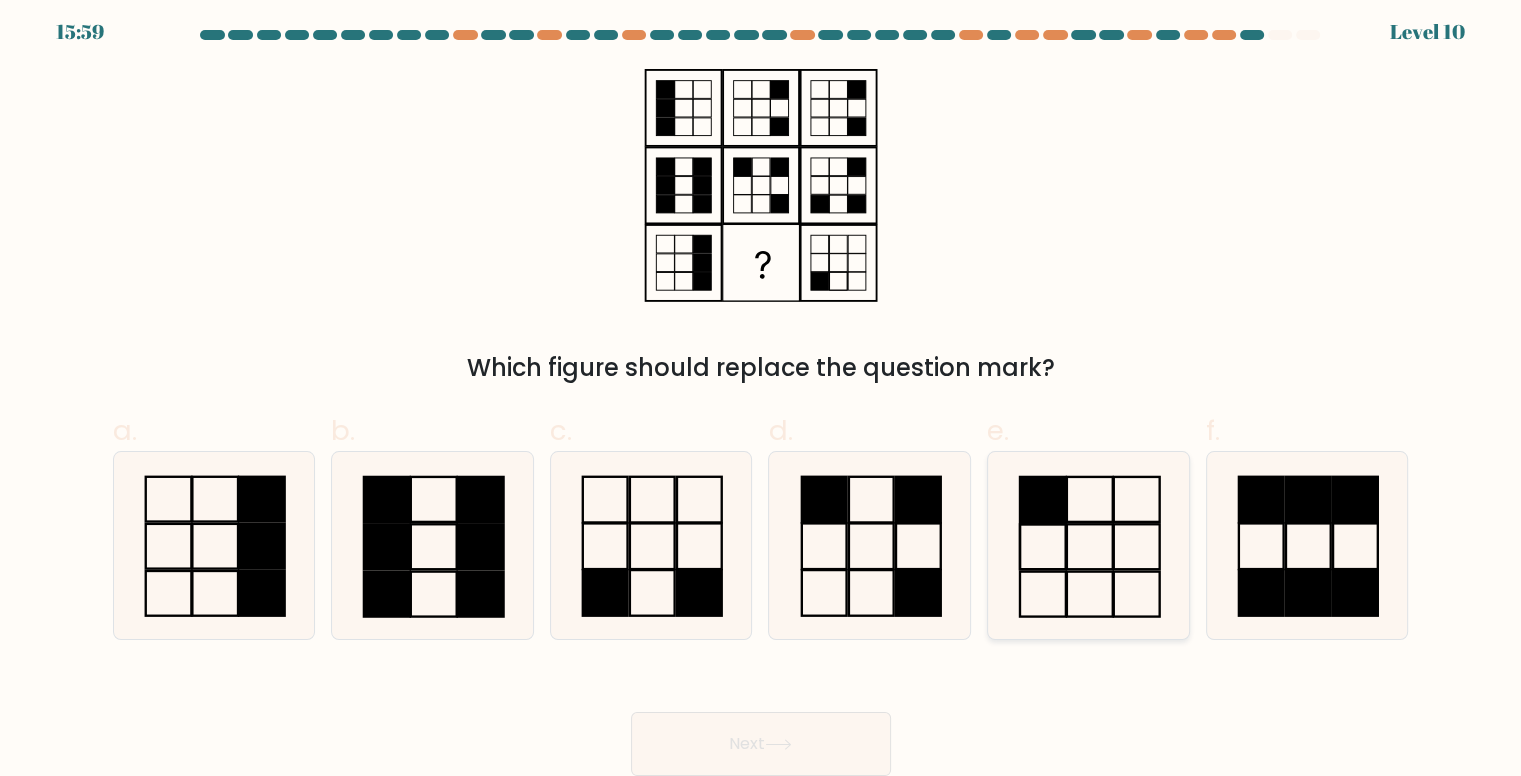 click 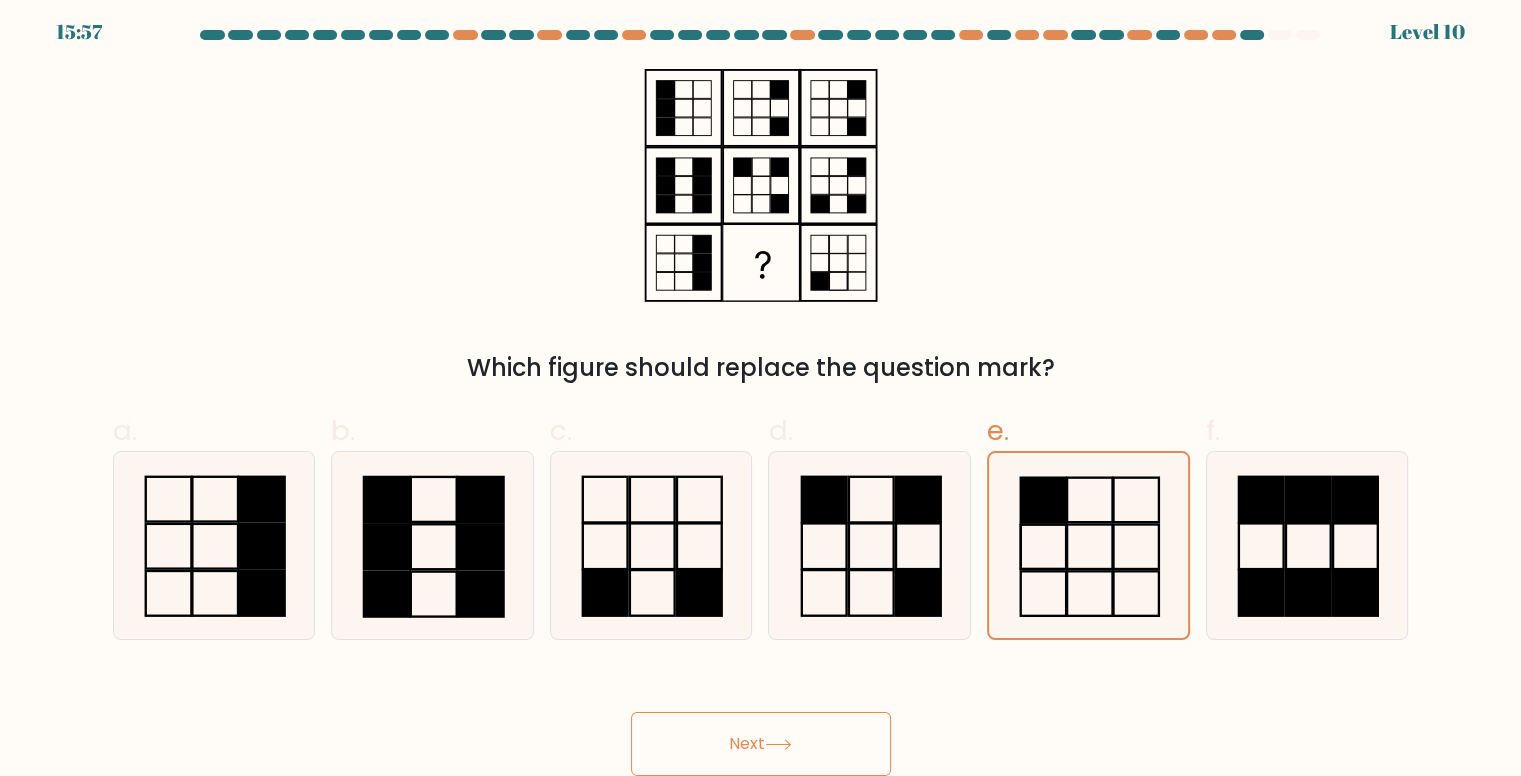 click on "Next" at bounding box center (761, 744) 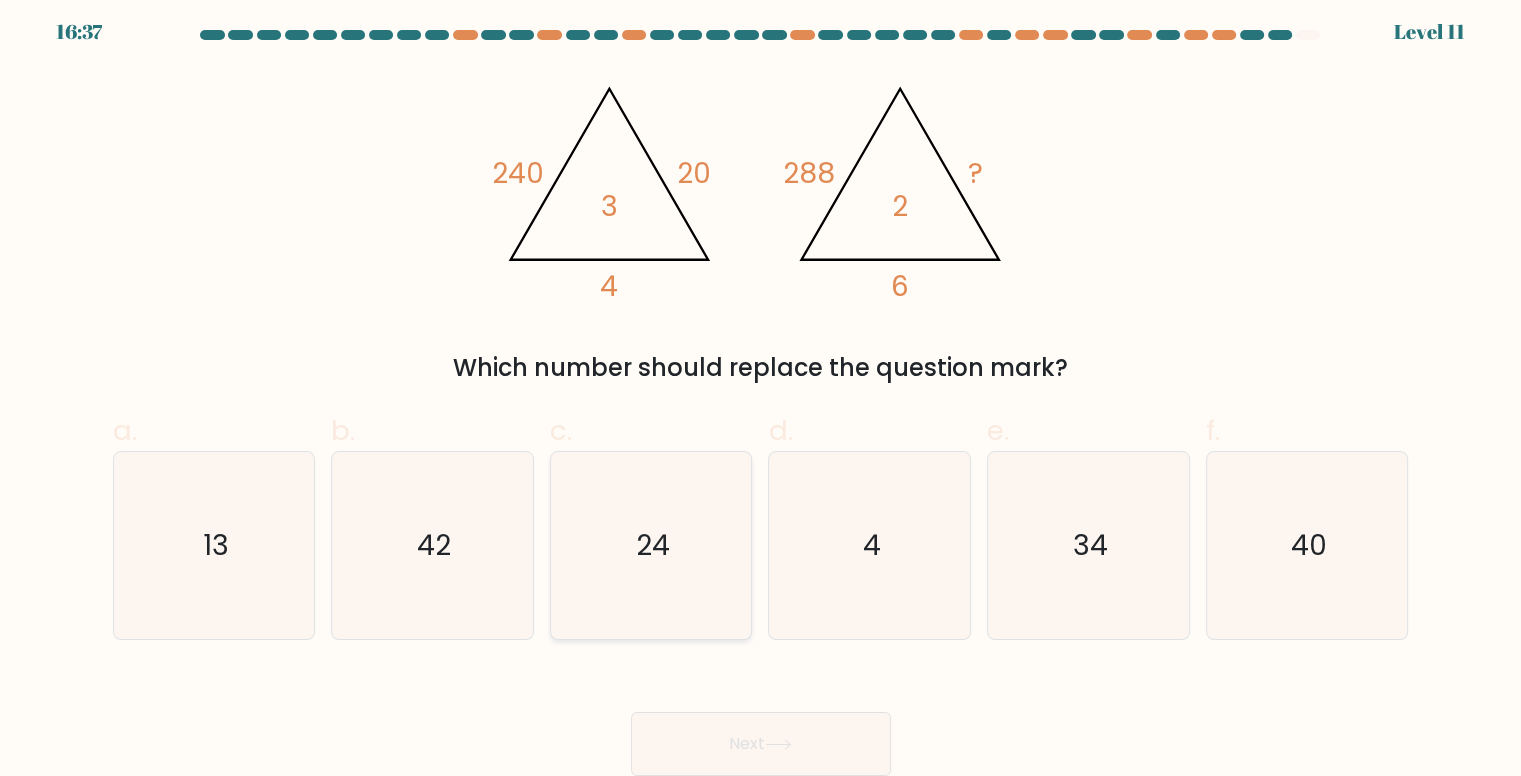 click on "24" 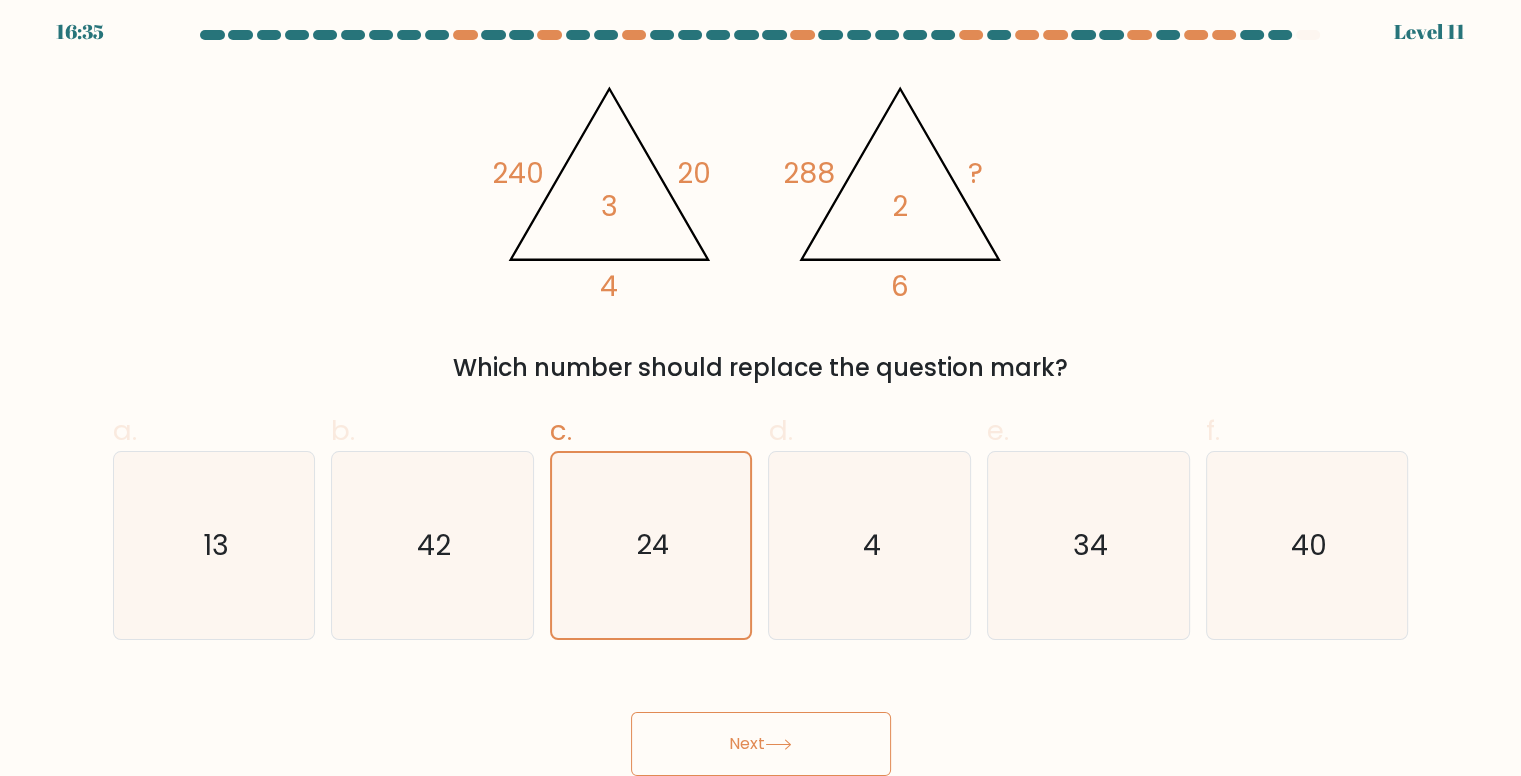 click on "Next" at bounding box center [761, 744] 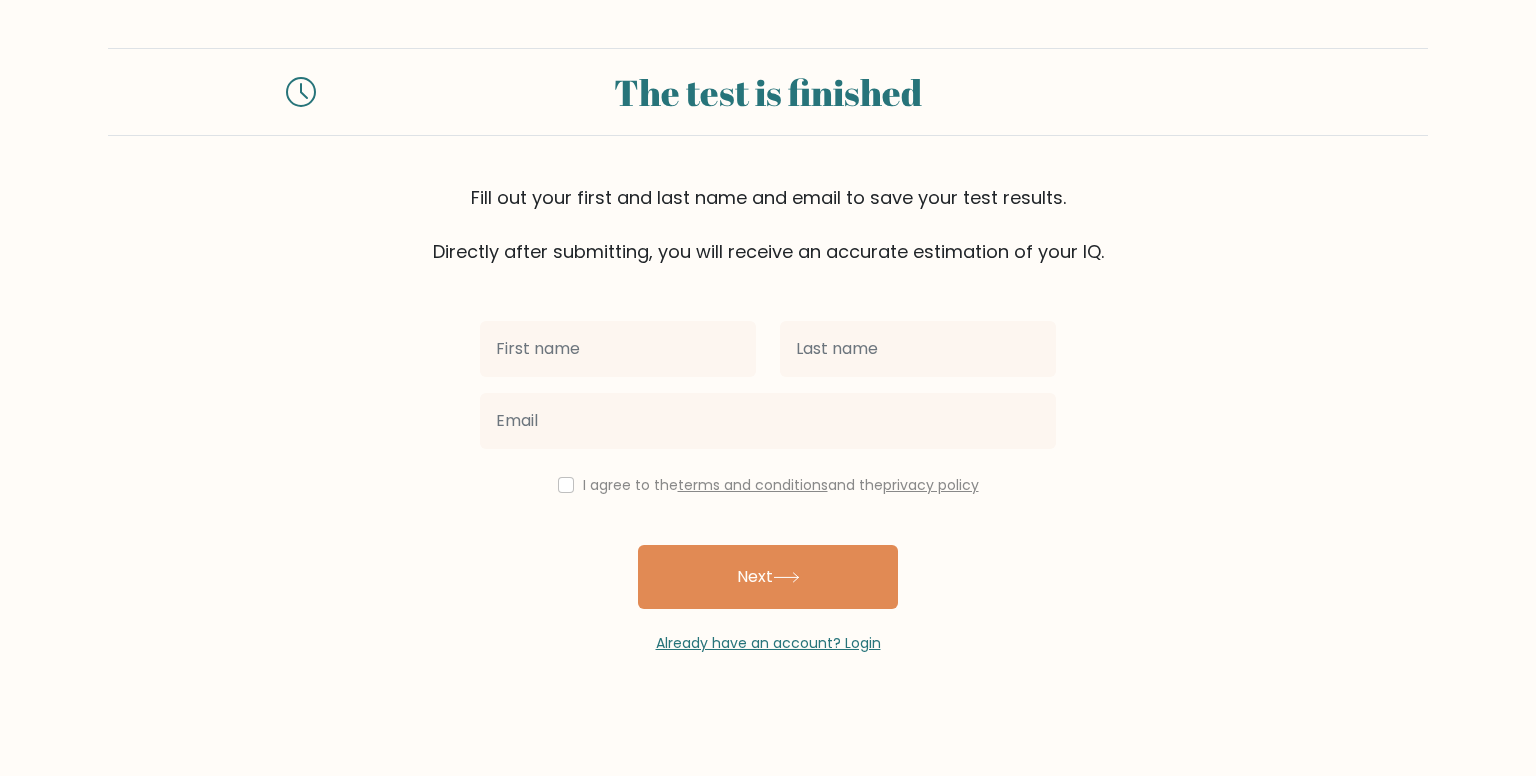 scroll, scrollTop: 0, scrollLeft: 0, axis: both 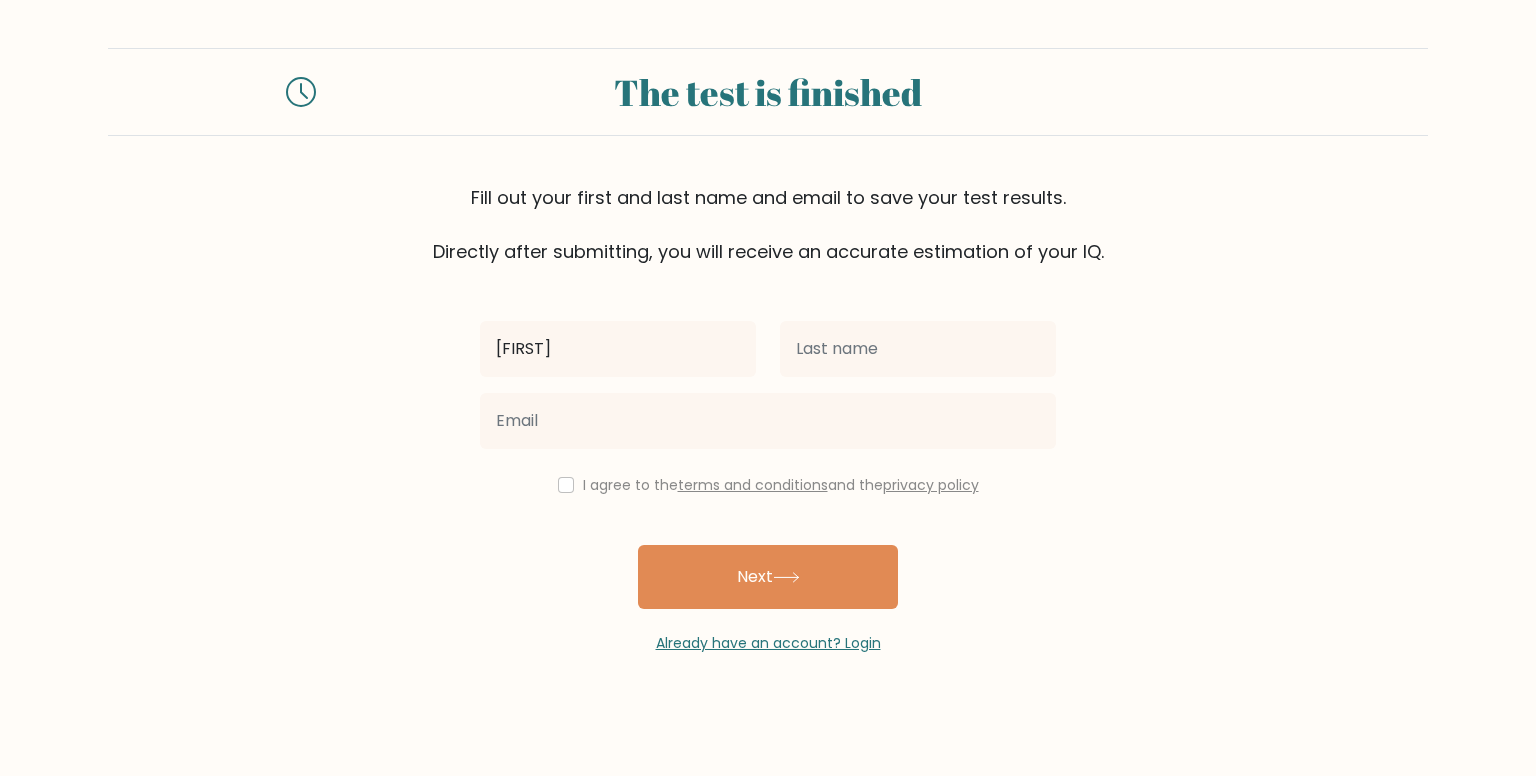 click on "[FIRST]" at bounding box center [618, 349] 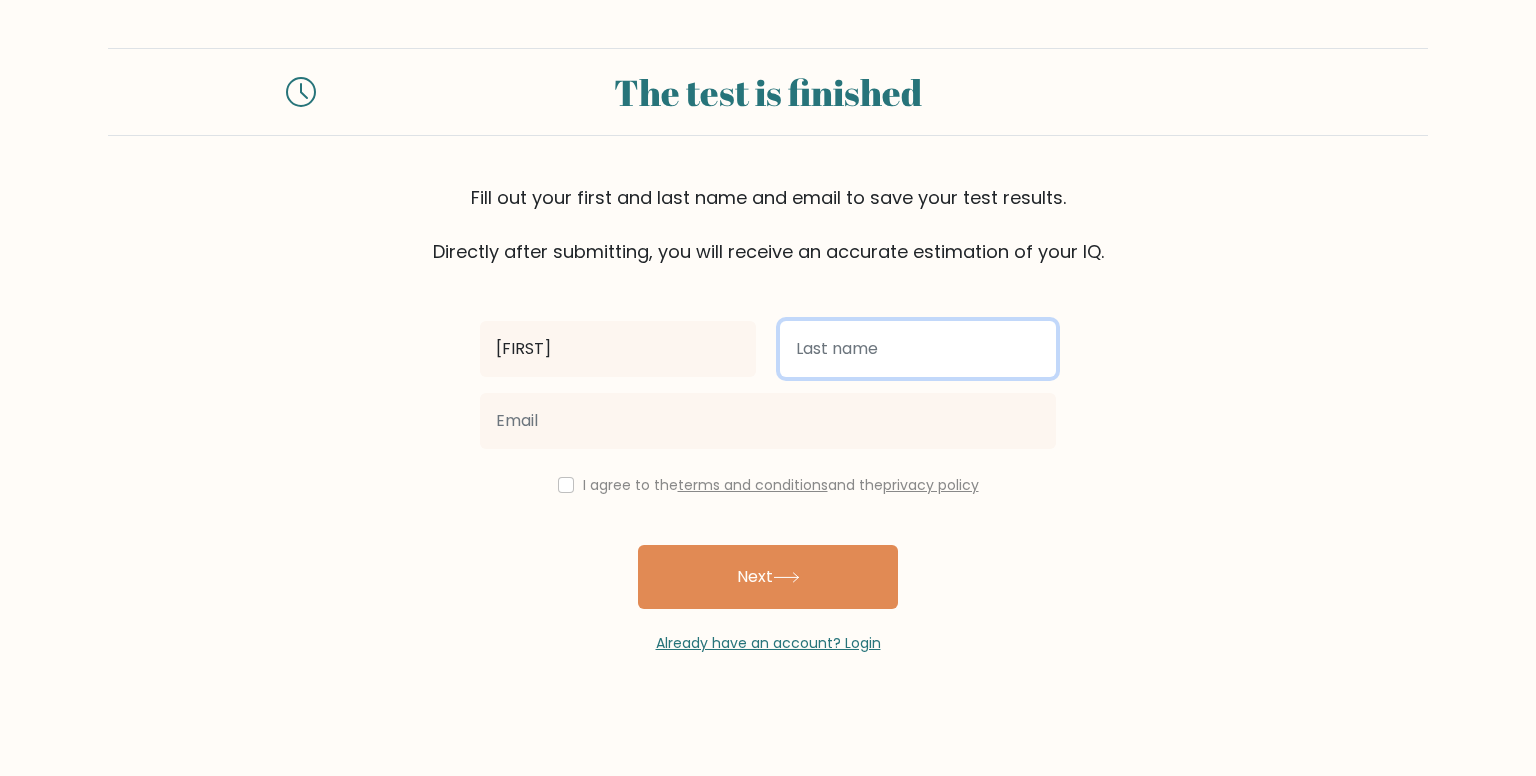 click at bounding box center [918, 349] 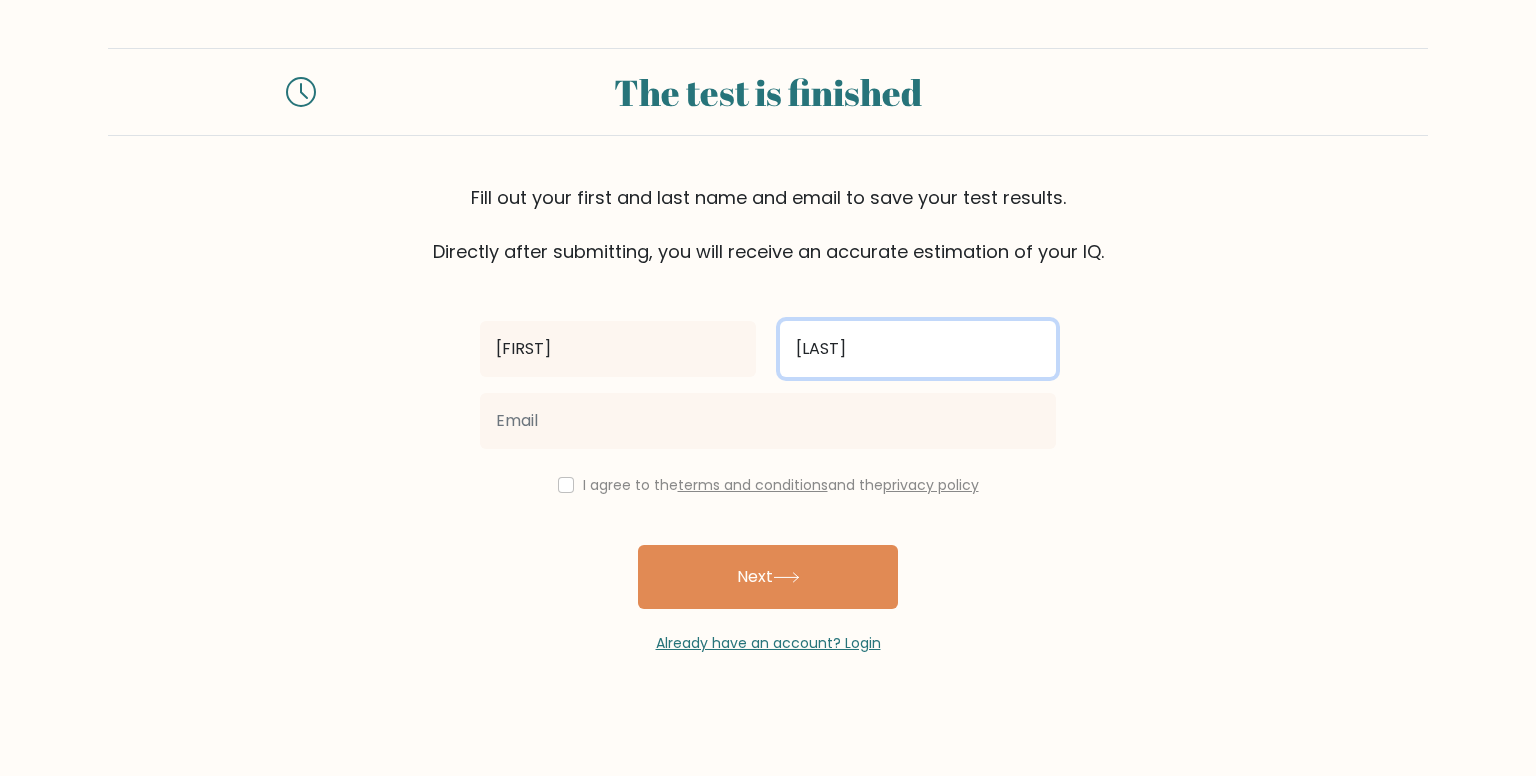 type on "rehman" 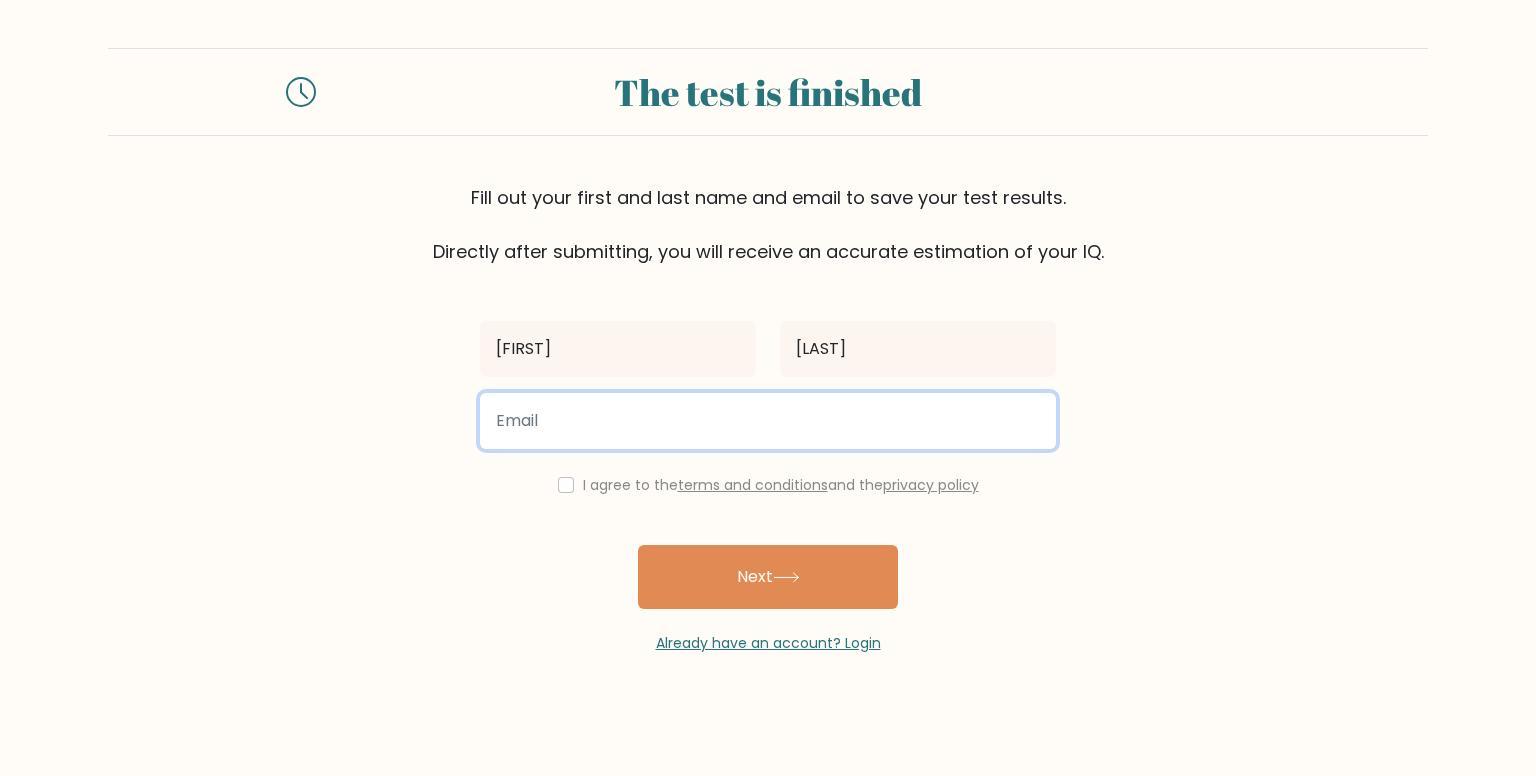 click at bounding box center (768, 421) 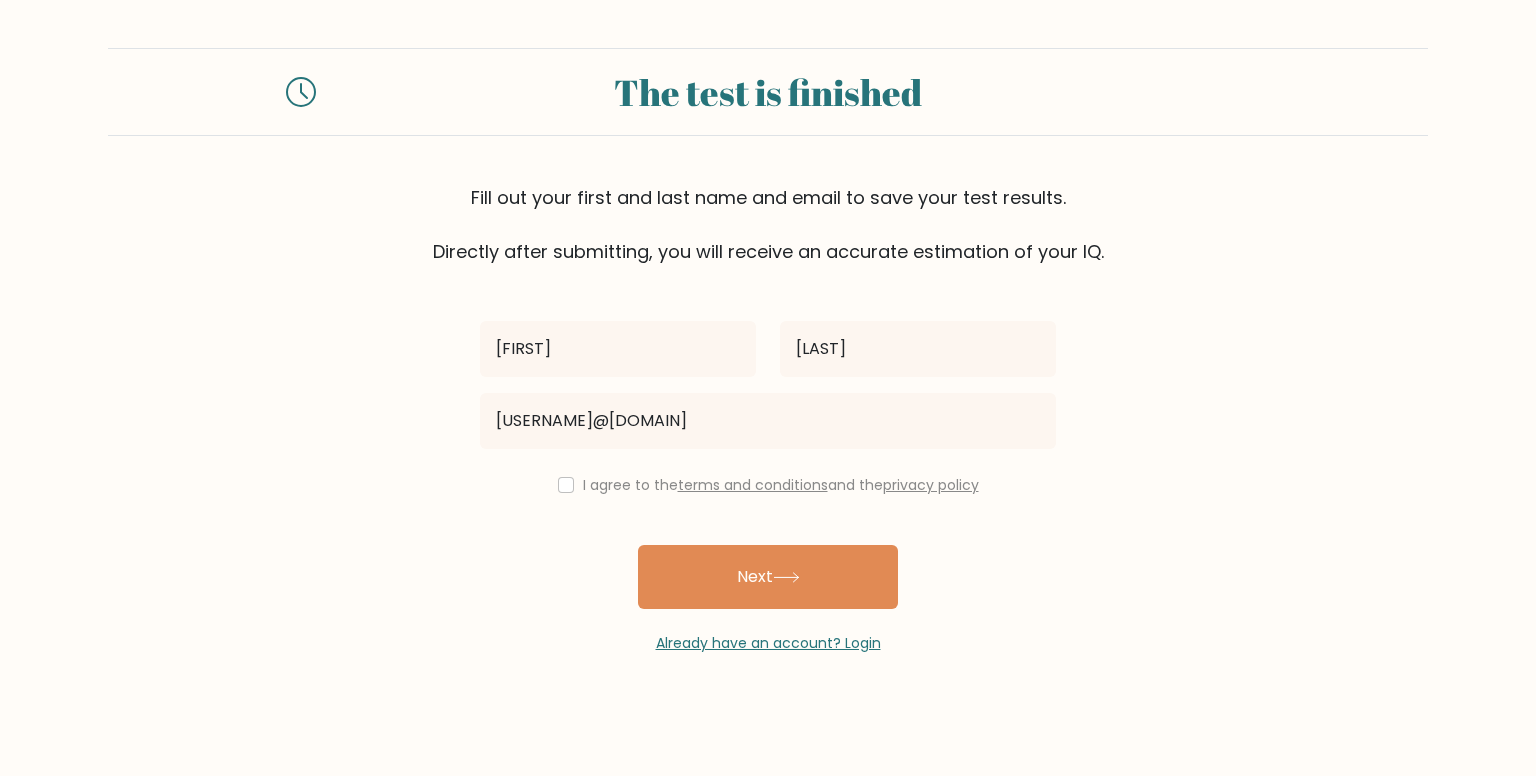 click on "I agree to the  terms and conditions  and the  privacy policy" at bounding box center [781, 485] 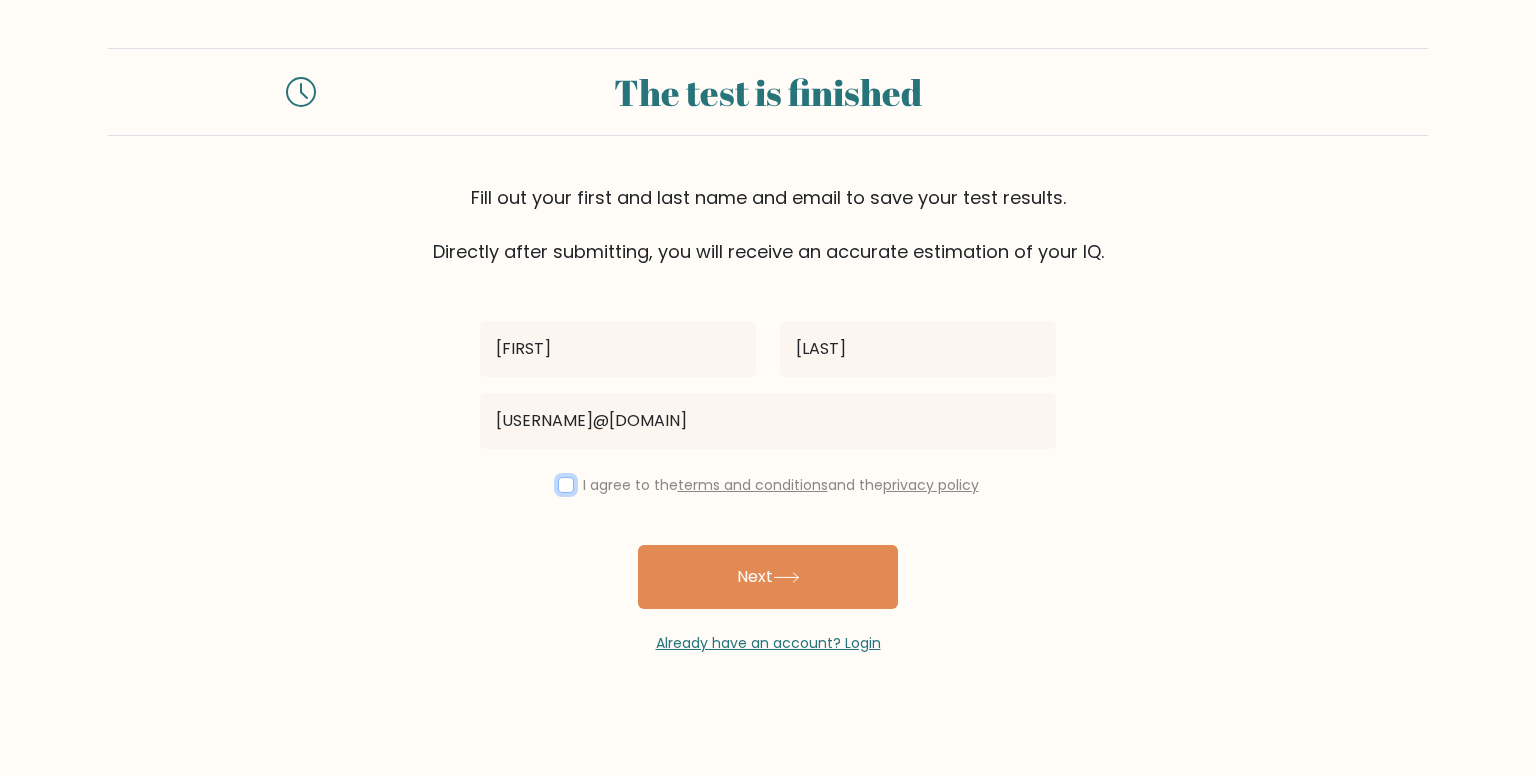 click at bounding box center [566, 485] 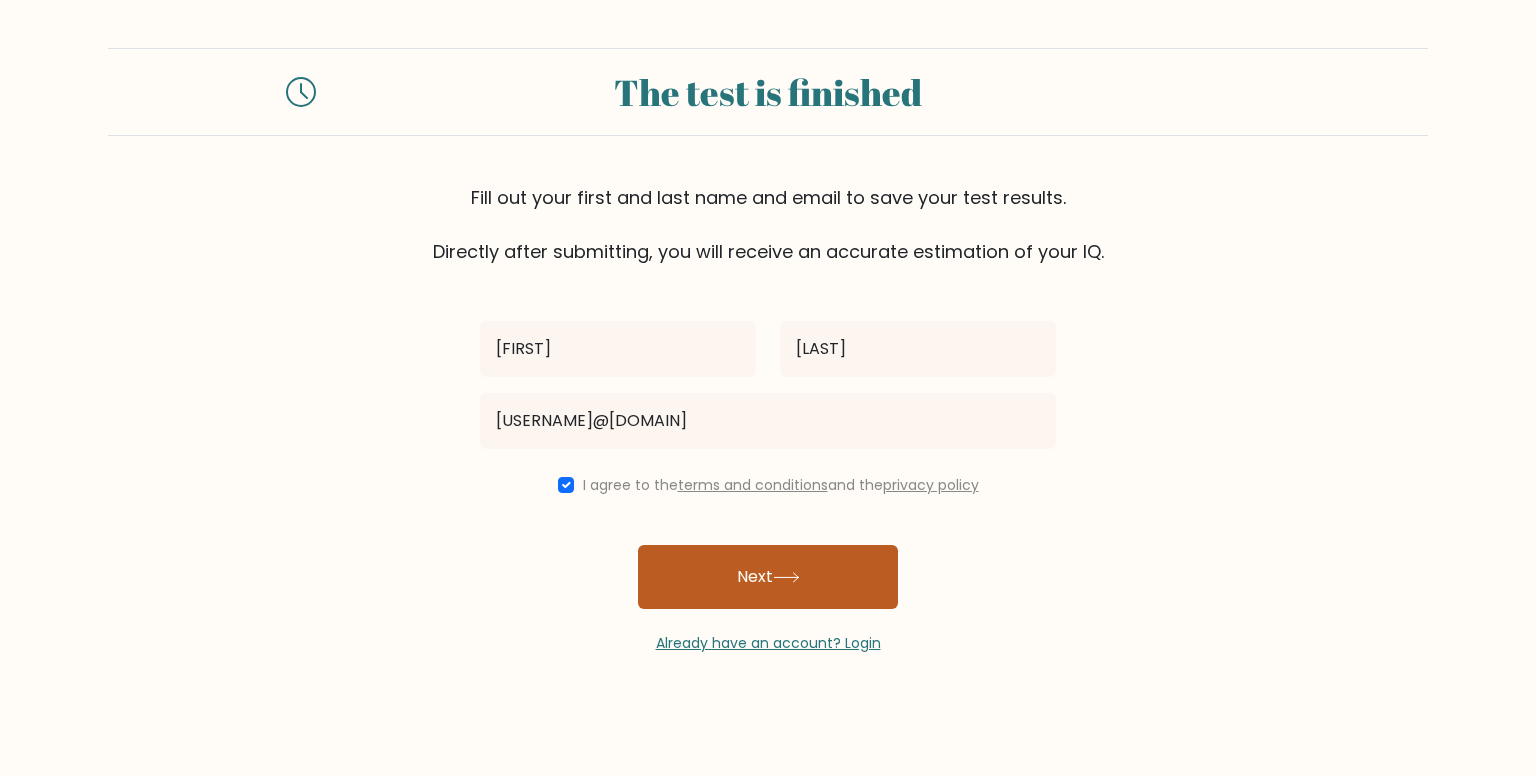 click on "Next" at bounding box center [768, 577] 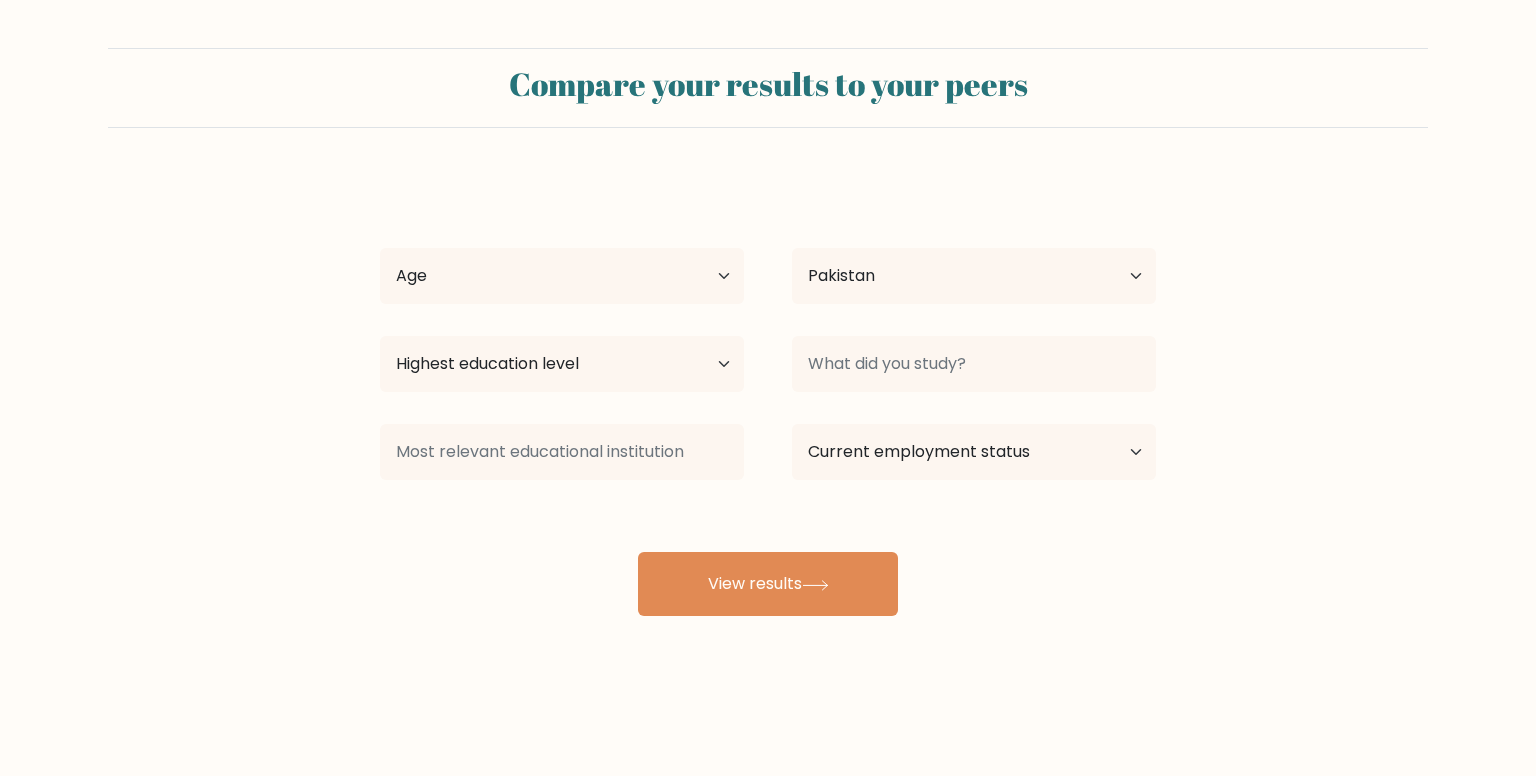 select on "PK" 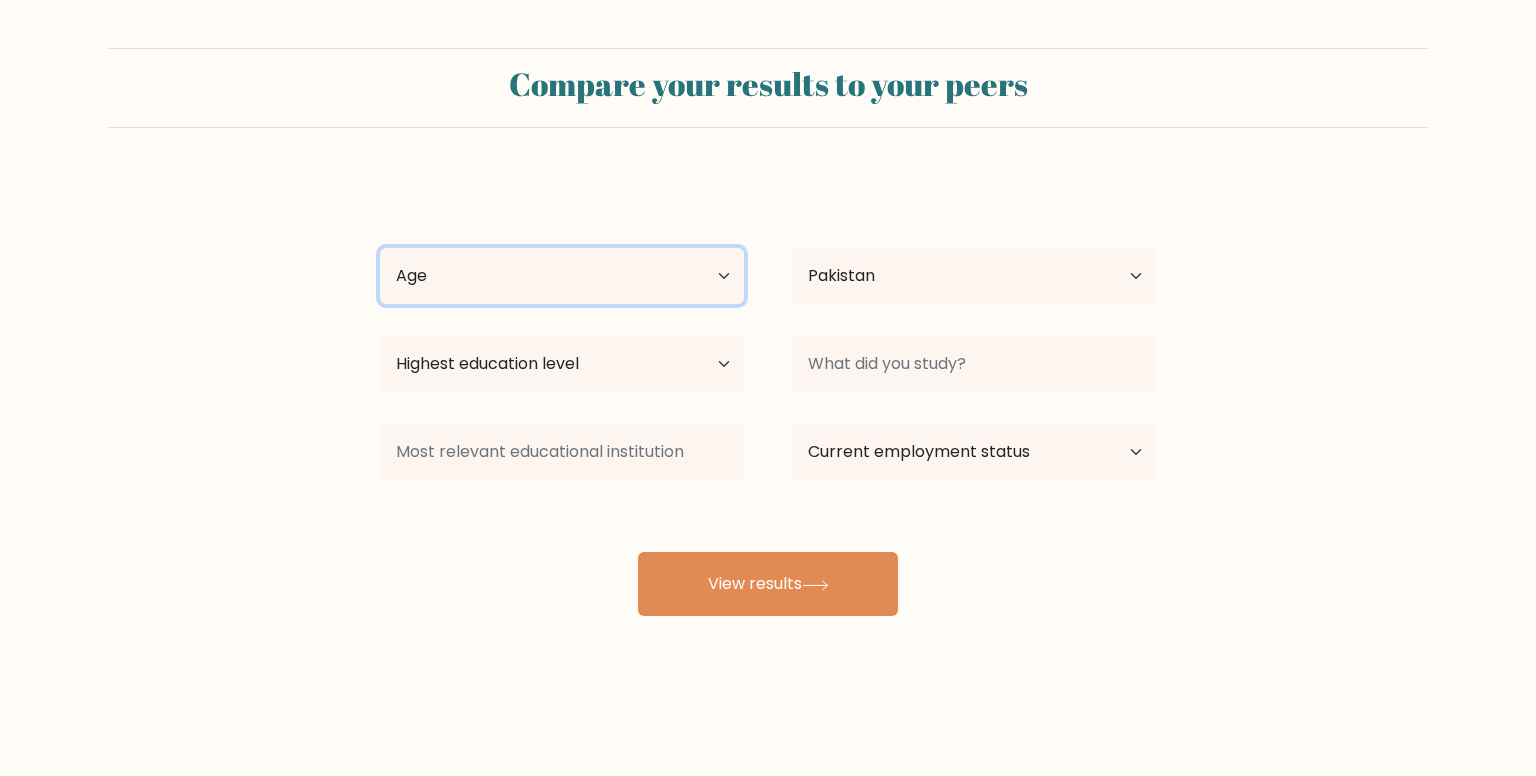 click on "Age
Under 18 years old
18-24 years old
25-34 years old
35-44 years old
45-54 years old
55-64 years old
65 years old and above" at bounding box center [562, 276] 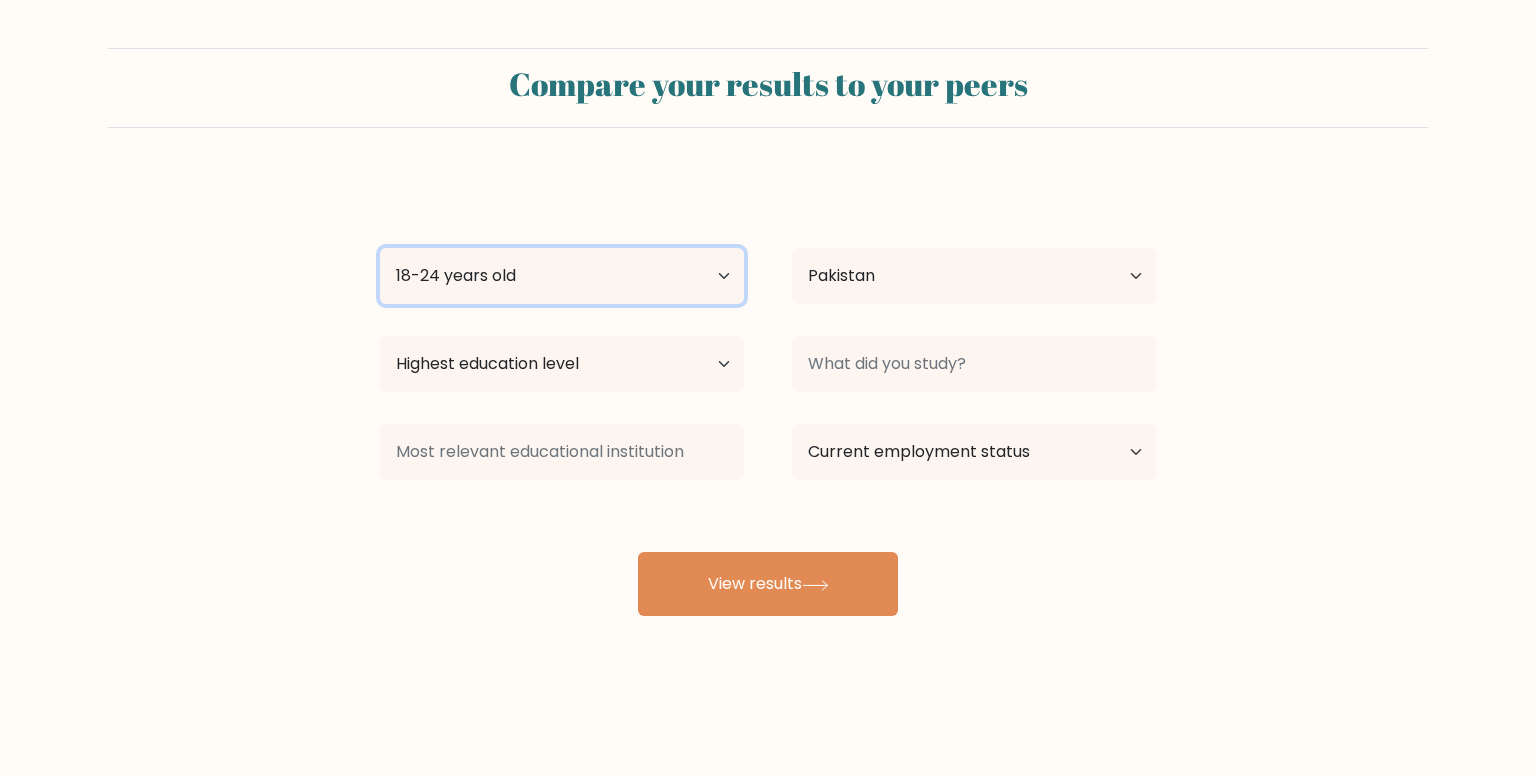 click on "Age
Under 18 years old
18-24 years old
25-34 years old
35-44 years old
45-54 years old
55-64 years old
65 years old and above" at bounding box center (562, 276) 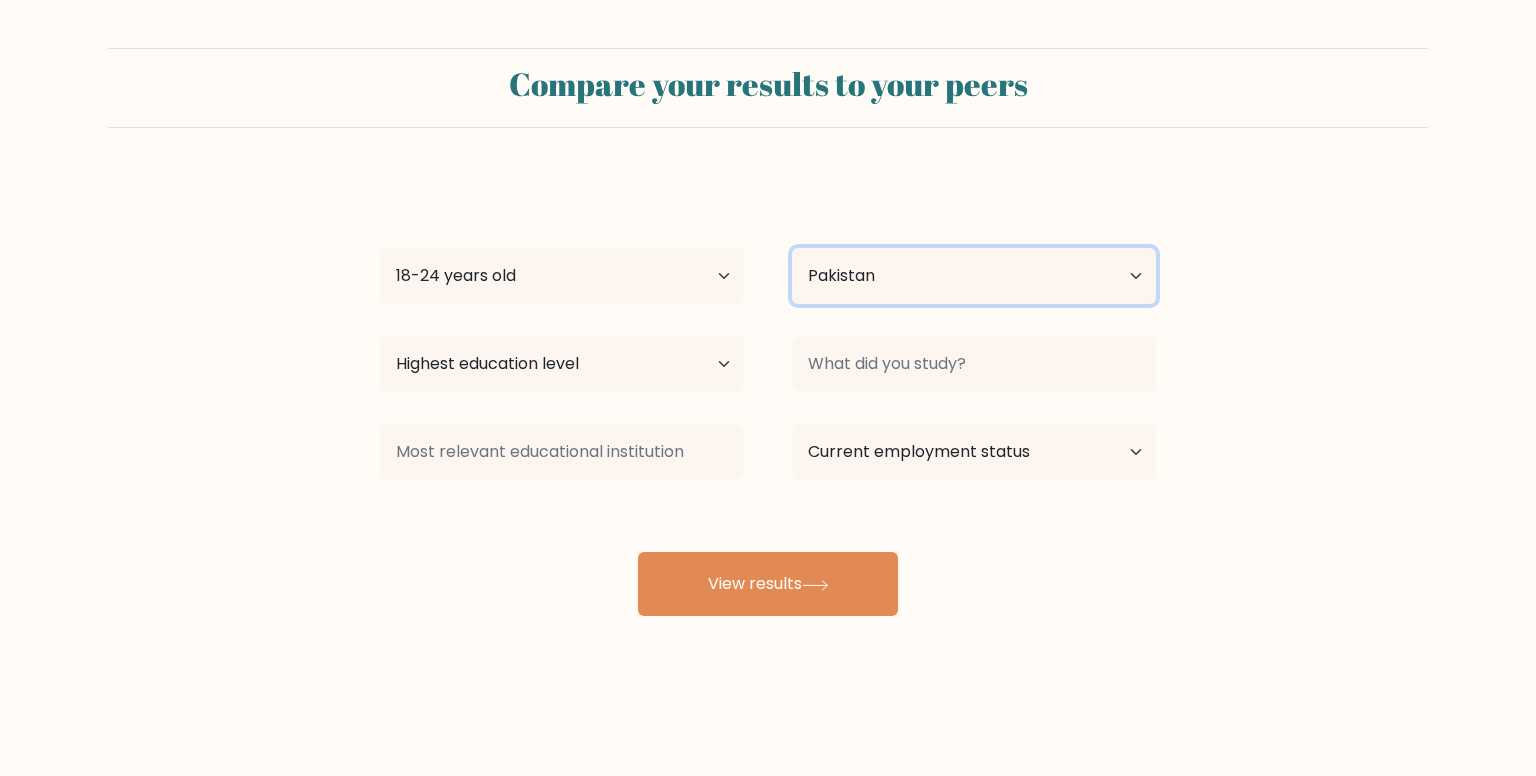 click on "Country
Afghanistan
Albania
Algeria
American Samoa
Andorra
Angola
Anguilla
Antarctica
Antigua and Barbuda
Argentina
Armenia
Aruba
Australia
Austria
Azerbaijan
Bahamas
Bahrain
Bangladesh
Barbados
Belarus
Belgium
Belize
Benin
Bermuda
Bhutan
Bolivia
Bonaire, Sint Eustatius and Saba
Bosnia and Herzegovina
Botswana
Bouvet Island
Brazil
British Indian Ocean Territory
Brunei
Bulgaria
Burkina Faso
Burundi
Cabo Verde
Cambodia
Cameroon
Canada
Cayman Islands
Central African Republic
Chad
Chile
China
Christmas Island
Cocos (Keeling) Islands
Colombia
Comoros
Congo
Congo (the Democratic Republic of the)
Cook Islands
Costa Rica
Côte d'Ivoire
Croatia
Cuba" at bounding box center (974, 276) 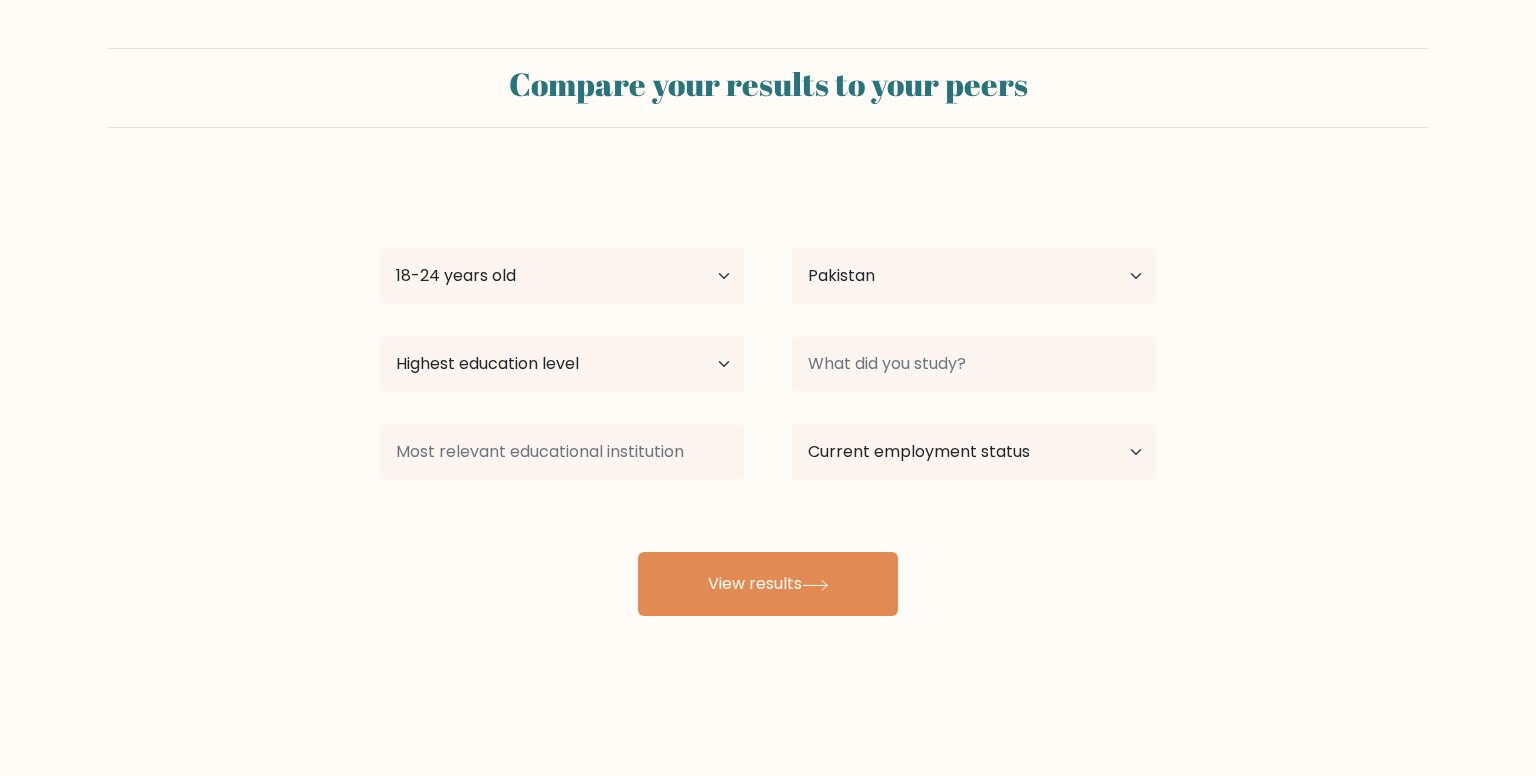 click on "haseeb
rehman
Age
Under 18 years old
18-24 years old
25-34 years old
35-44 years old
45-54 years old
55-64 years old
65 years old and above
Country
Afghanistan
Albania
Algeria
American Samoa
Andorra
Angola
Anguilla
Antarctica
Antigua and Barbuda
Argentina
Armenia
Aruba
Australia
Austria
Azerbaijan
Bahamas
Bahrain
Bangladesh
Barbados
Belarus
Belgium
Belize
Benin
Bermuda
Bhutan
Bolivia
Bonaire, Sint Eustatius and Saba
Bosnia and Herzegovina
Botswana
Bouvet Island
Brazil
Brunei" at bounding box center [768, 396] 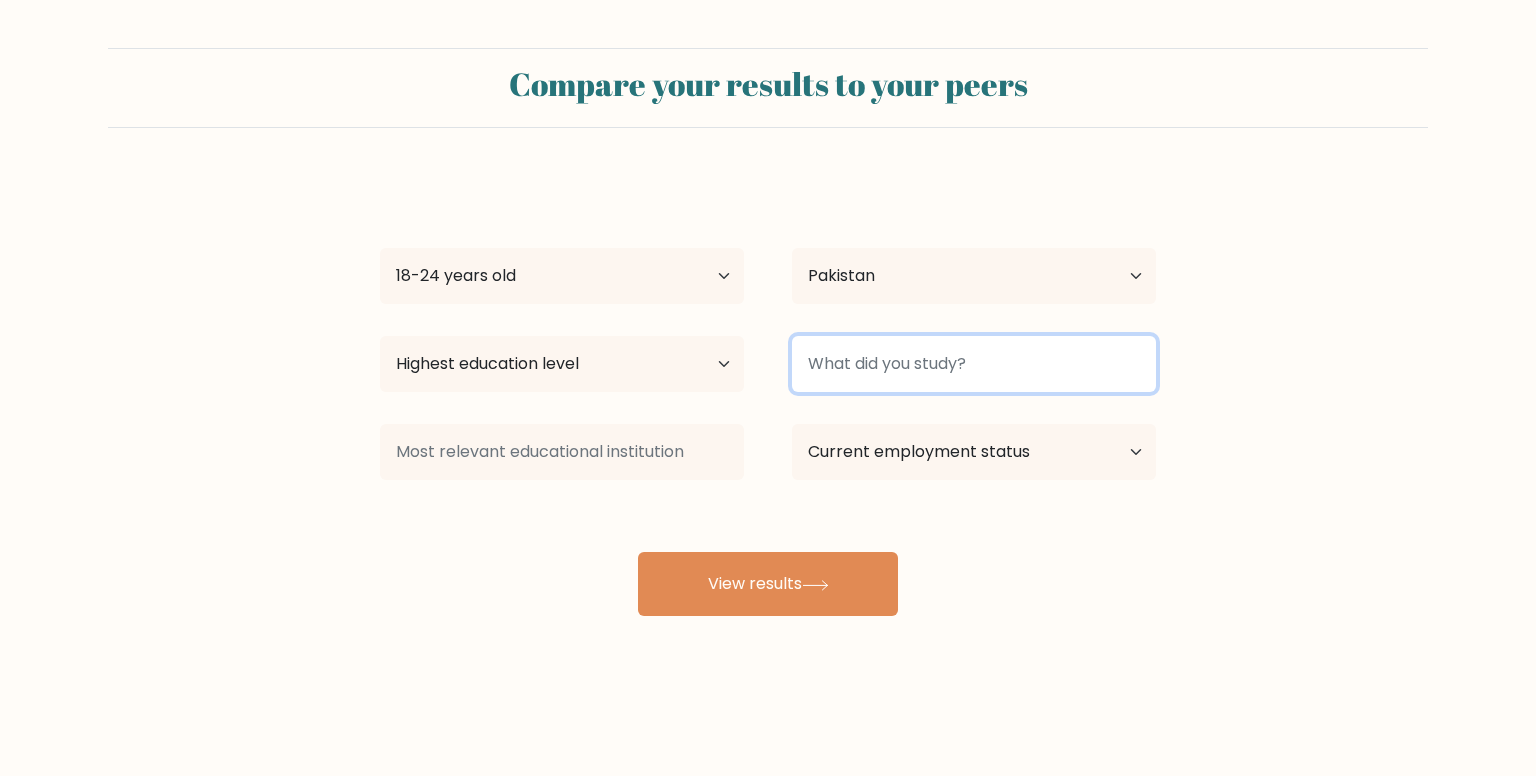 click at bounding box center [974, 364] 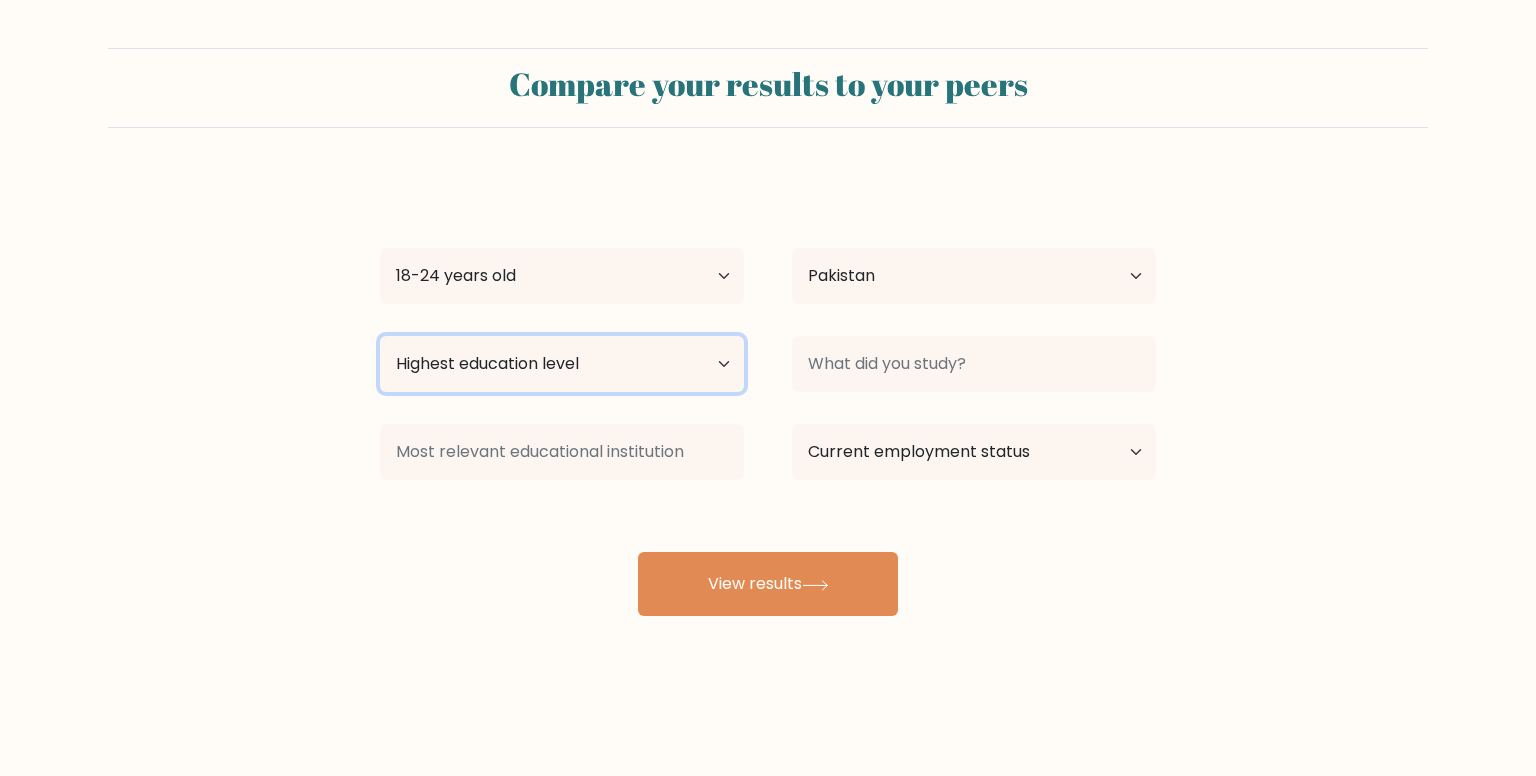 click on "Highest education level
No schooling
Primary
Lower Secondary
Upper Secondary
Occupation Specific
Bachelor's degree
Master's degree
Doctoral degree" at bounding box center [562, 364] 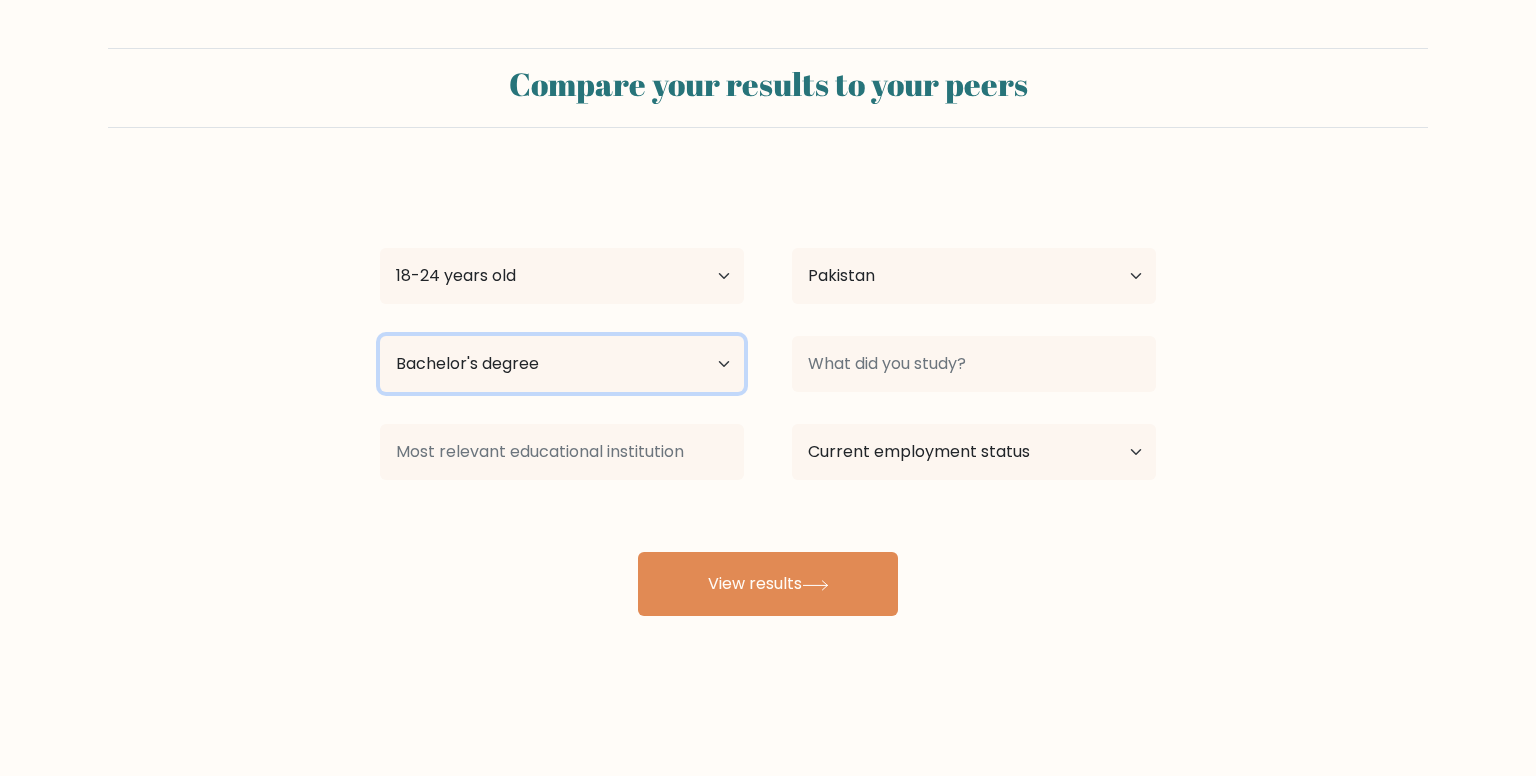 click on "Highest education level
No schooling
Primary
Lower Secondary
Upper Secondary
Occupation Specific
Bachelor's degree
Master's degree
Doctoral degree" at bounding box center (562, 364) 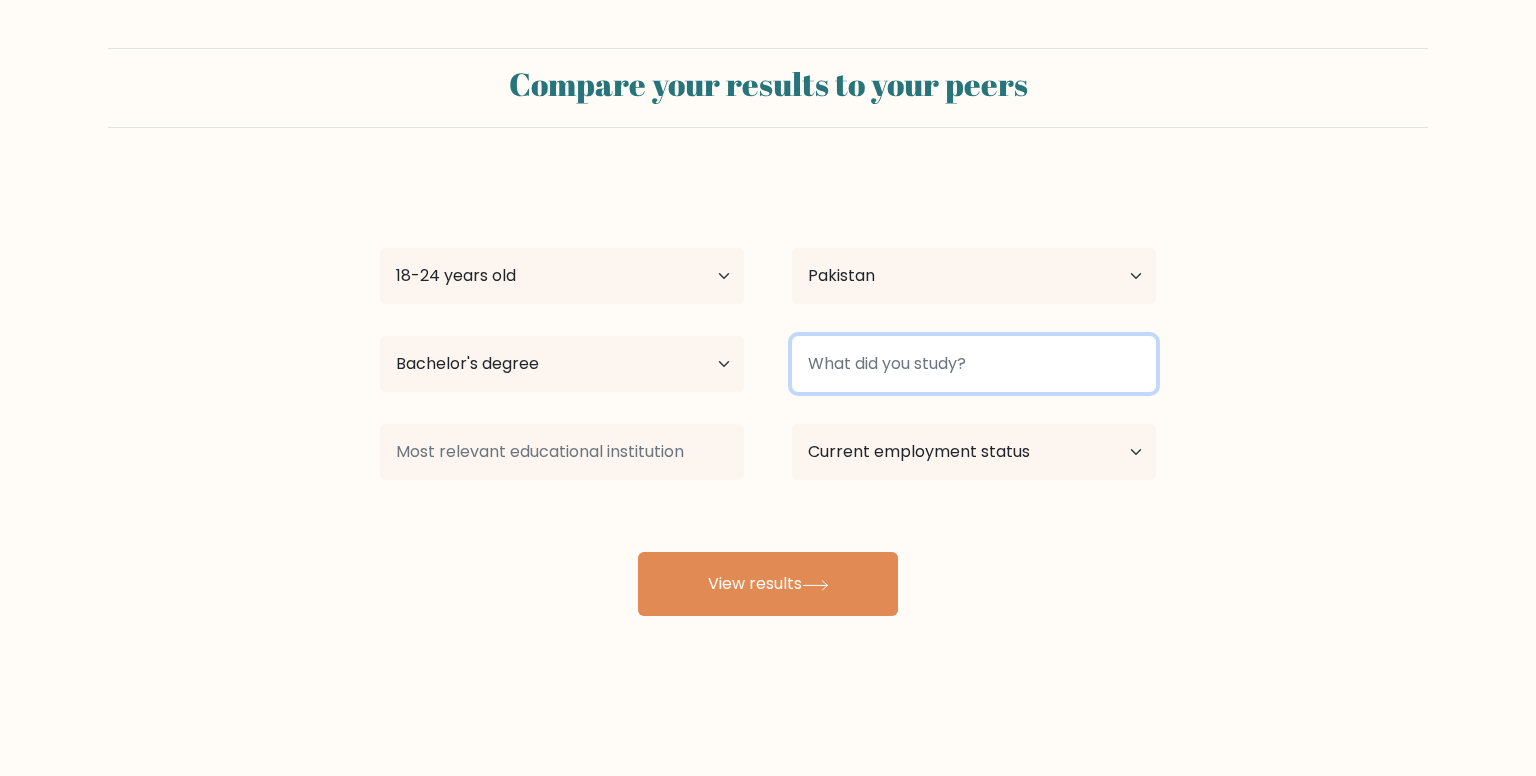 click at bounding box center (974, 364) 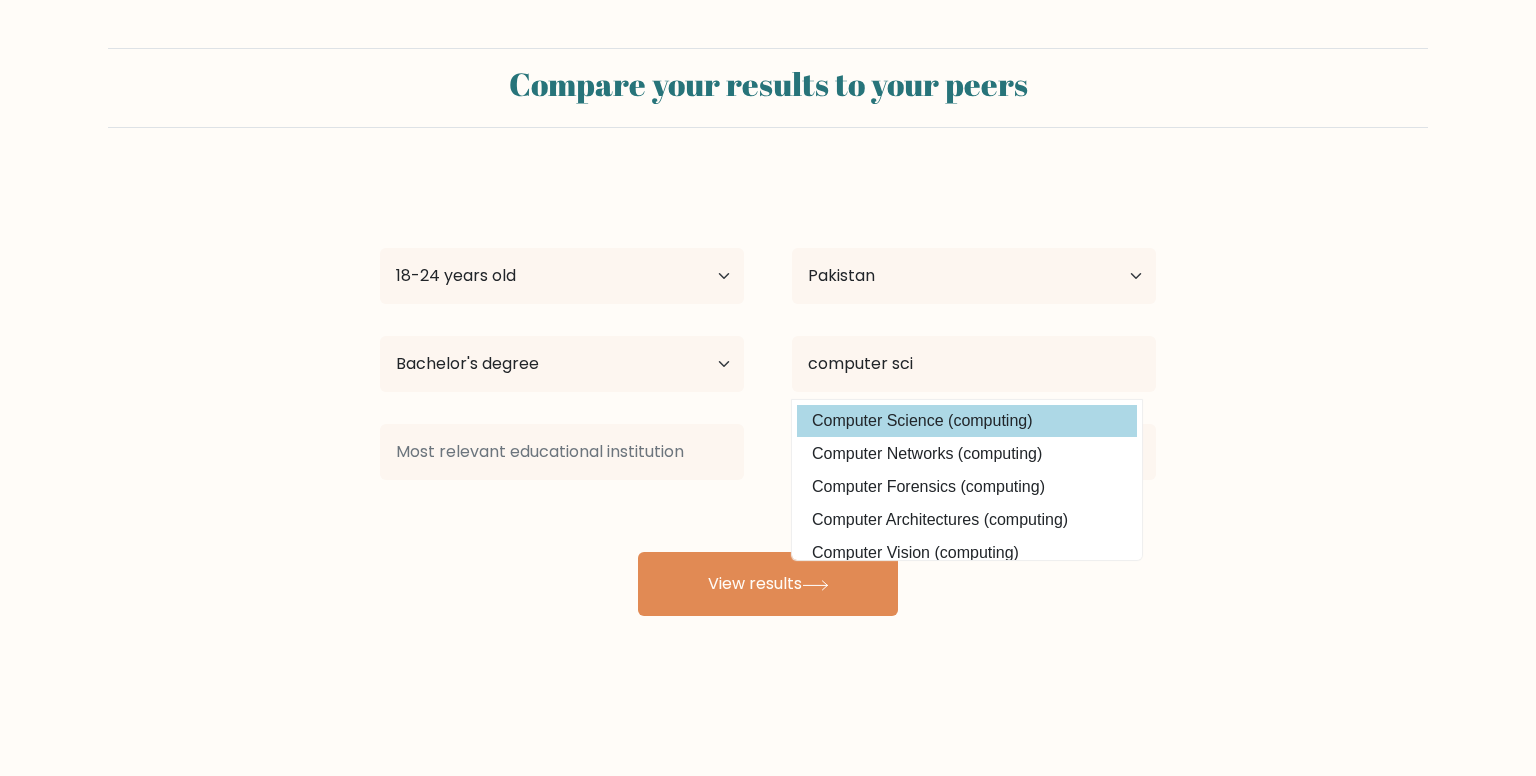 click on "Computer Science (computing)" at bounding box center (967, 421) 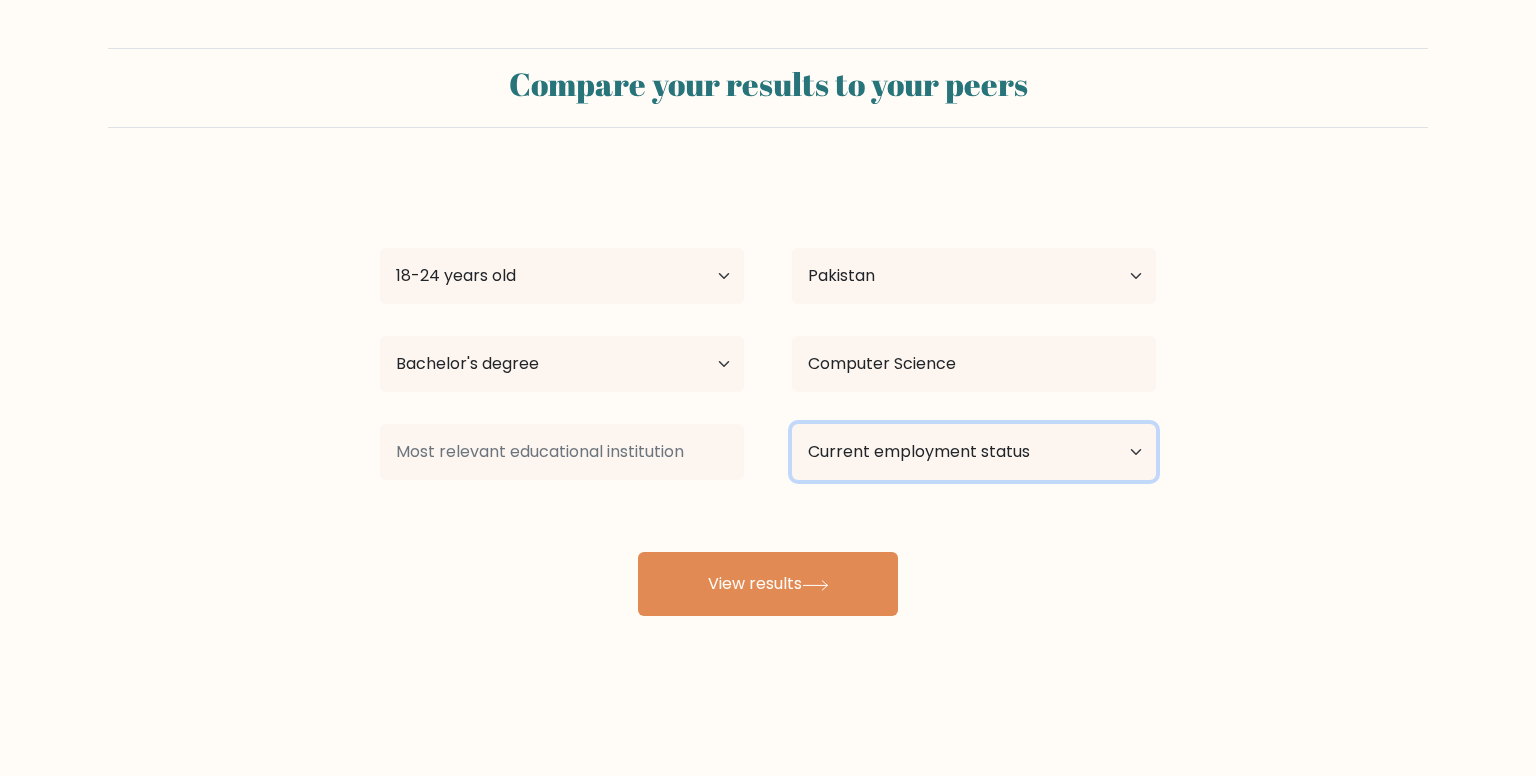 click on "Current employment status
Employed
Student
Retired
Other / prefer not to answer" at bounding box center (974, 452) 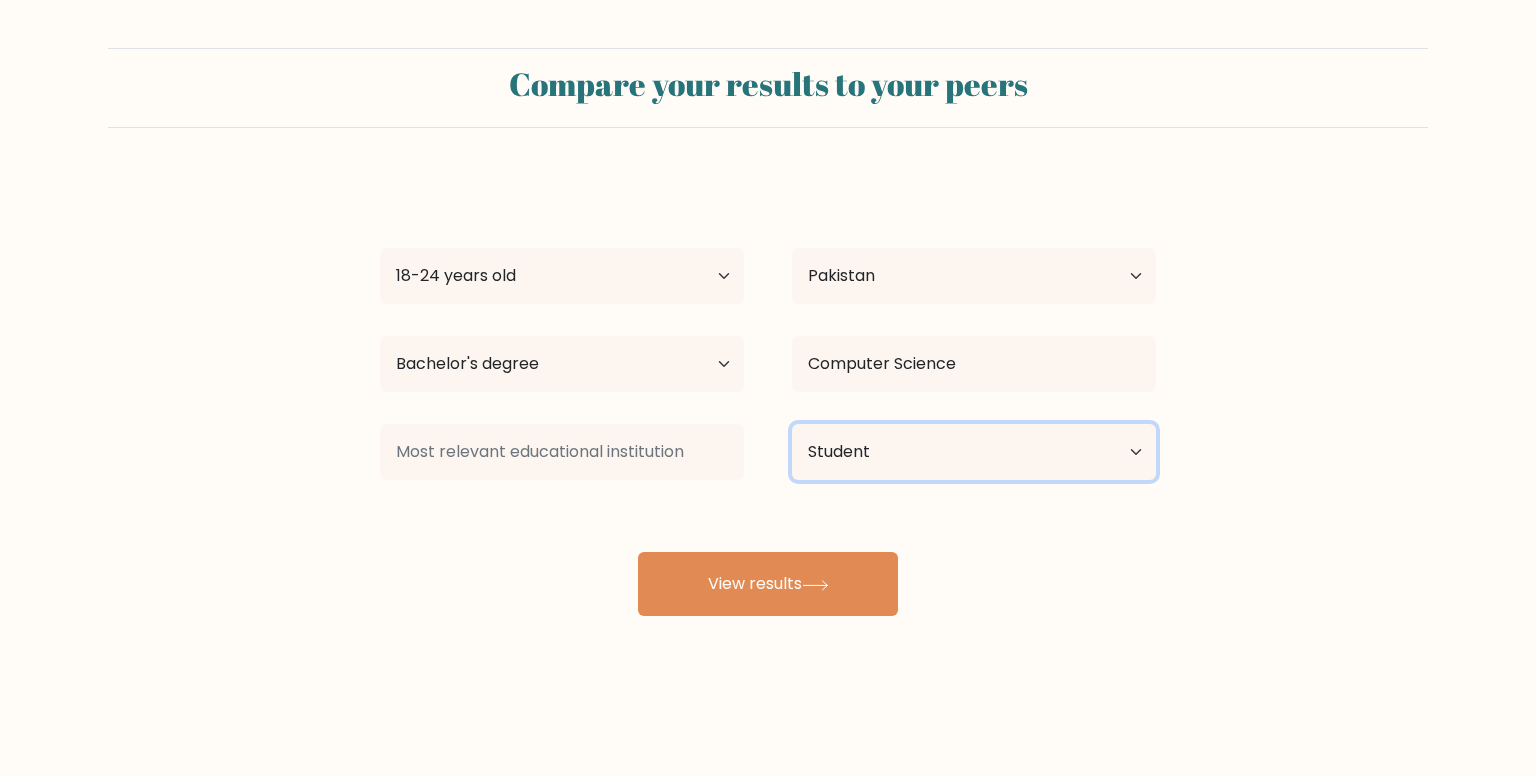 click on "Current employment status
Employed
Student
Retired
Other / prefer not to answer" at bounding box center [974, 452] 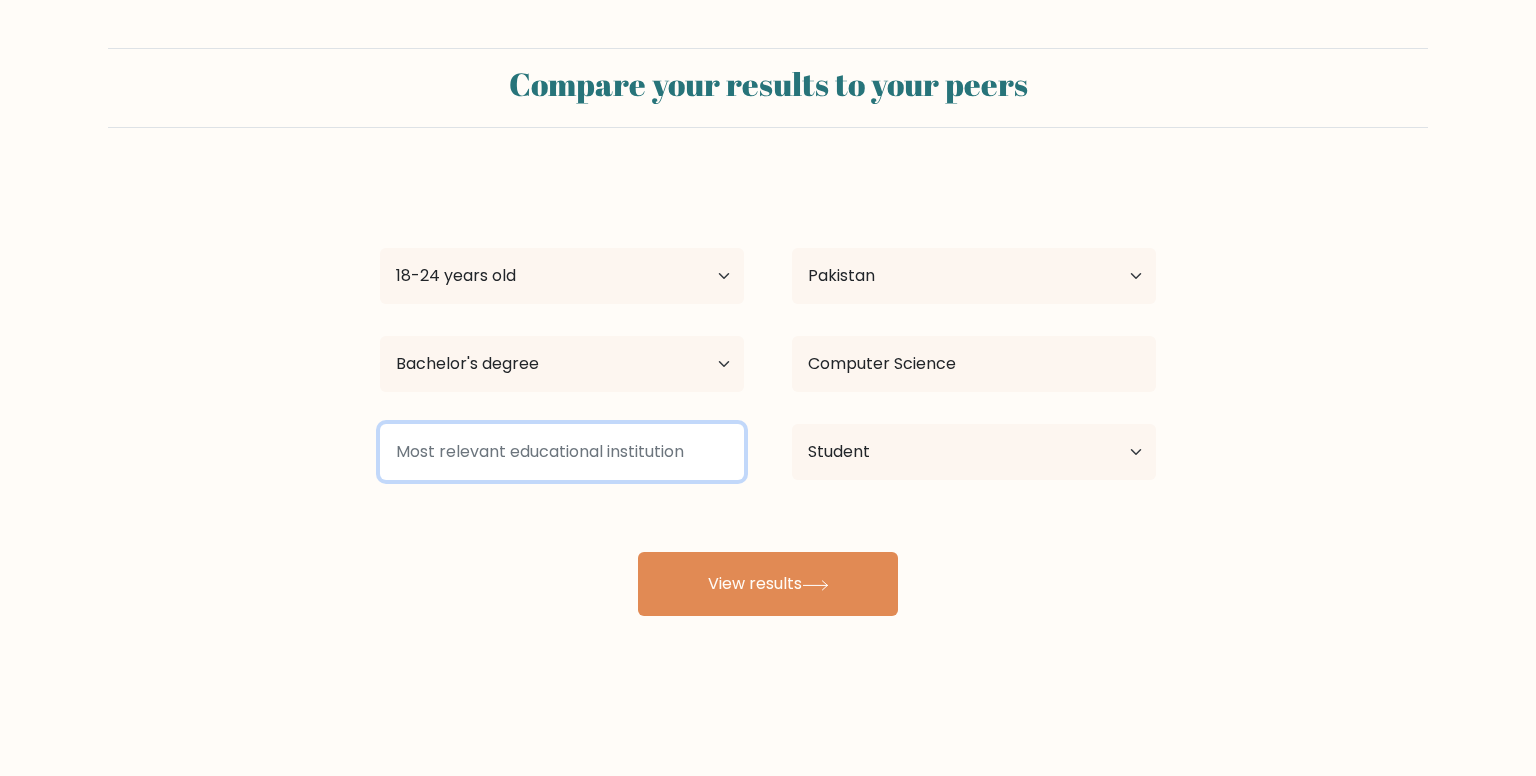 click at bounding box center (562, 452) 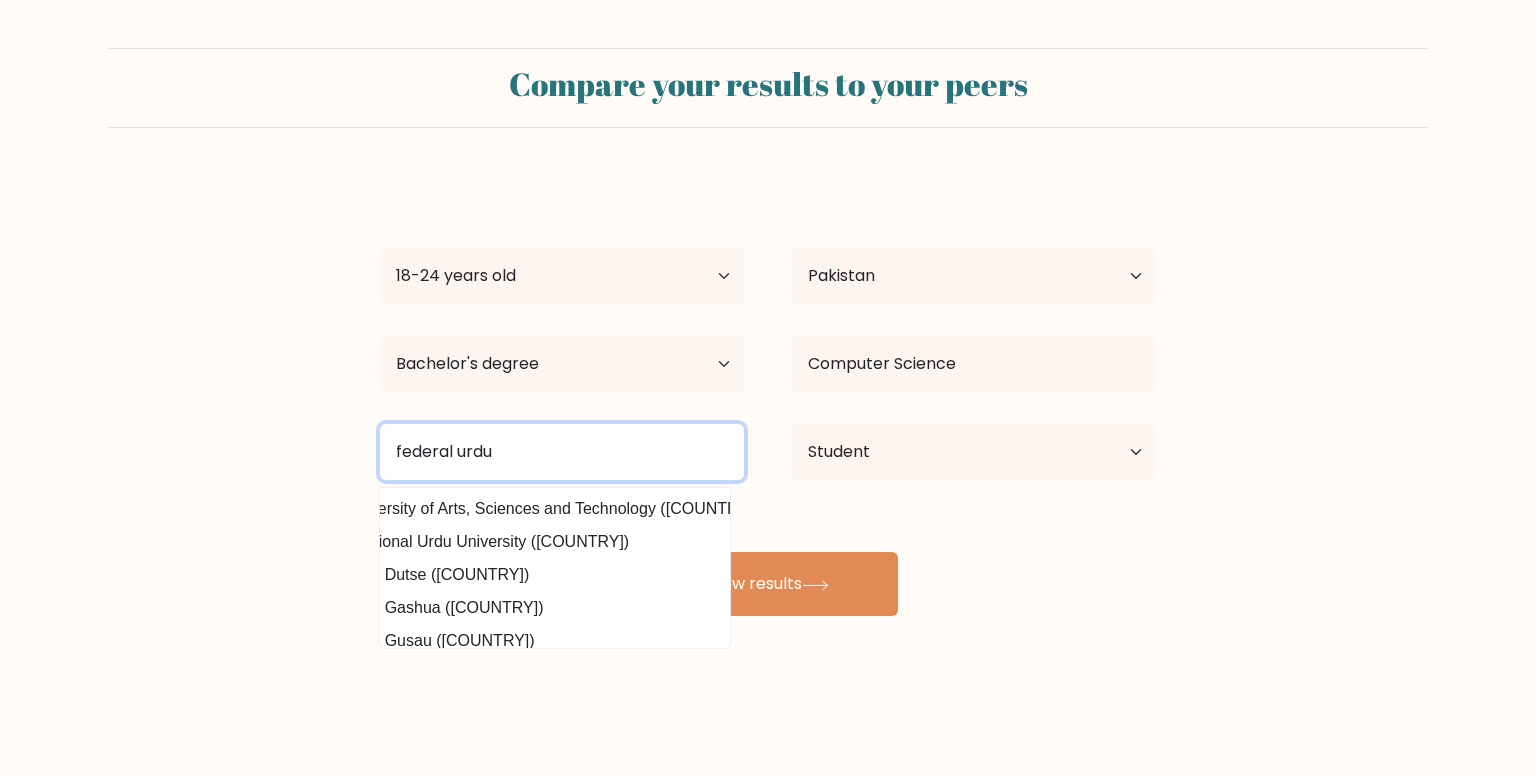 scroll, scrollTop: 0, scrollLeft: 168, axis: horizontal 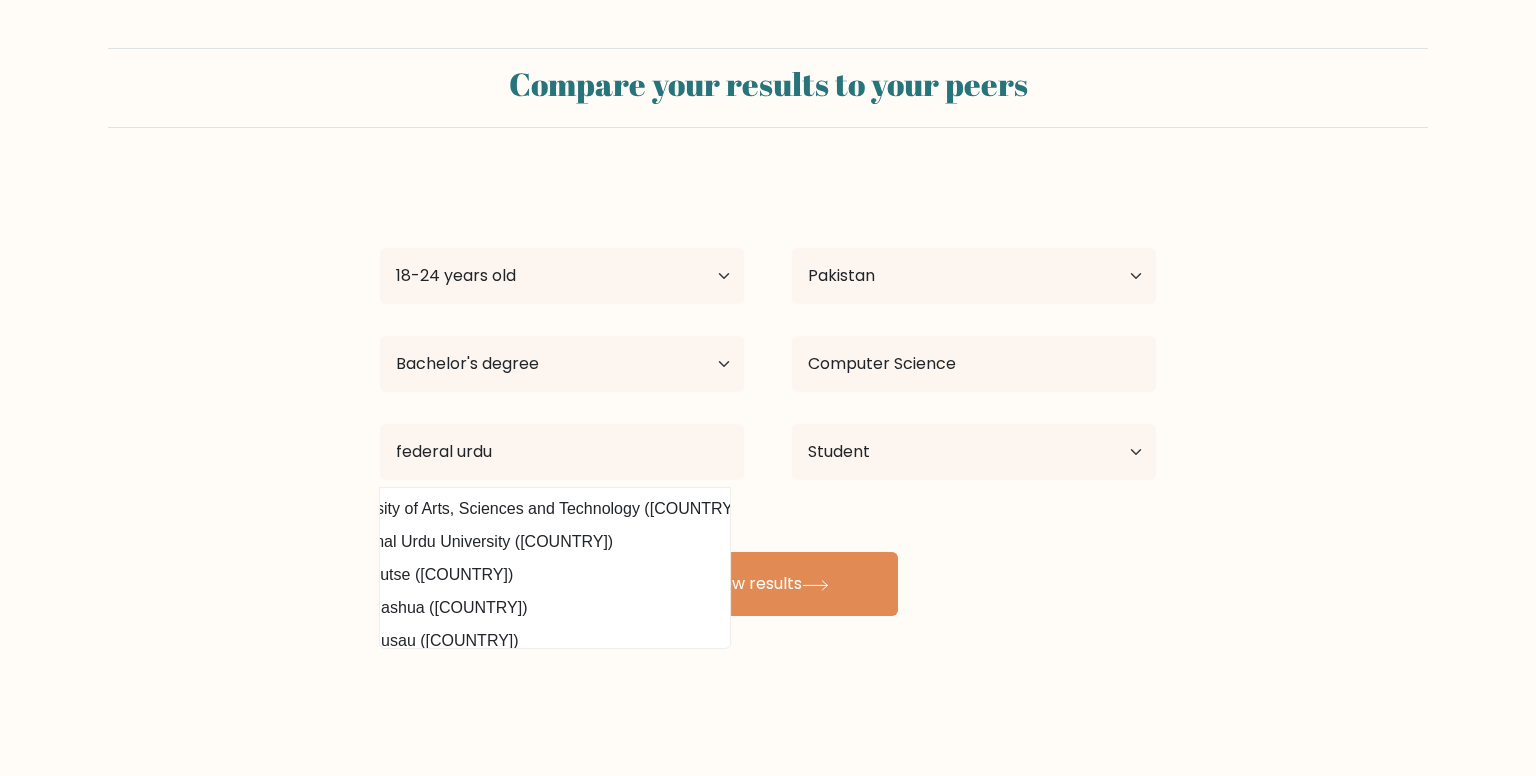 click on "Federal Urdu University of Arts, Sciences and Technology (Pakistan)
Maulana Azad National Urdu University (India)
Federal University, Dutse (Nigeria)
Federal University, Gashua (Nigeria)
Federal University, Gusau (Nigeria)
Federal University, Kashere (Nigeria)
Federal University, Lafia (Nigeria)
Federal University, Lokoja (Nigeria)
Federal University, Otuoke (Nigeria)
Federal University, Wukari (Nigeria)" at bounding box center [555, 568] 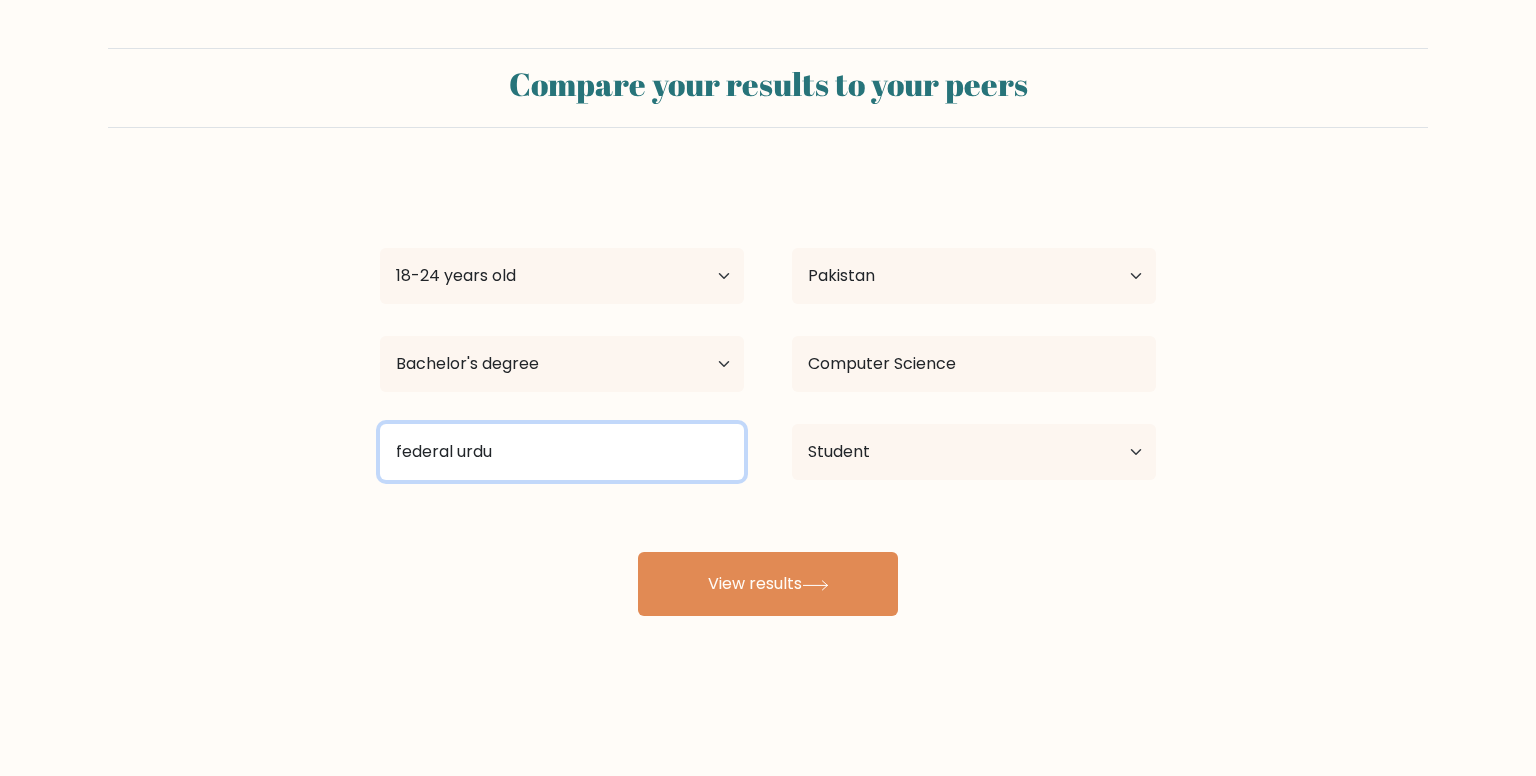 click on "federal urdu" at bounding box center [562, 452] 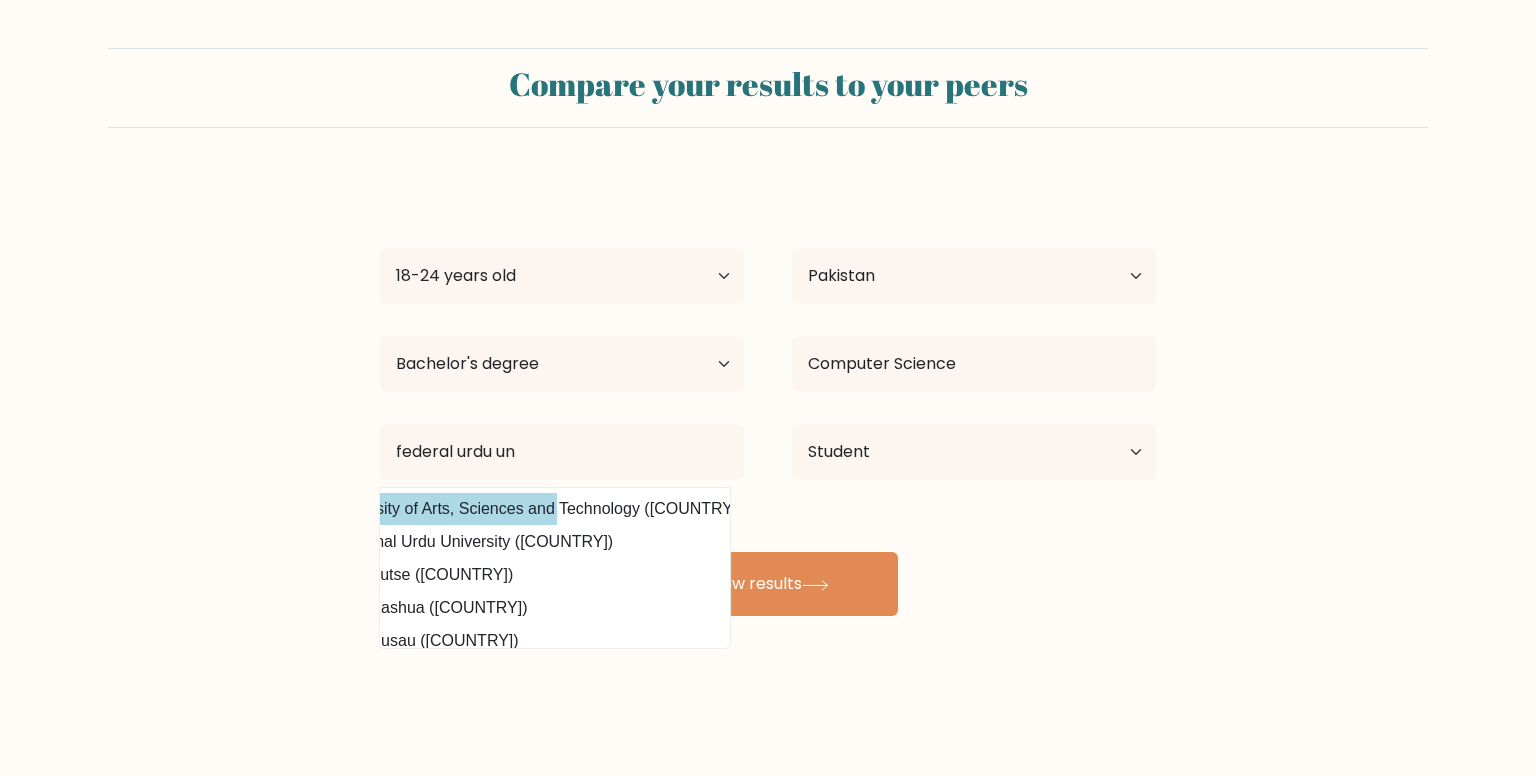 click on "Federal Urdu University of Arts, Sciences and Technology (Pakistan)" at bounding box center [387, 509] 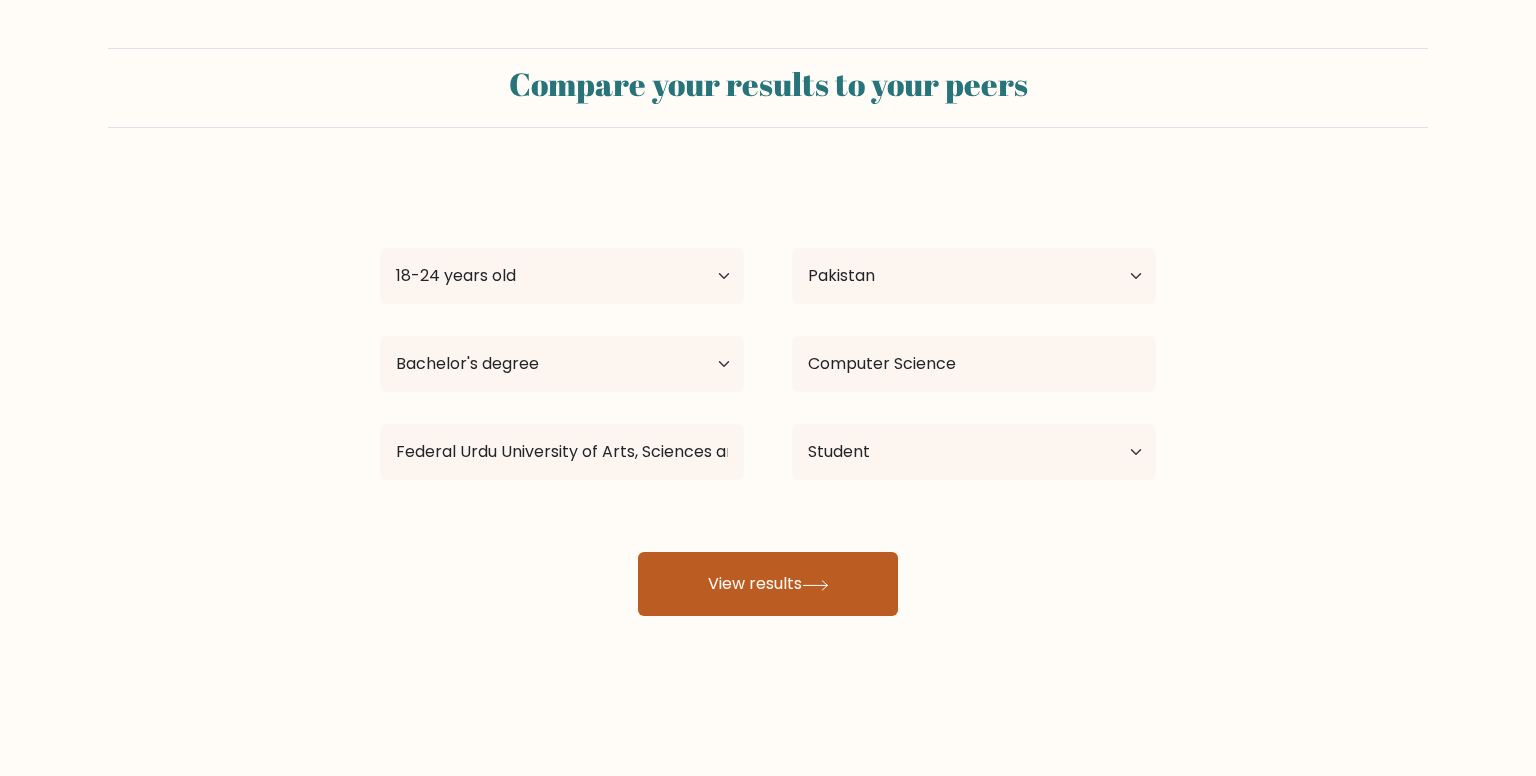 click on "View results" at bounding box center [768, 584] 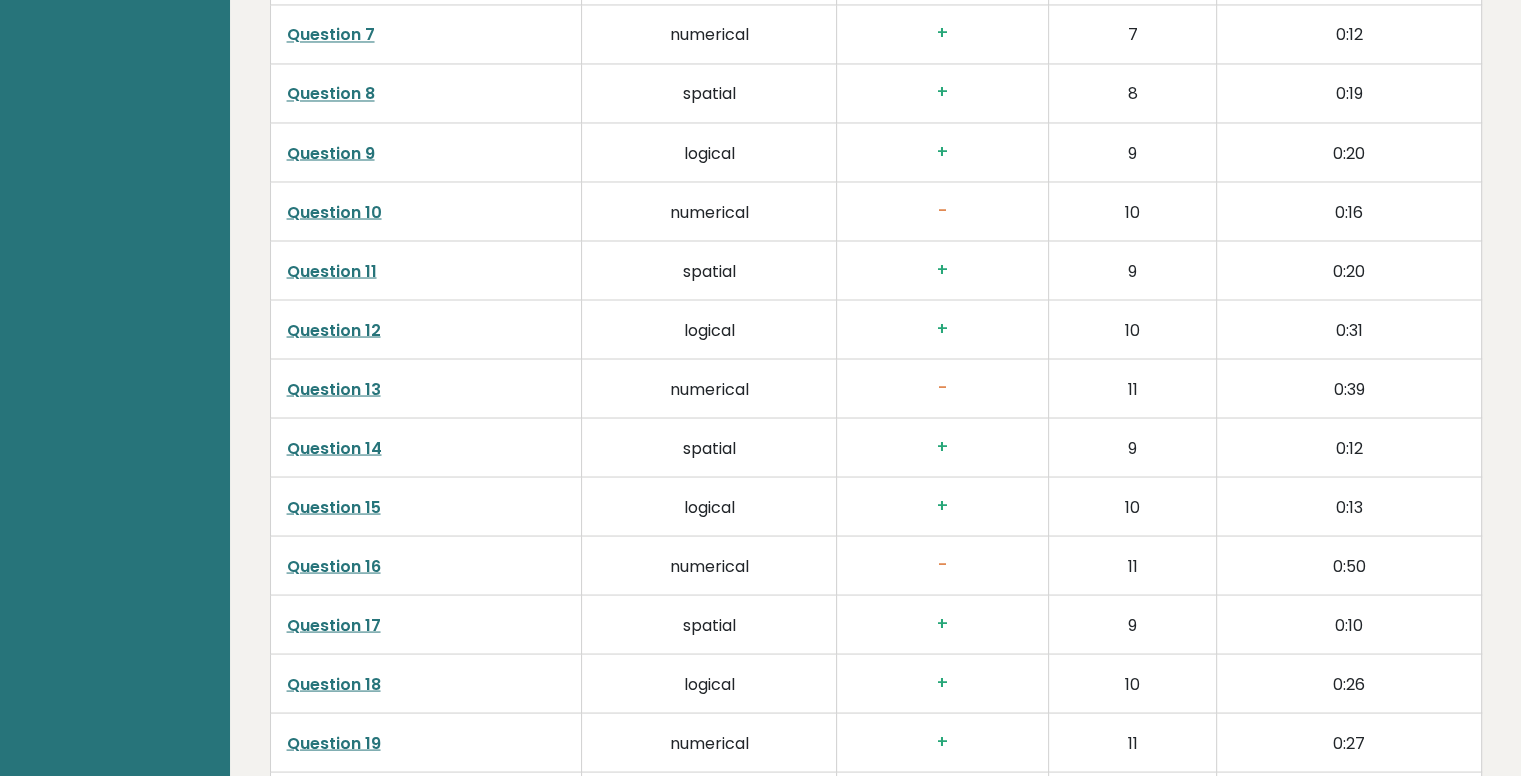 scroll, scrollTop: 3600, scrollLeft: 0, axis: vertical 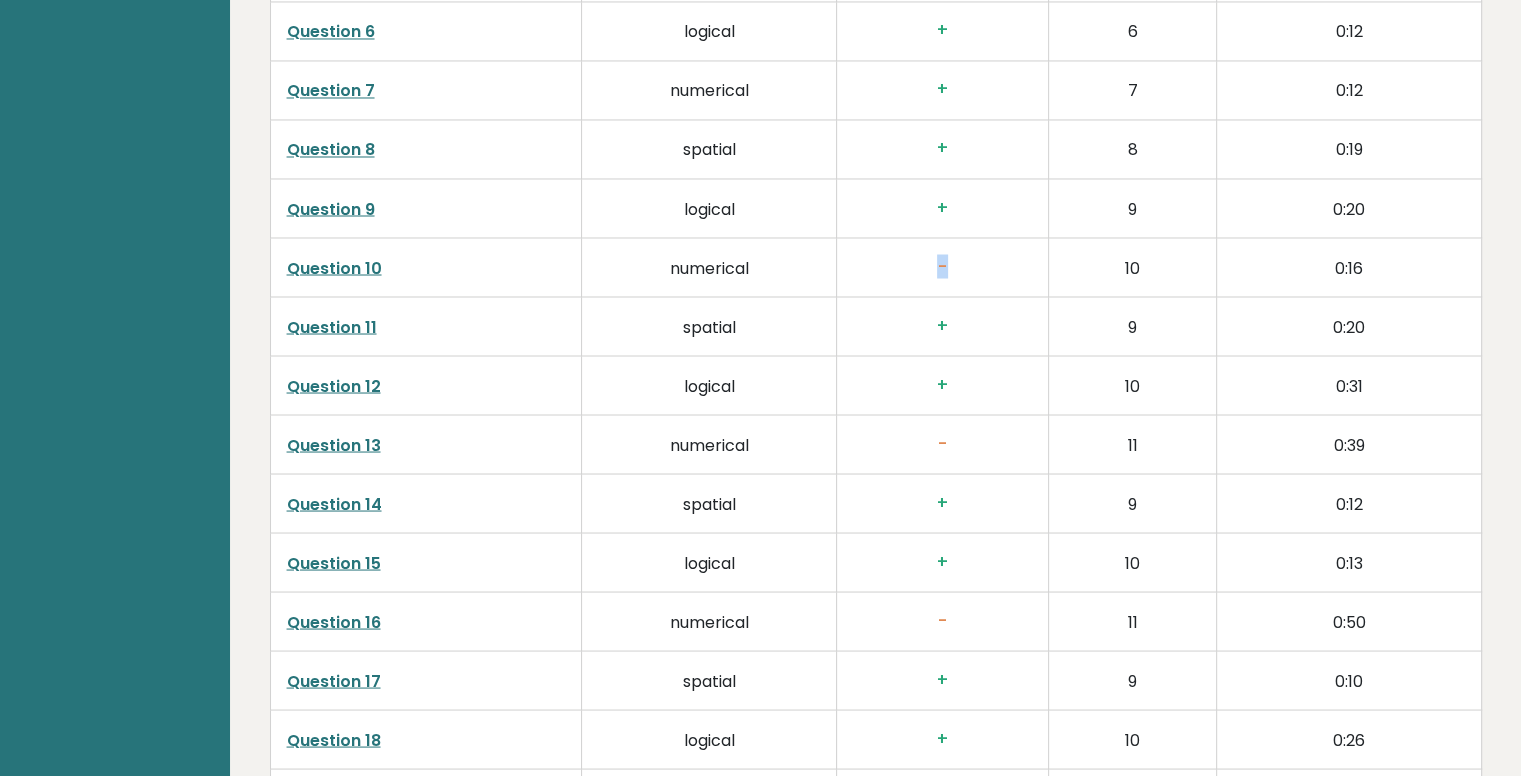 drag, startPoint x: 948, startPoint y: 263, endPoint x: 1014, endPoint y: 264, distance: 66.007576 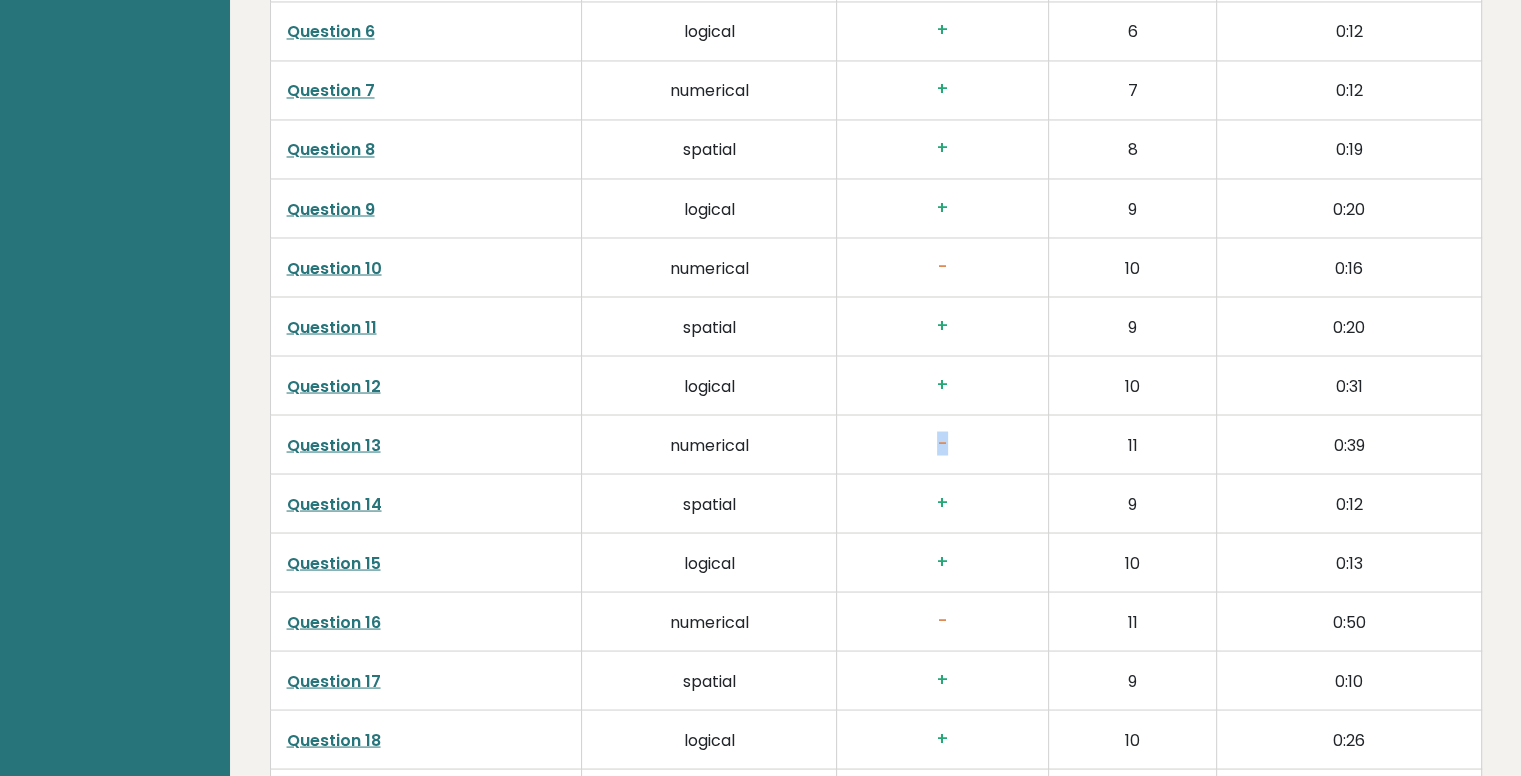 drag, startPoint x: 928, startPoint y: 426, endPoint x: 1043, endPoint y: 447, distance: 116.901665 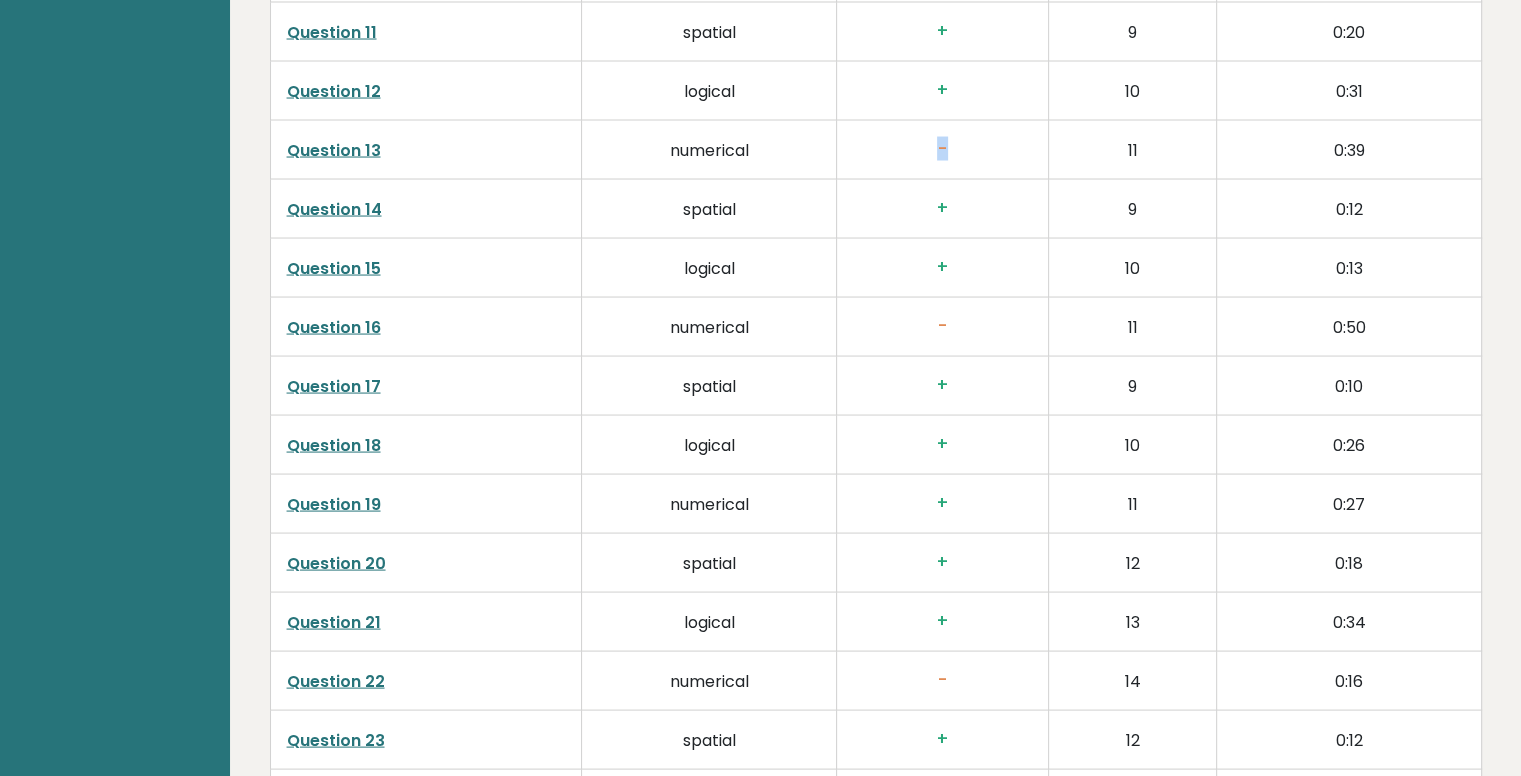 scroll, scrollTop: 3900, scrollLeft: 0, axis: vertical 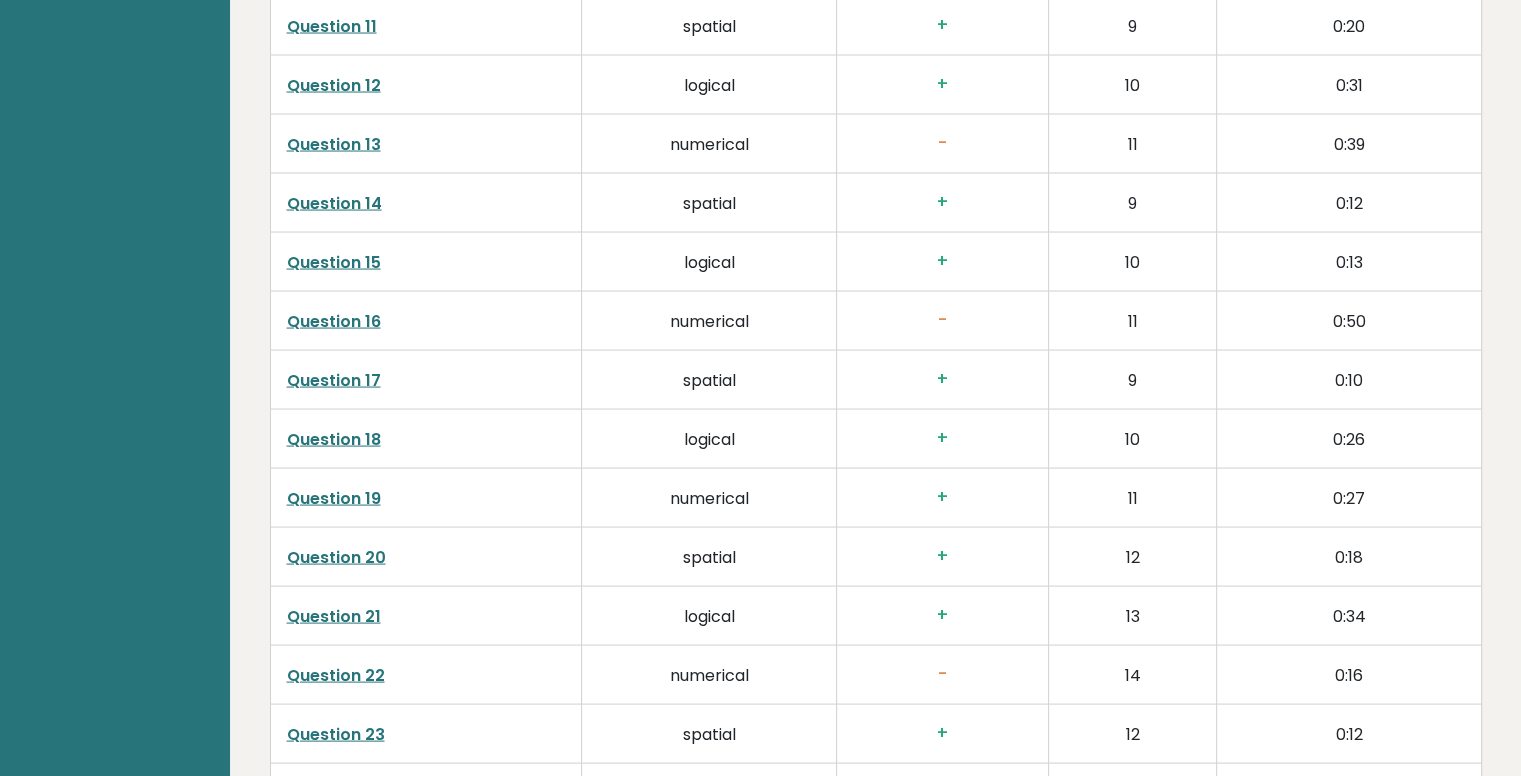 click on "-" at bounding box center [942, 320] 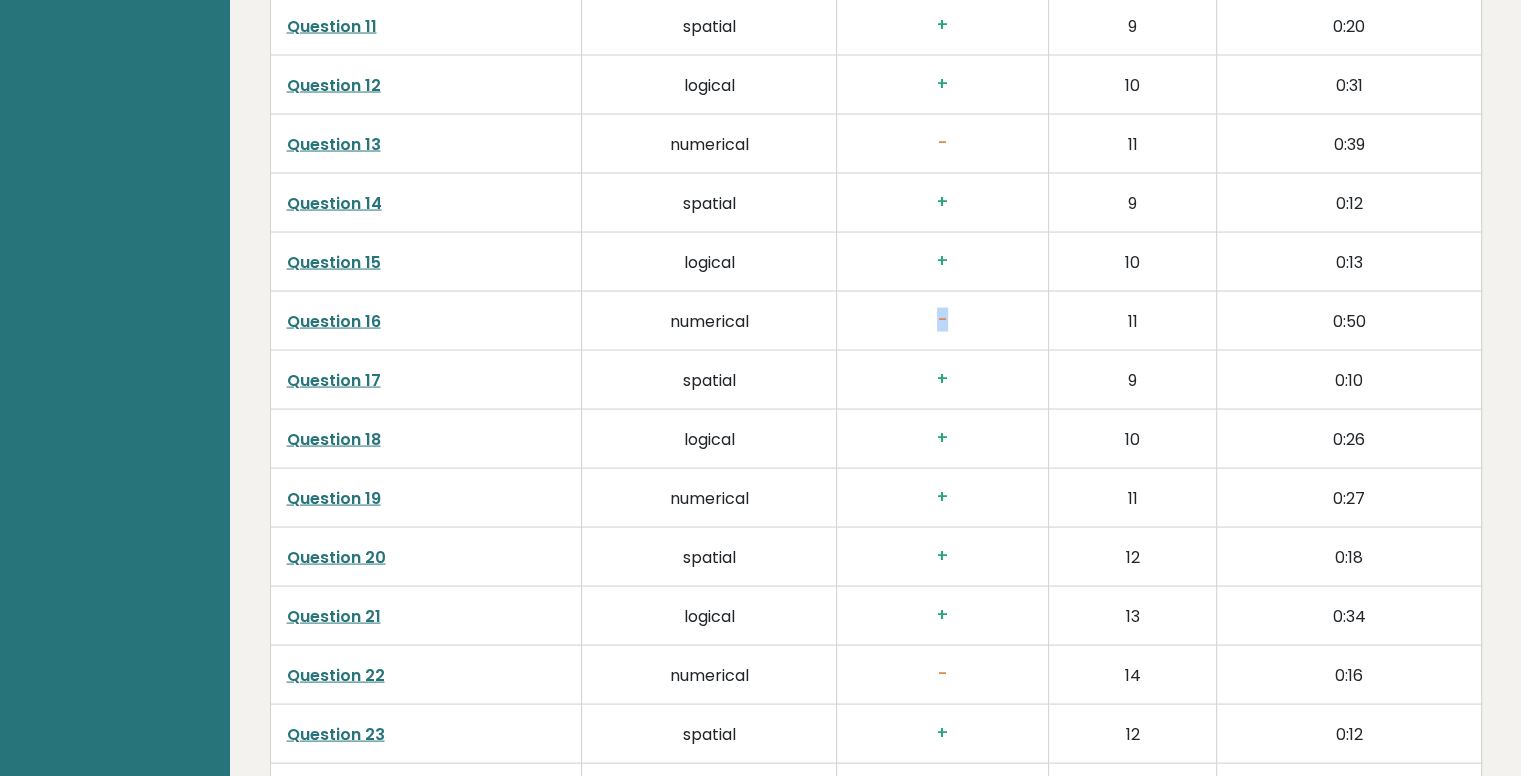 drag, startPoint x: 940, startPoint y: 309, endPoint x: 1012, endPoint y: 312, distance: 72.06247 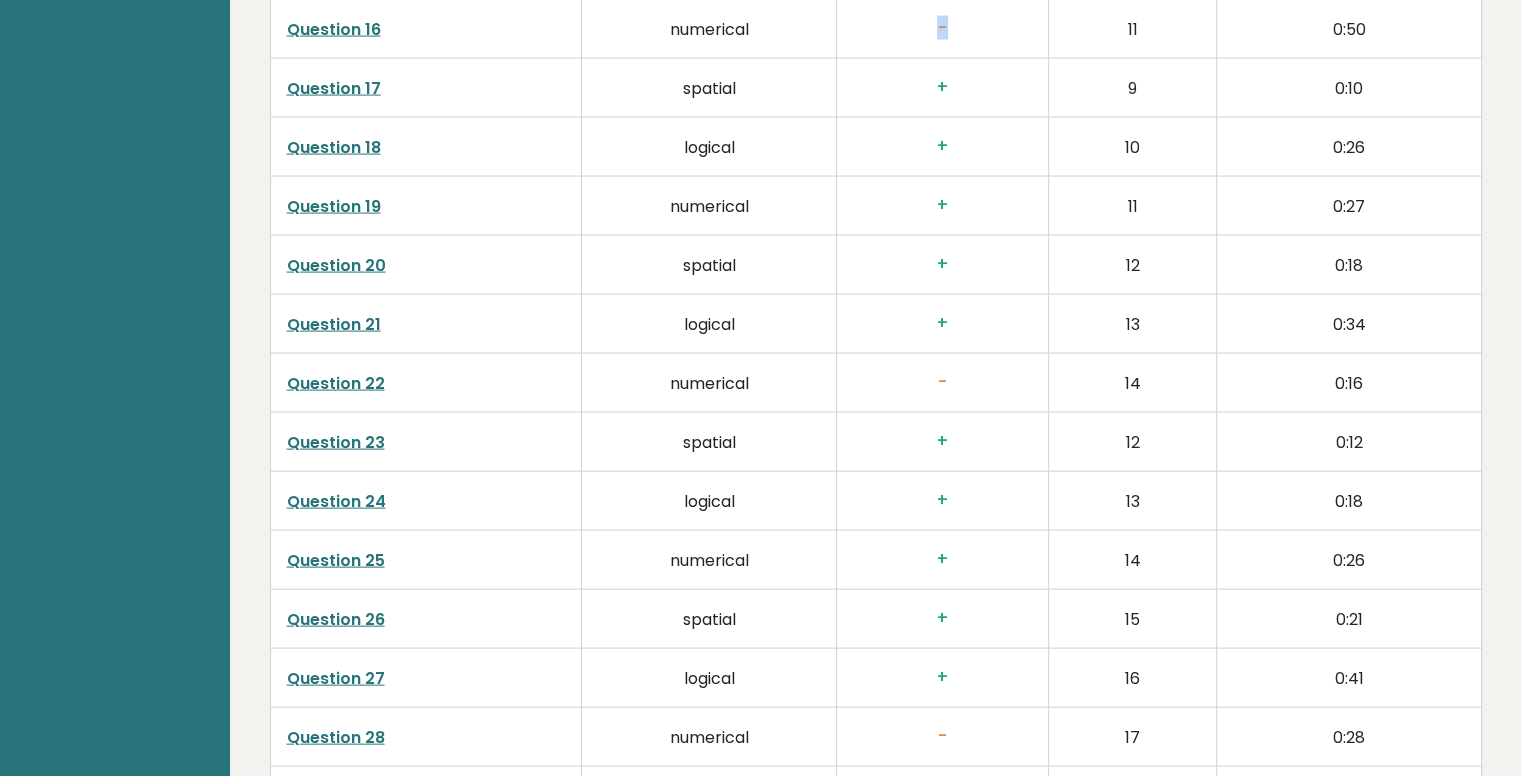 scroll, scrollTop: 4300, scrollLeft: 0, axis: vertical 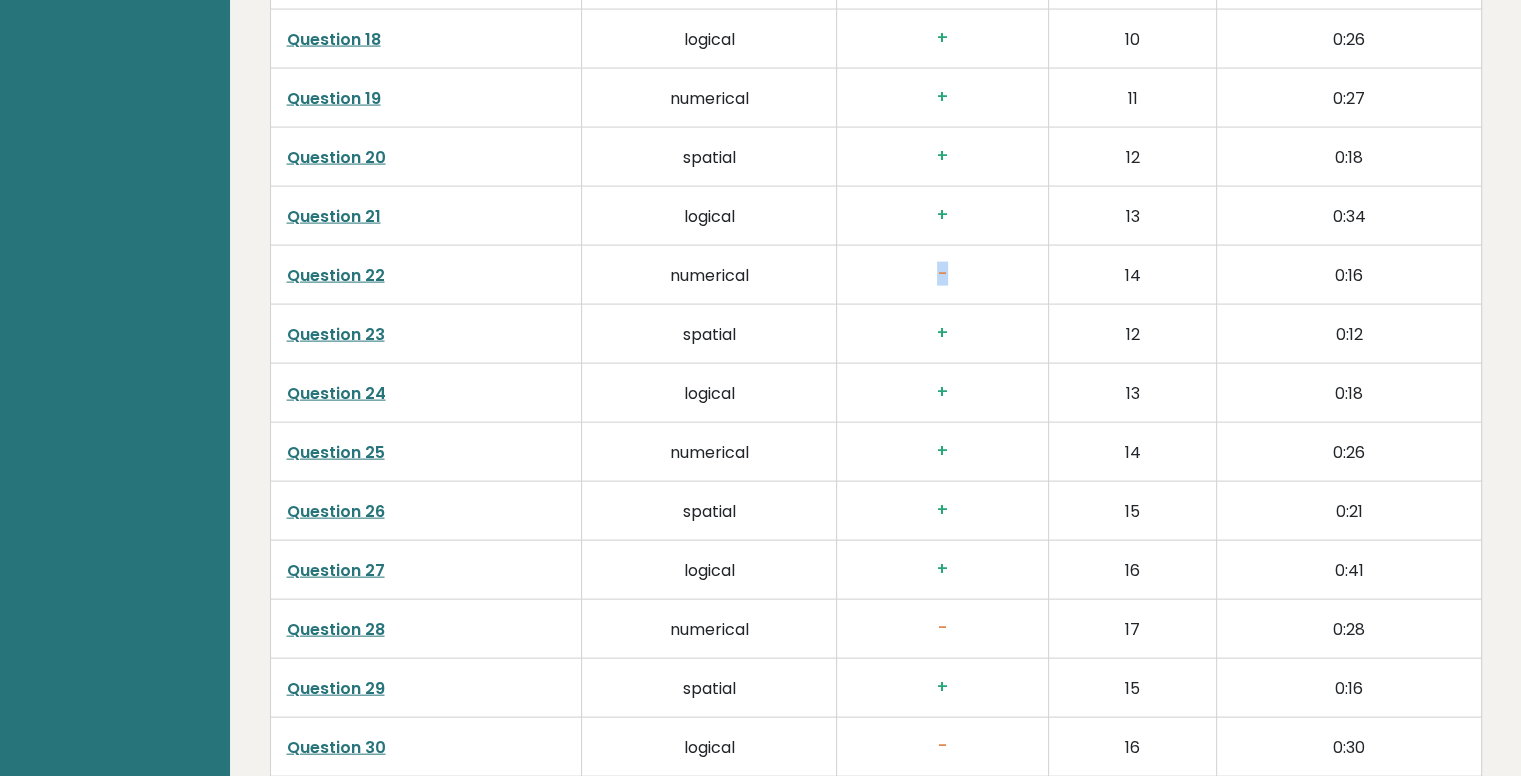 drag, startPoint x: 917, startPoint y: 278, endPoint x: 1003, endPoint y: 277, distance: 86.00581 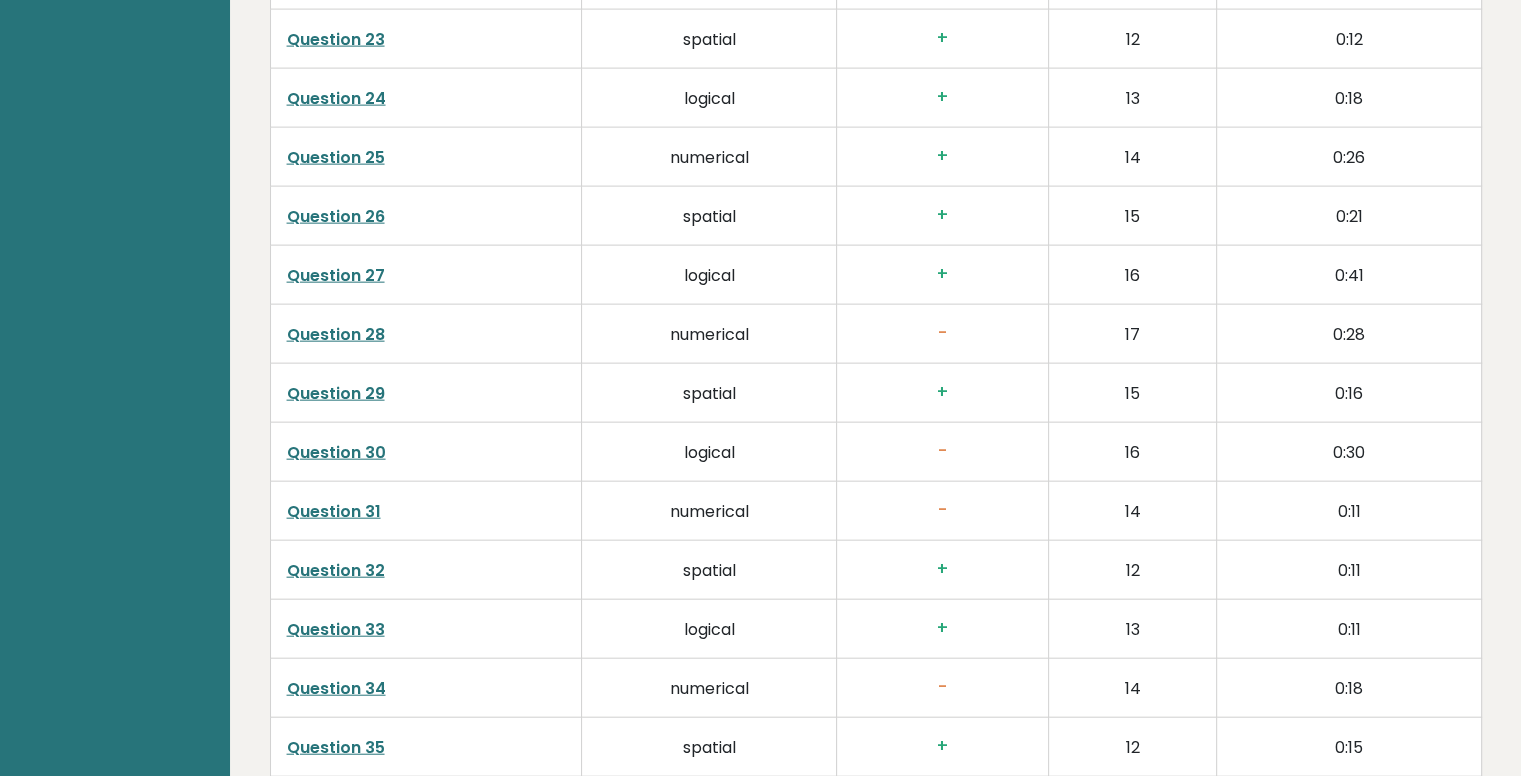 scroll, scrollTop: 4600, scrollLeft: 0, axis: vertical 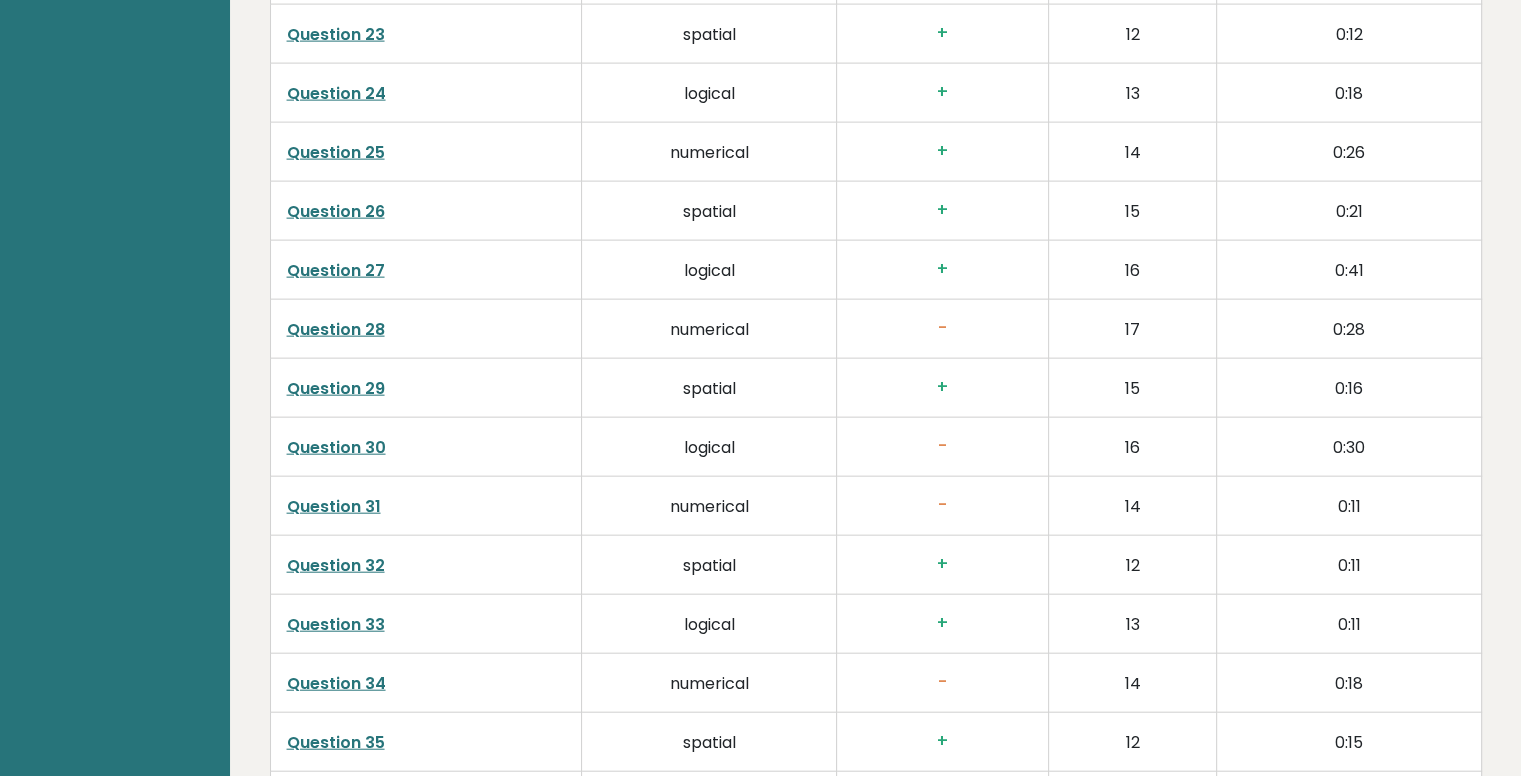 drag, startPoint x: 925, startPoint y: 318, endPoint x: 963, endPoint y: 321, distance: 38.118237 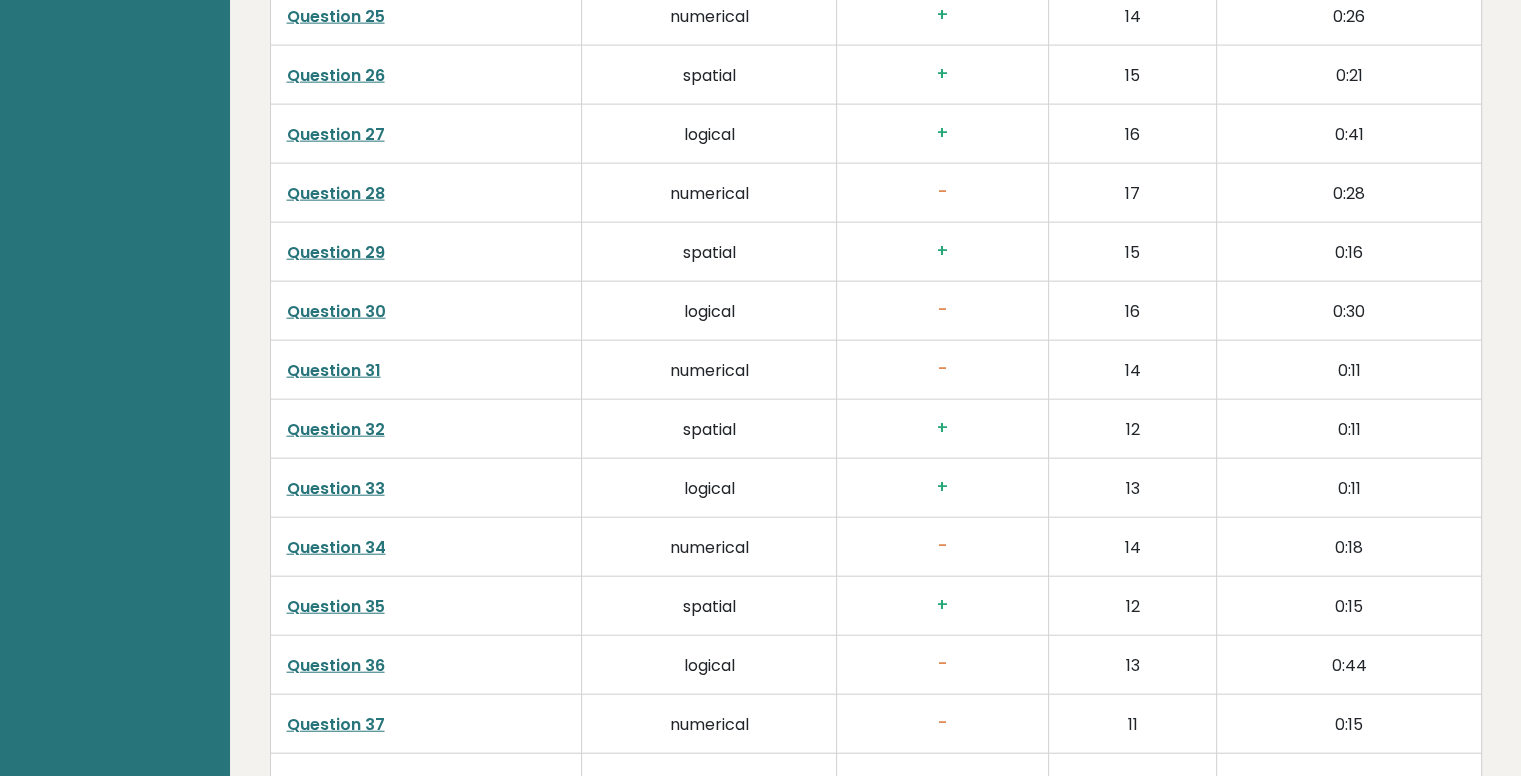 scroll, scrollTop: 4800, scrollLeft: 0, axis: vertical 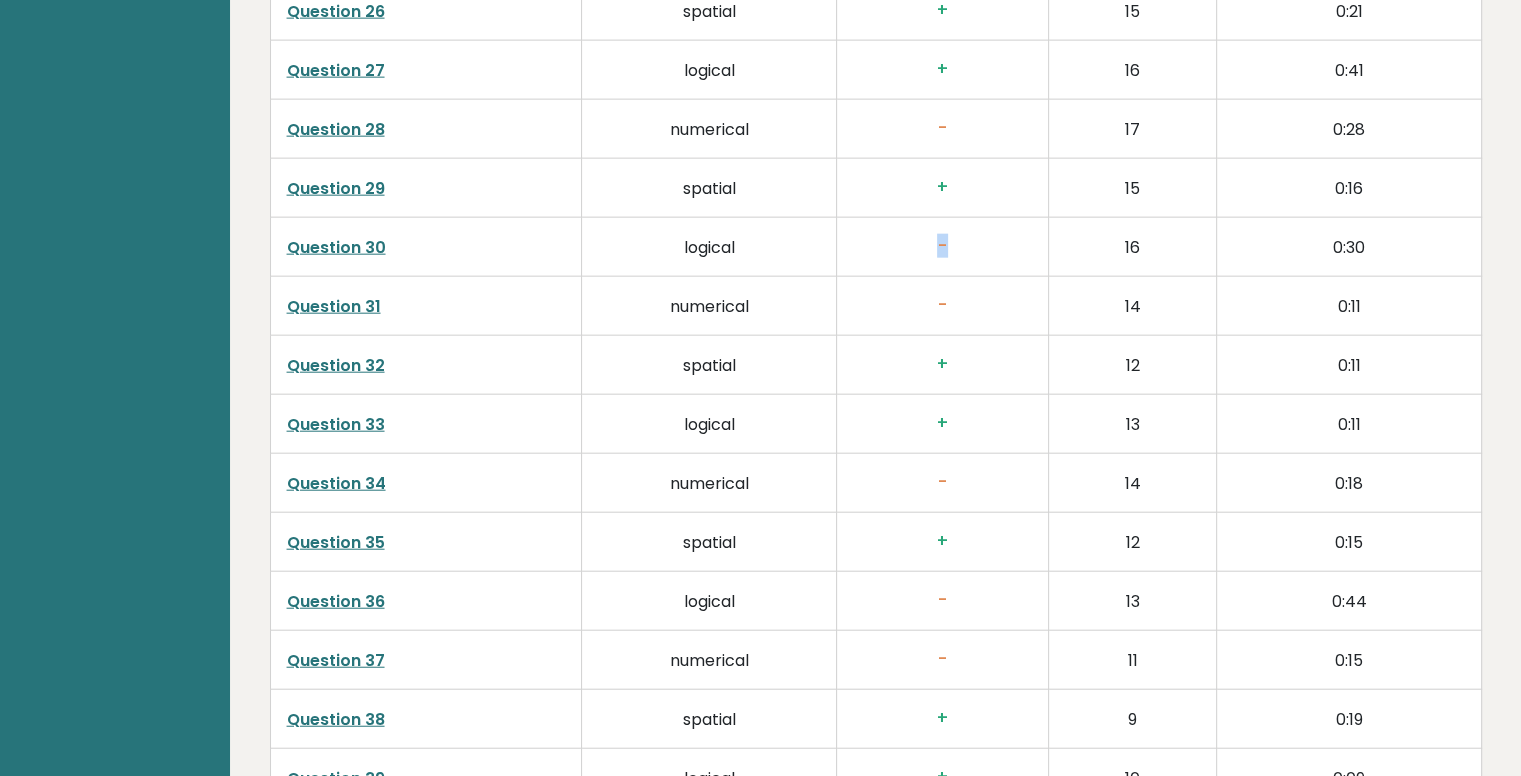 drag, startPoint x: 971, startPoint y: 251, endPoint x: 1000, endPoint y: 285, distance: 44.687805 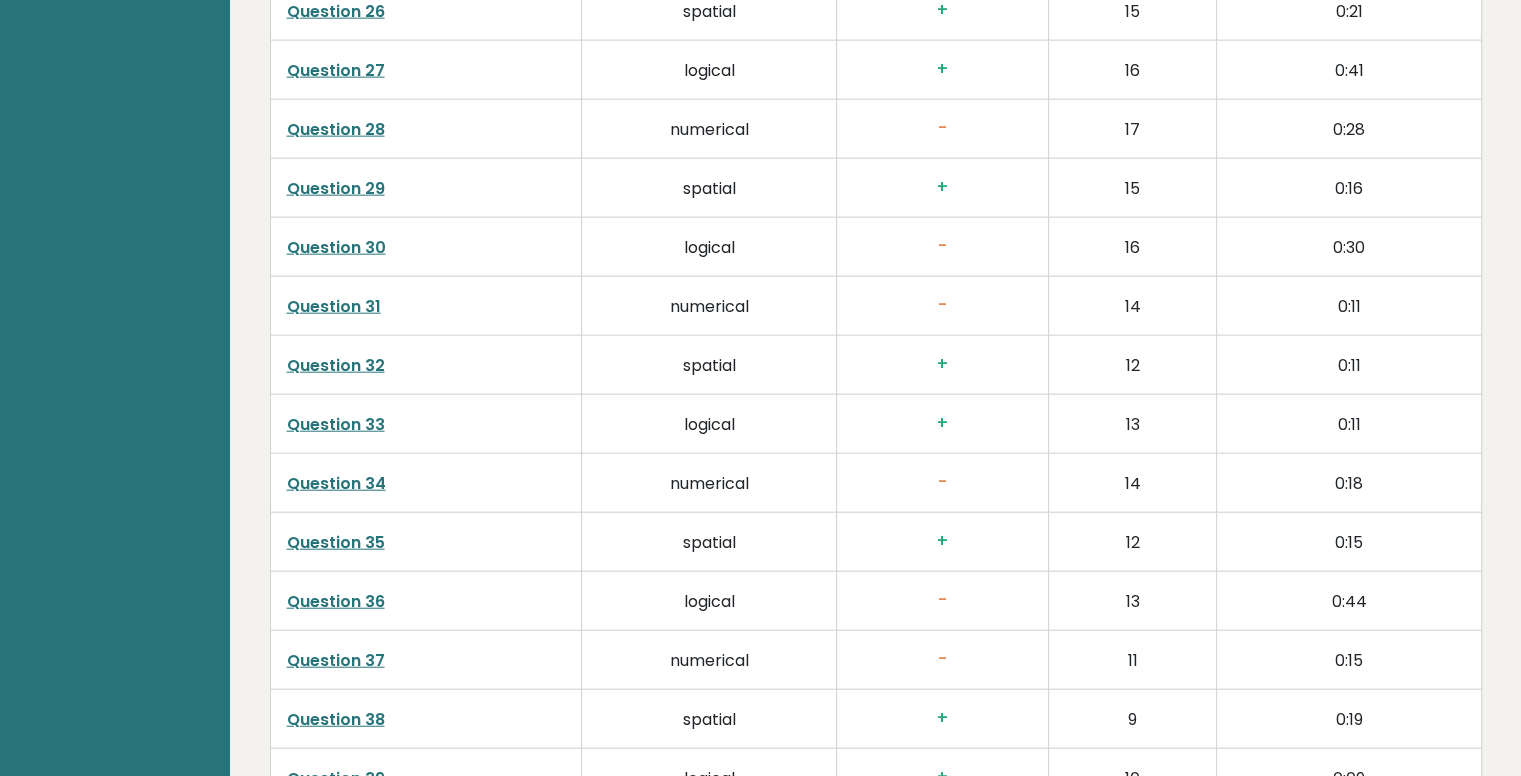 drag, startPoint x: 916, startPoint y: 298, endPoint x: 988, endPoint y: 309, distance: 72.835434 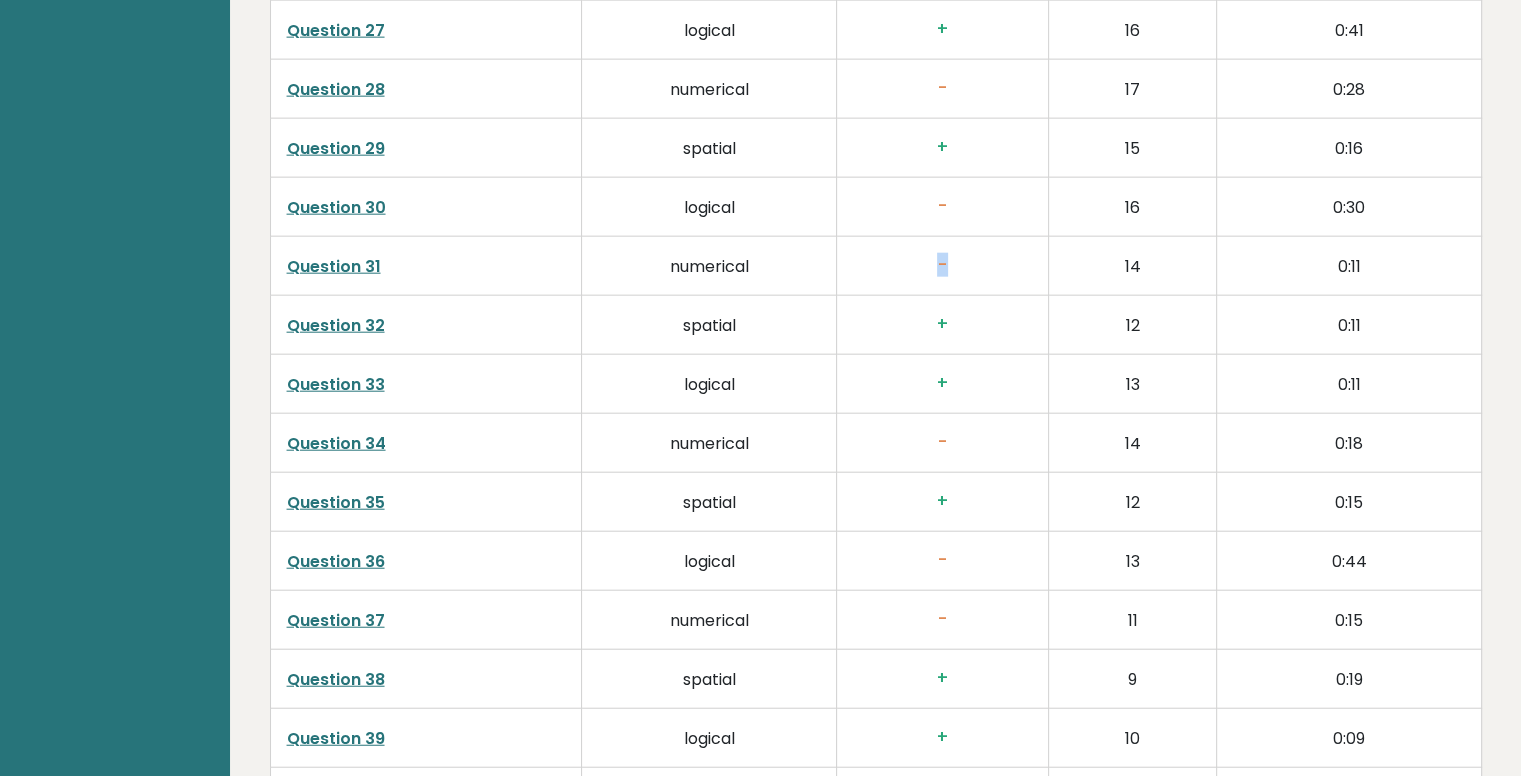 scroll, scrollTop: 5000, scrollLeft: 0, axis: vertical 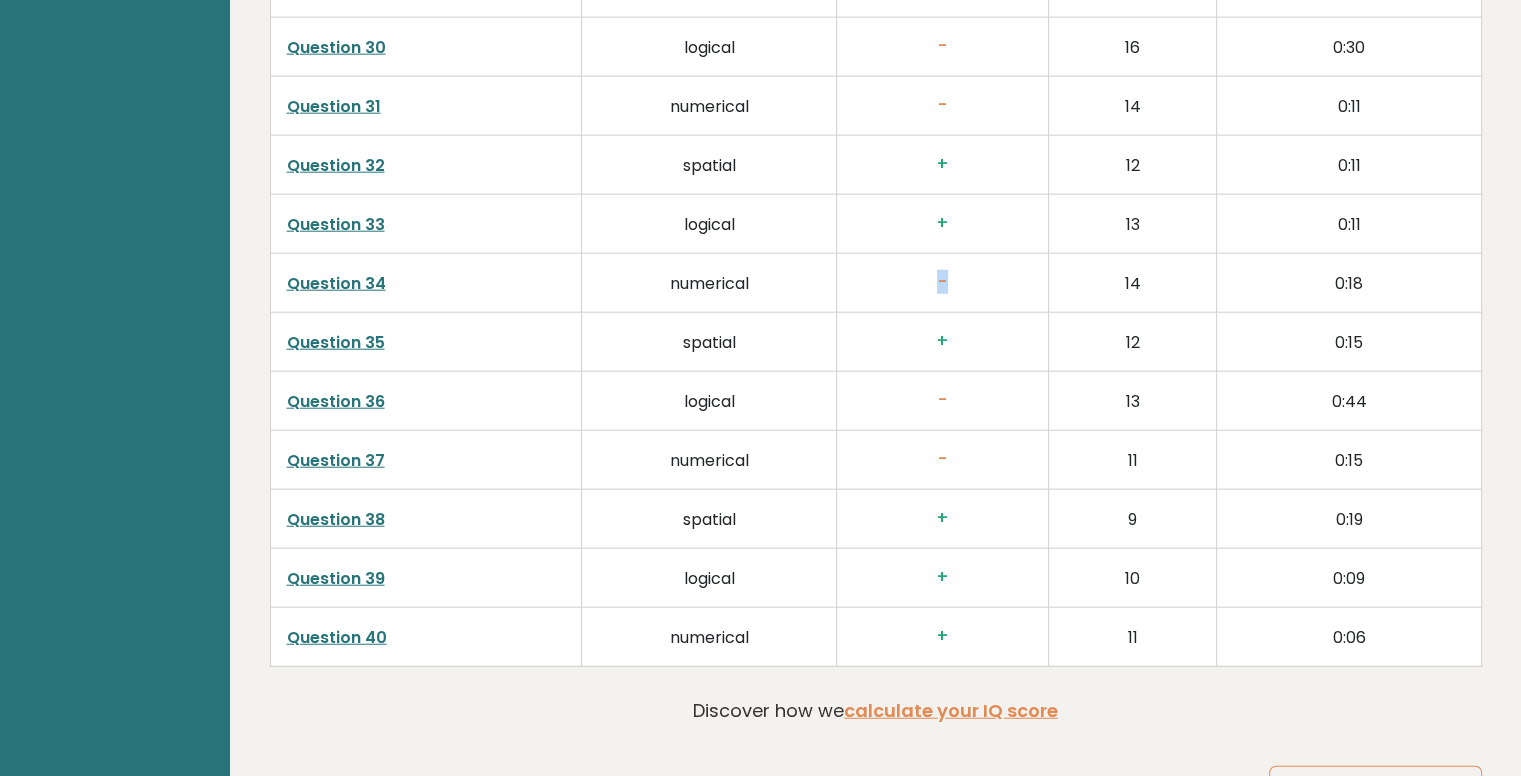 drag, startPoint x: 952, startPoint y: 277, endPoint x: 992, endPoint y: 285, distance: 40.792156 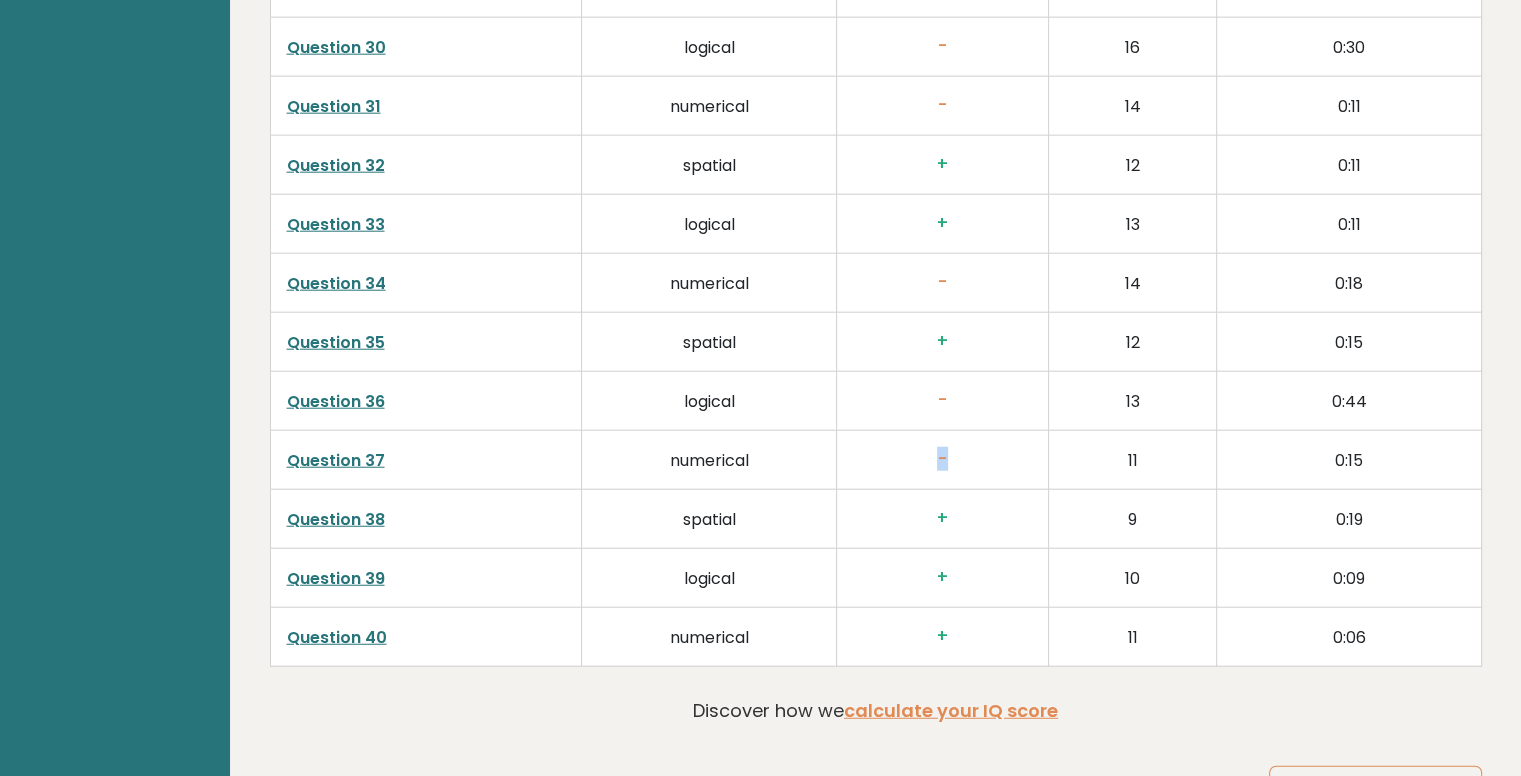 drag, startPoint x: 920, startPoint y: 441, endPoint x: 959, endPoint y: 446, distance: 39.319206 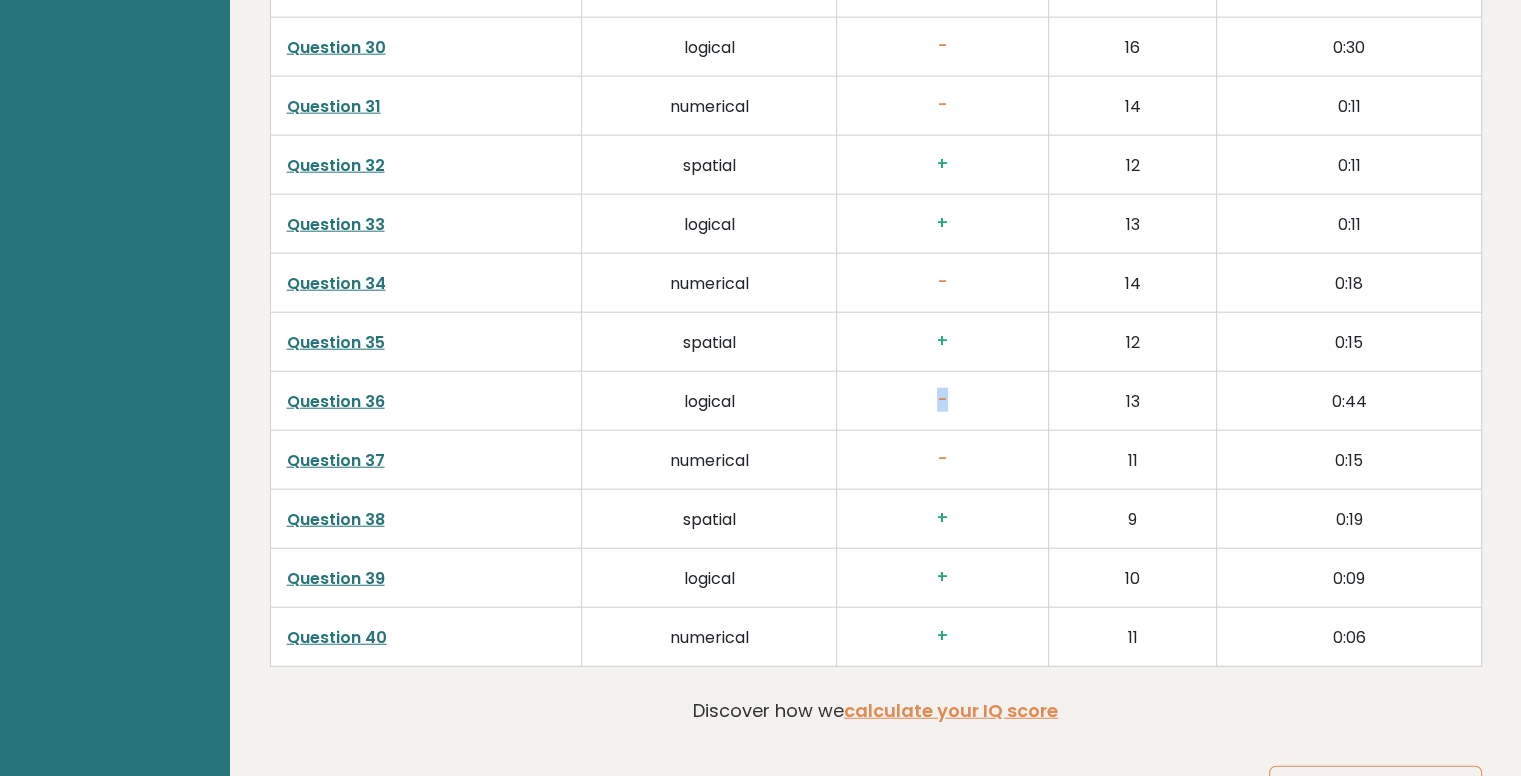 drag, startPoint x: 900, startPoint y: 389, endPoint x: 984, endPoint y: 403, distance: 85.158676 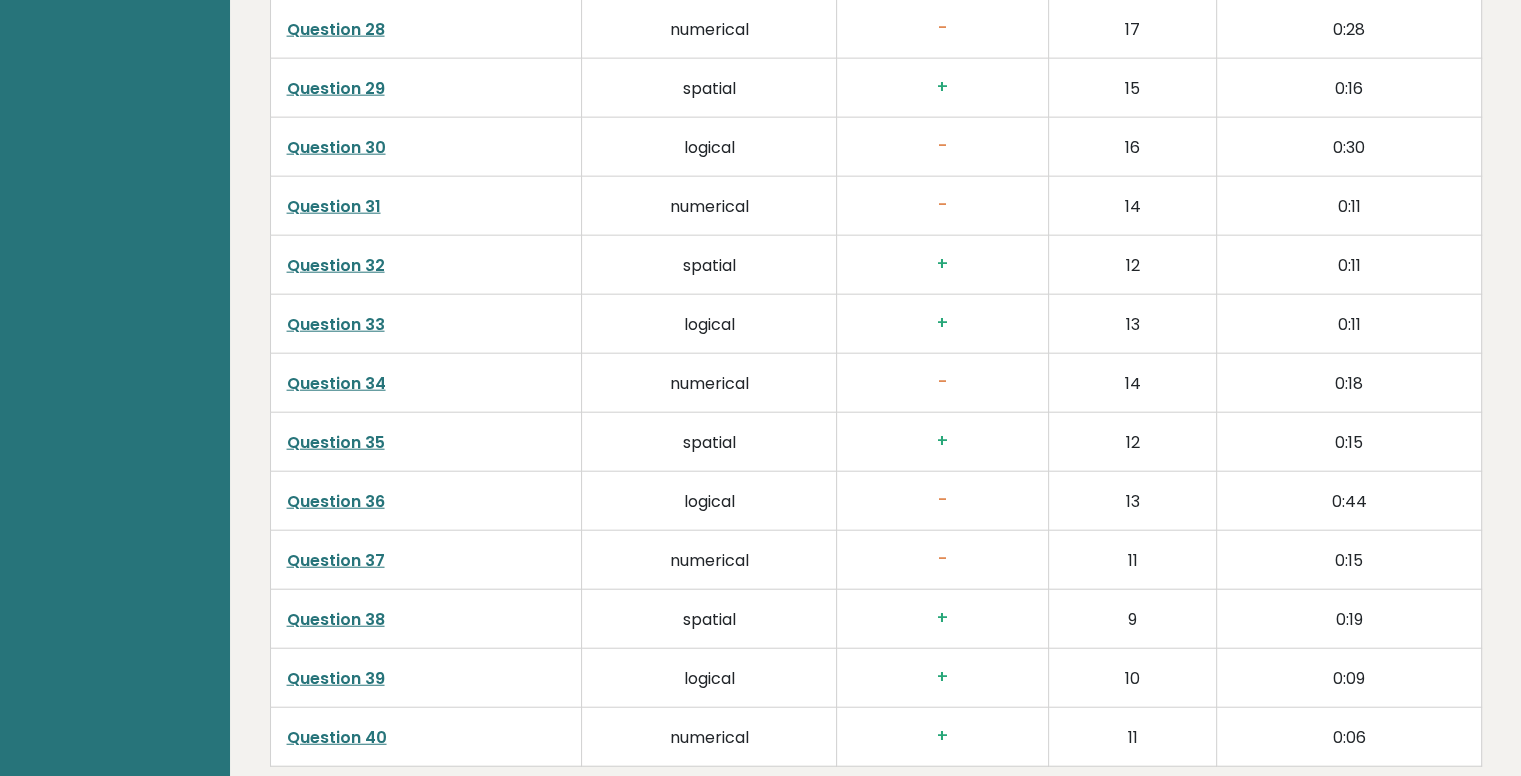 click on "-" at bounding box center [943, 382] 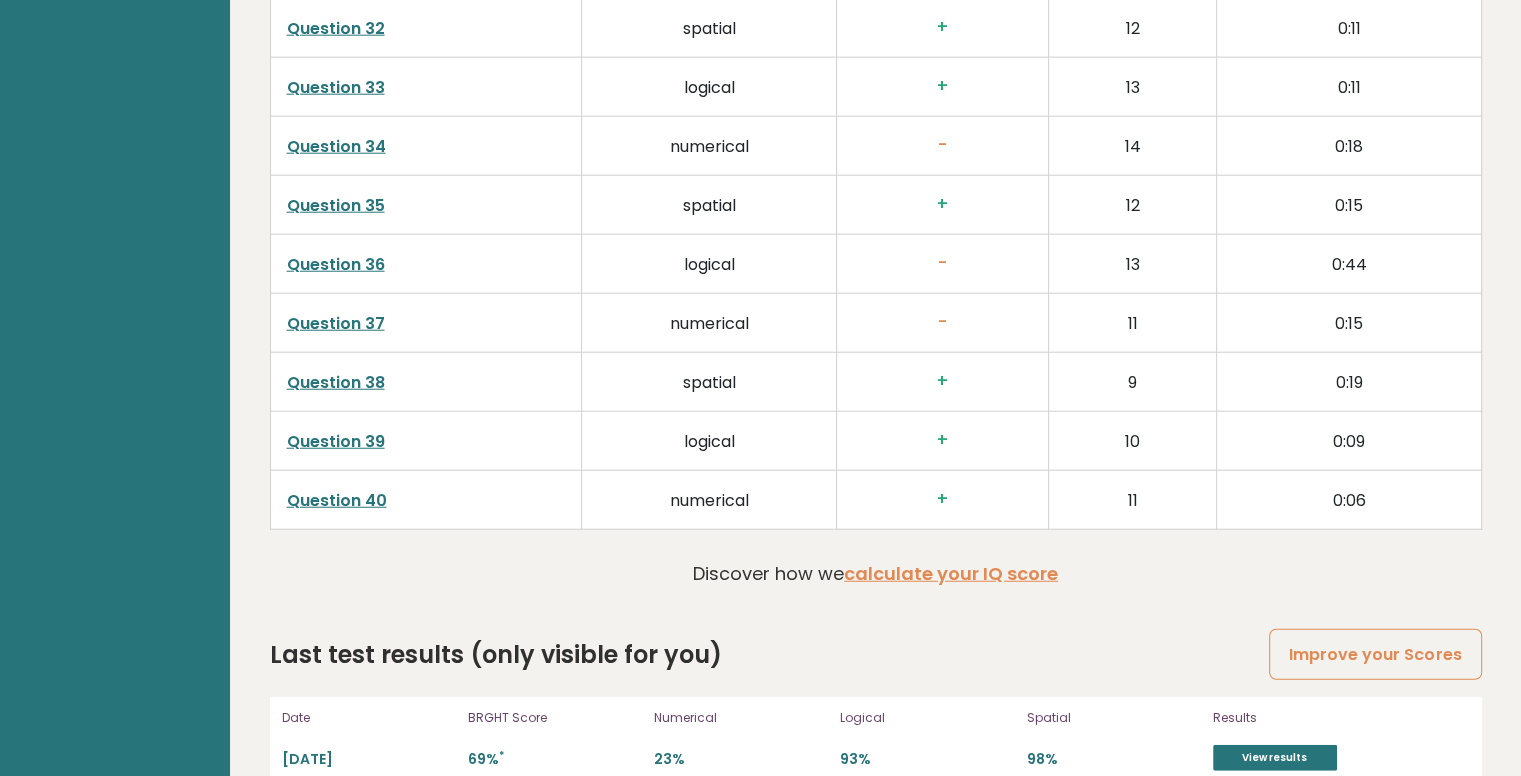 scroll, scrollTop: 5162, scrollLeft: 0, axis: vertical 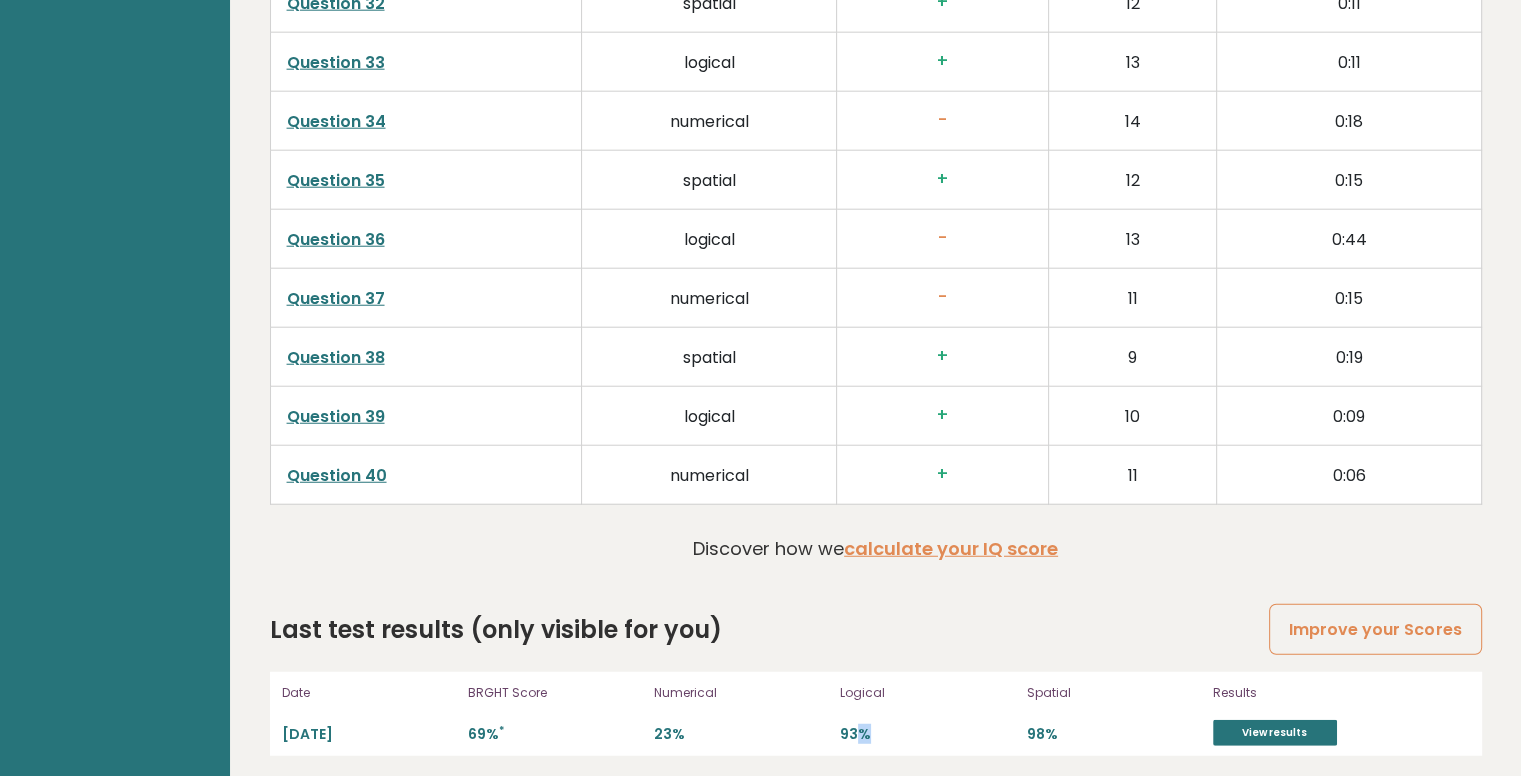 drag, startPoint x: 863, startPoint y: 725, endPoint x: 928, endPoint y: 726, distance: 65.00769 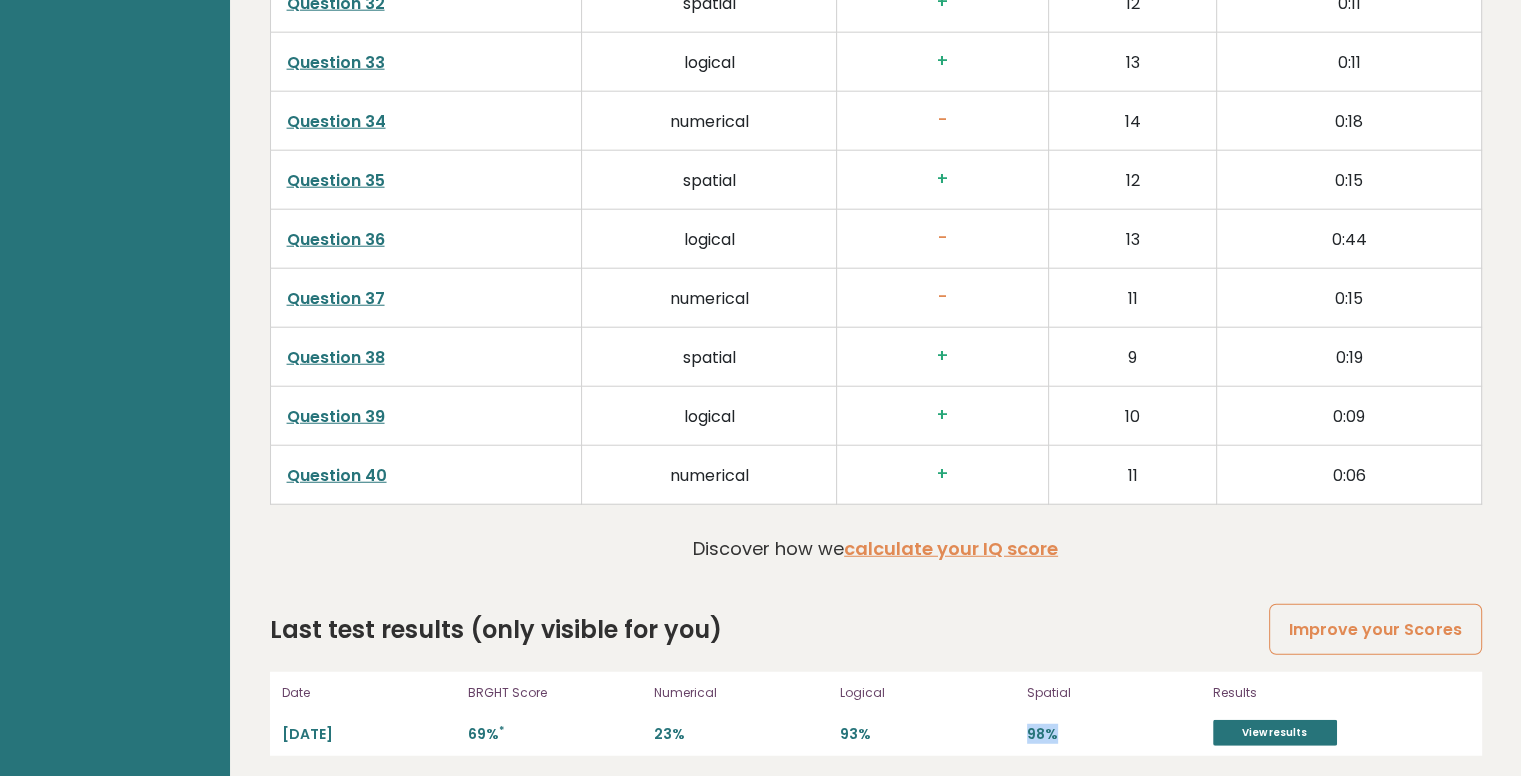 drag, startPoint x: 1029, startPoint y: 730, endPoint x: 1060, endPoint y: 733, distance: 31.144823 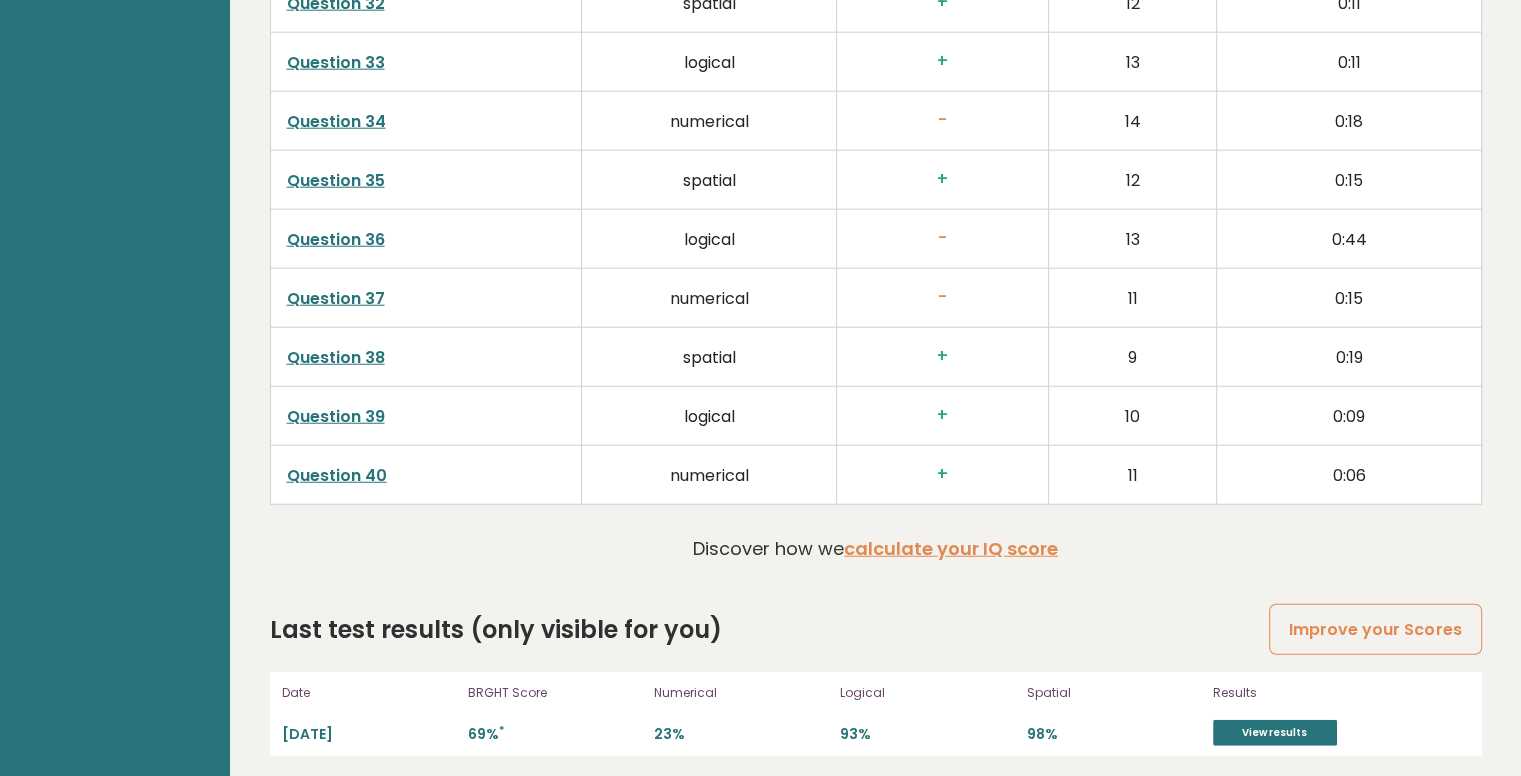 click on "Last test results (only visible for you)
Improve your Scores
Date
2025-07-14 14:07:00
BRGHT Score
69%
*
Numerical
23%
Logical
93%
Spatial
98%
Results
View results" at bounding box center [876, 684] 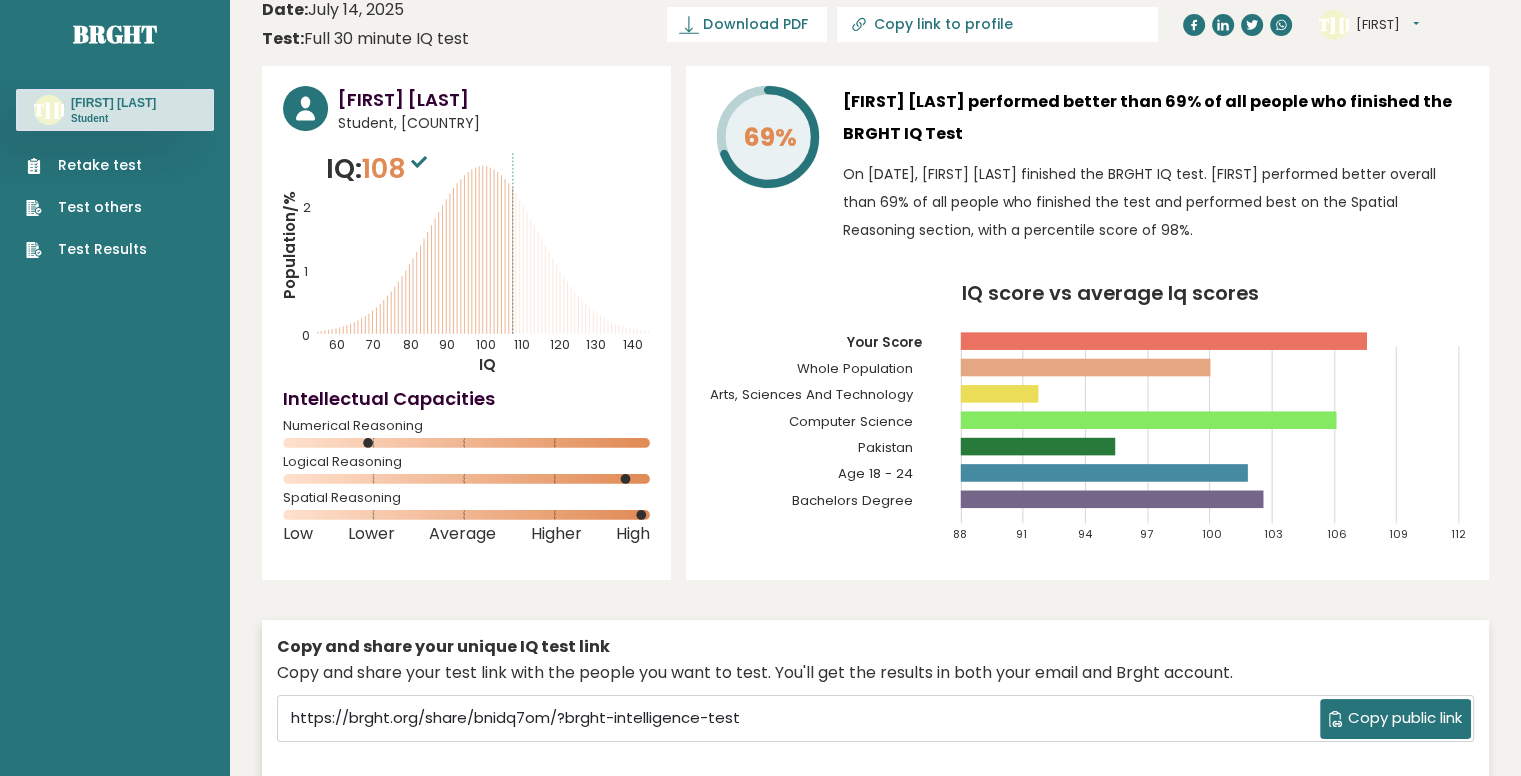 scroll, scrollTop: 0, scrollLeft: 0, axis: both 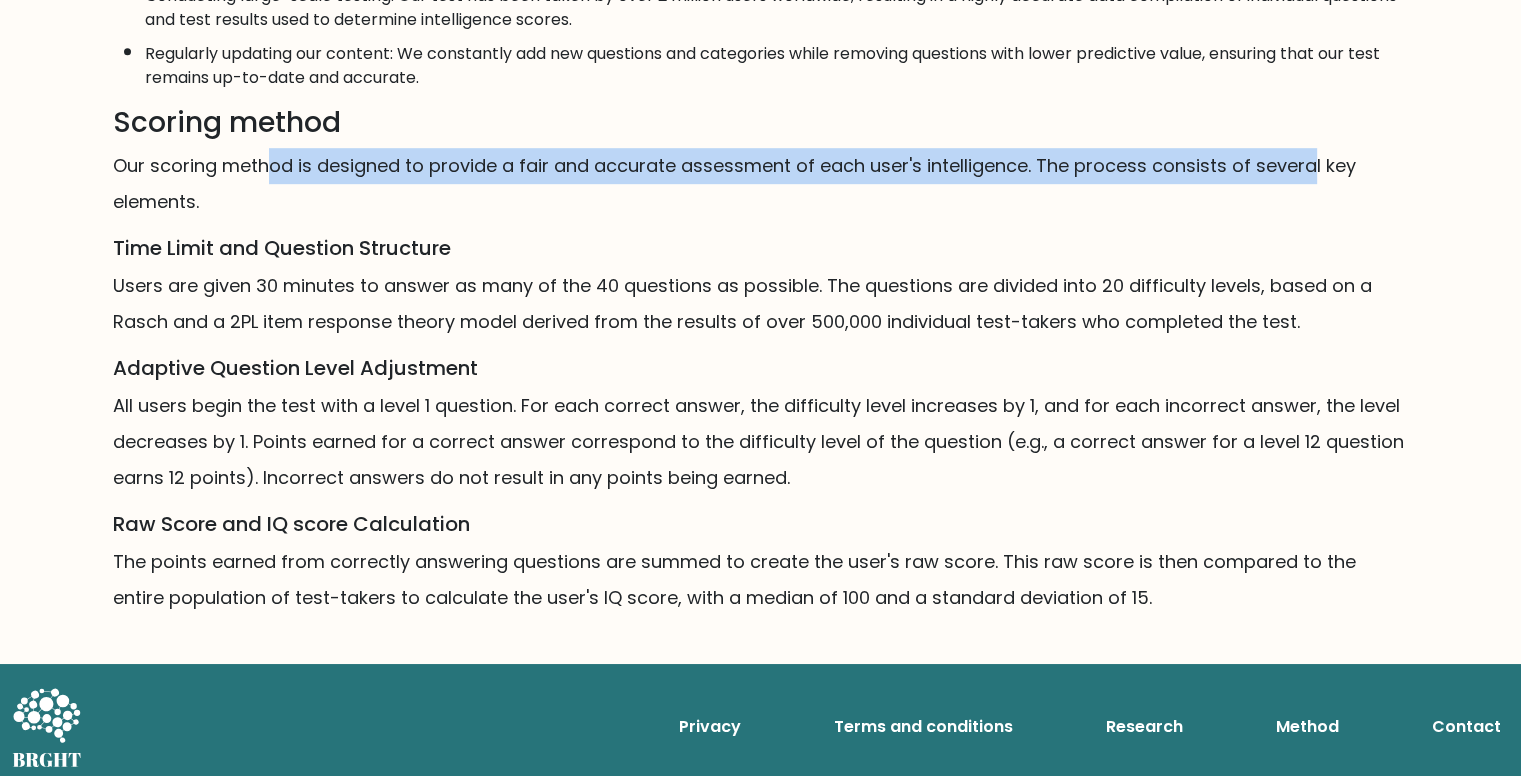 drag, startPoint x: 265, startPoint y: 145, endPoint x: 1318, endPoint y: 162, distance: 1053.1372 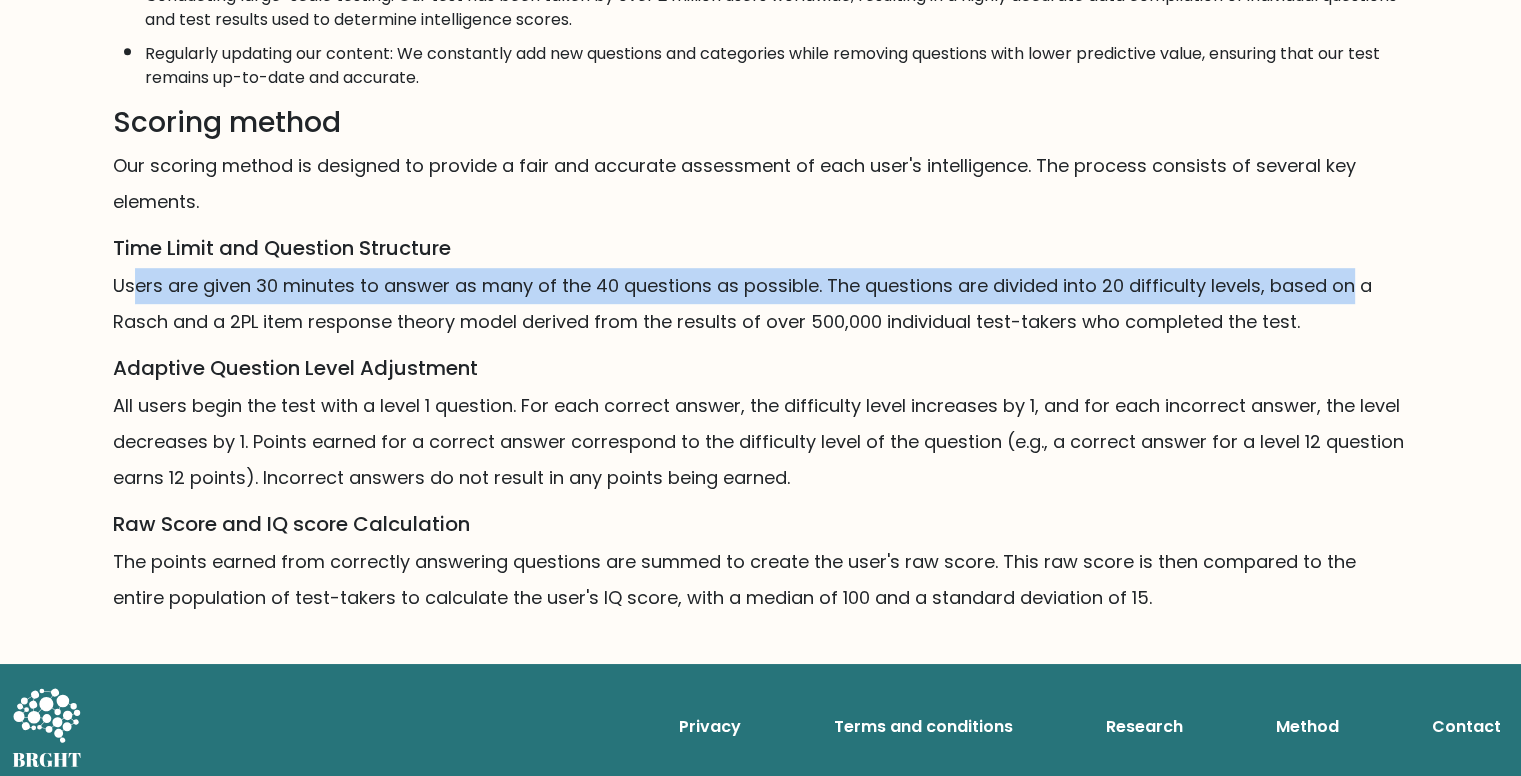 drag, startPoint x: 153, startPoint y: 283, endPoint x: 1350, endPoint y: 293, distance: 1197.0417 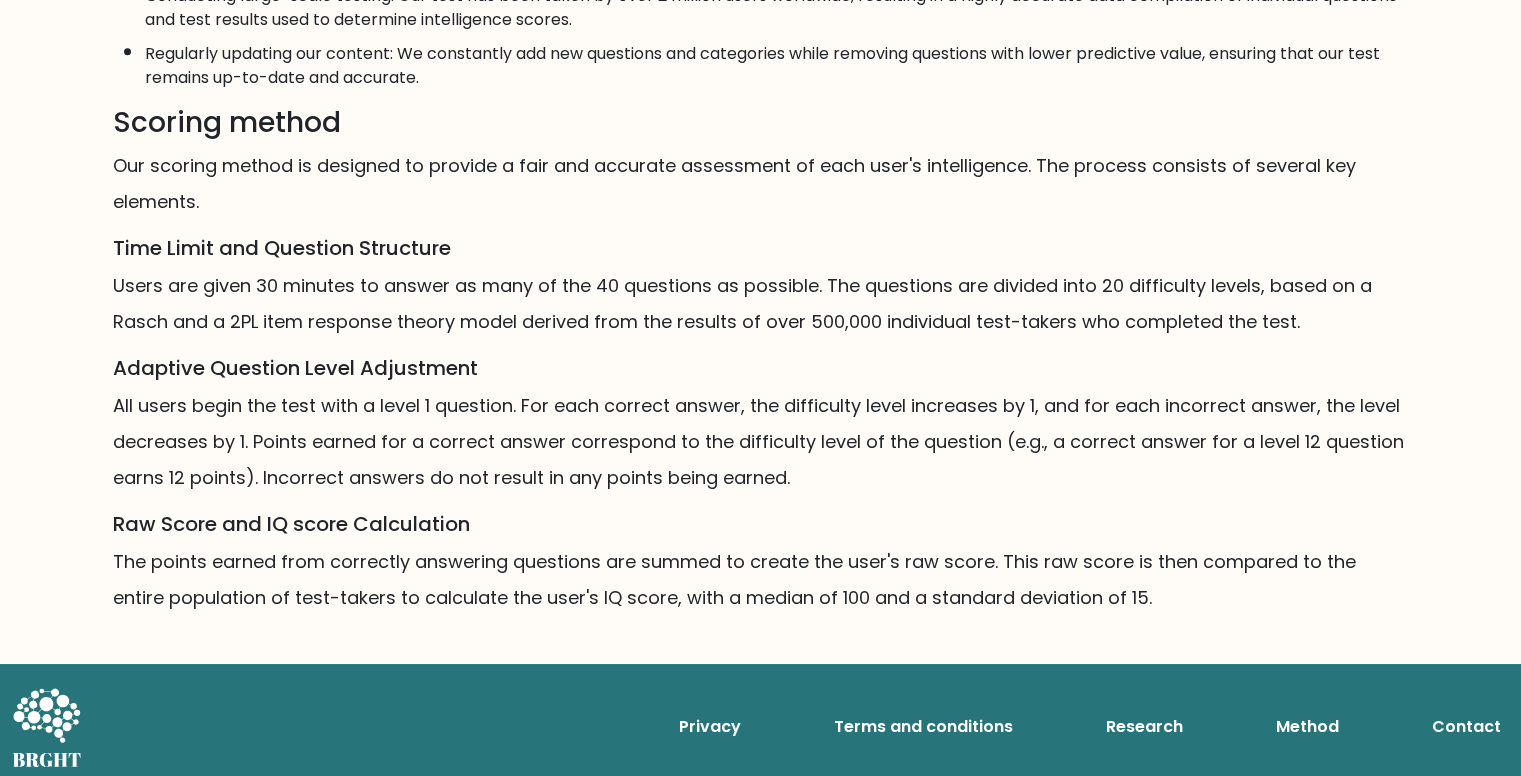 click on "Users are given 30 minutes to answer as many of the 40 questions as possible. The questions are divided into 20 difficulty levels, based on a Rasch and a 2PL item response theory model derived from the results of over 500,000 individual test-takers who completed the test." at bounding box center [761, 304] 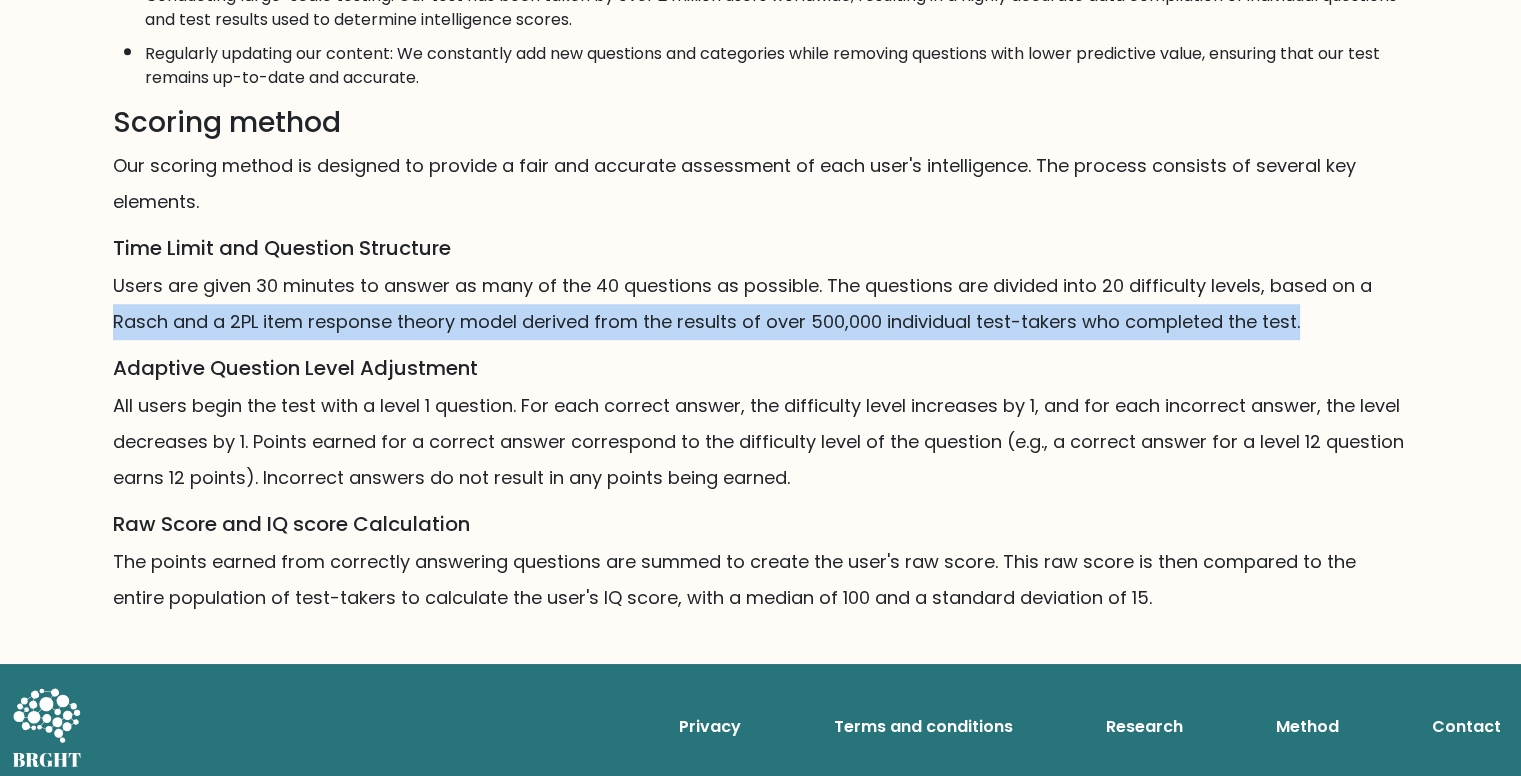 drag, startPoint x: 1328, startPoint y: 315, endPoint x: 111, endPoint y: 297, distance: 1217.133 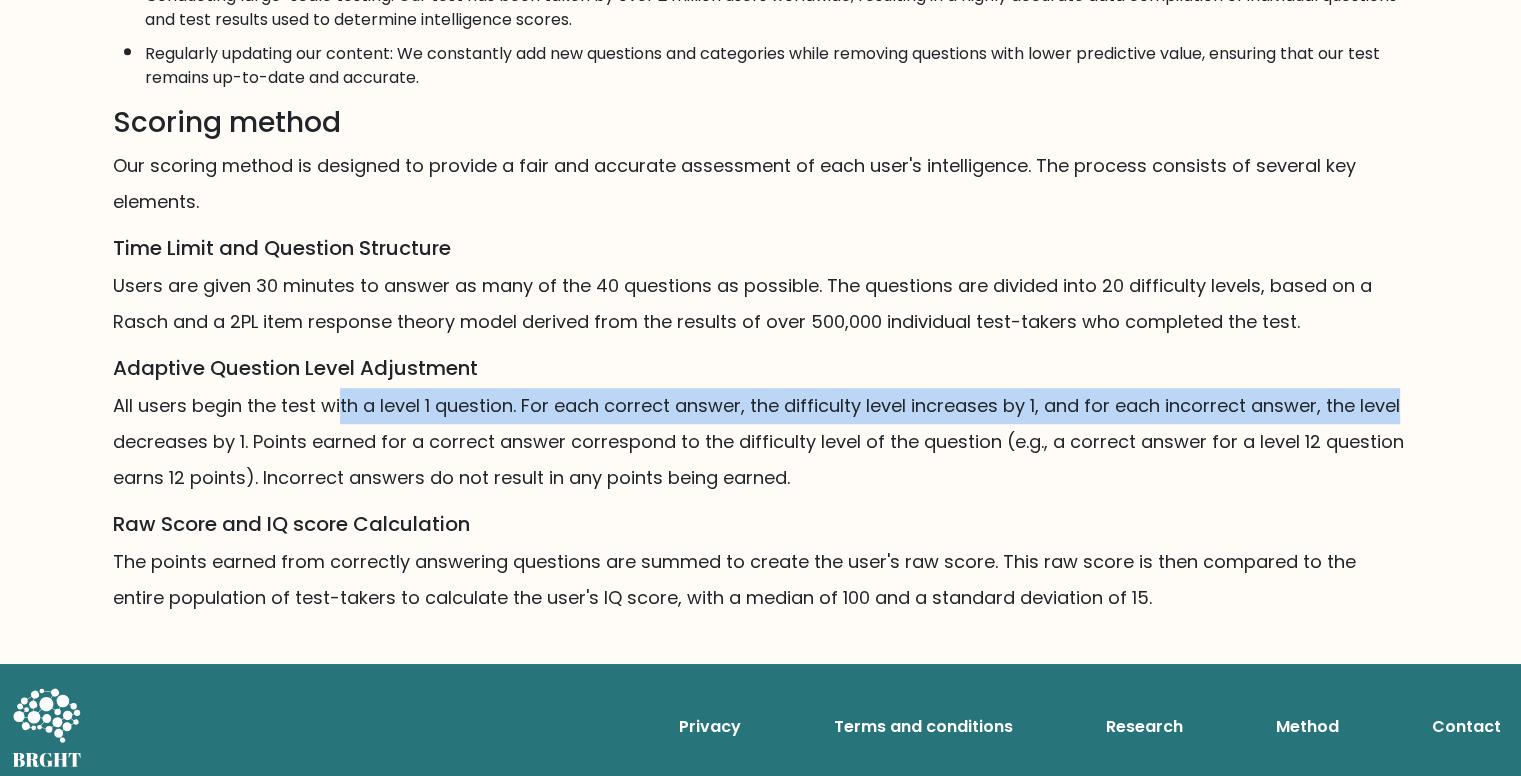 drag, startPoint x: 452, startPoint y: 397, endPoint x: 1438, endPoint y: 409, distance: 986.073 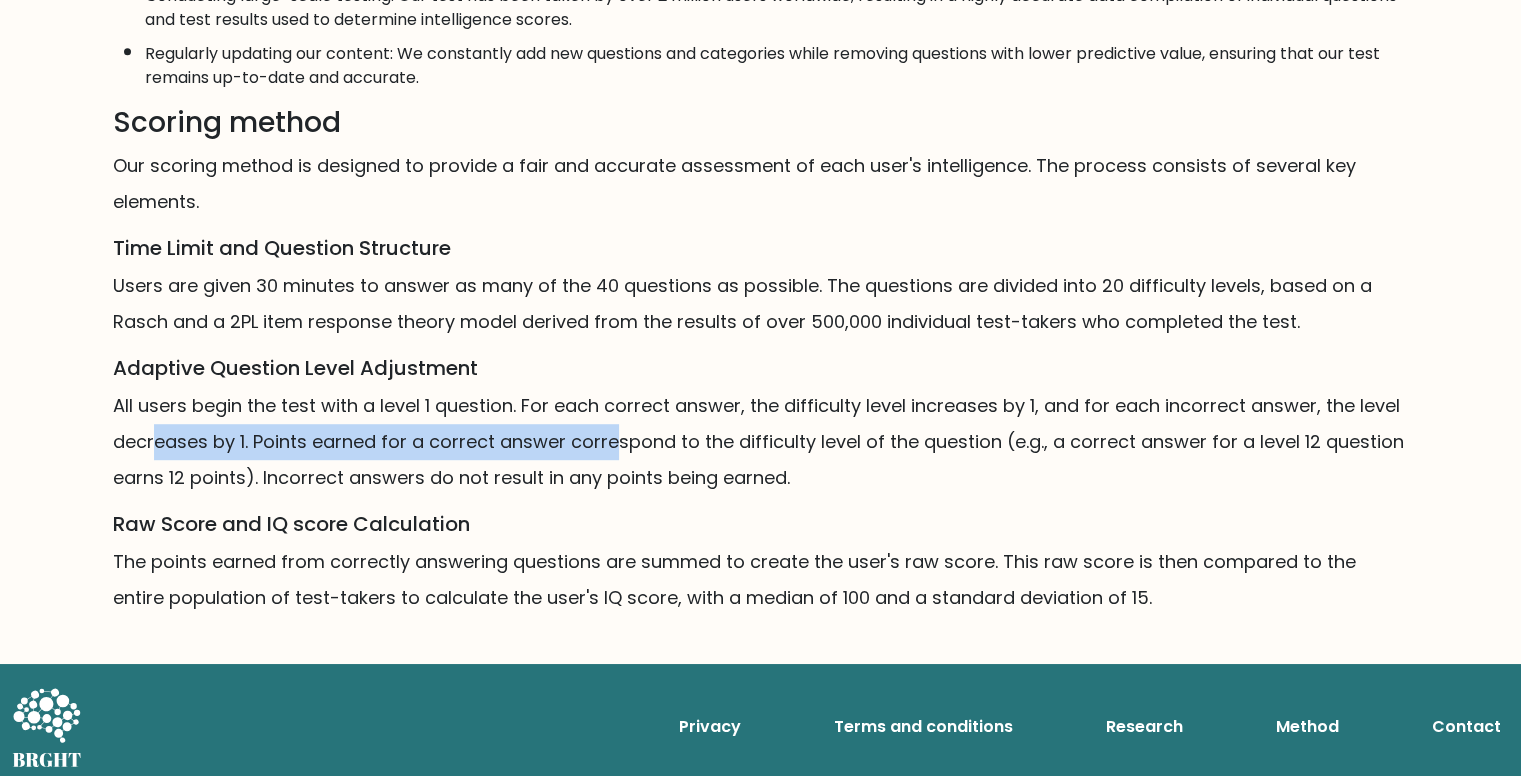 drag, startPoint x: 200, startPoint y: 433, endPoint x: 1014, endPoint y: 435, distance: 814.00244 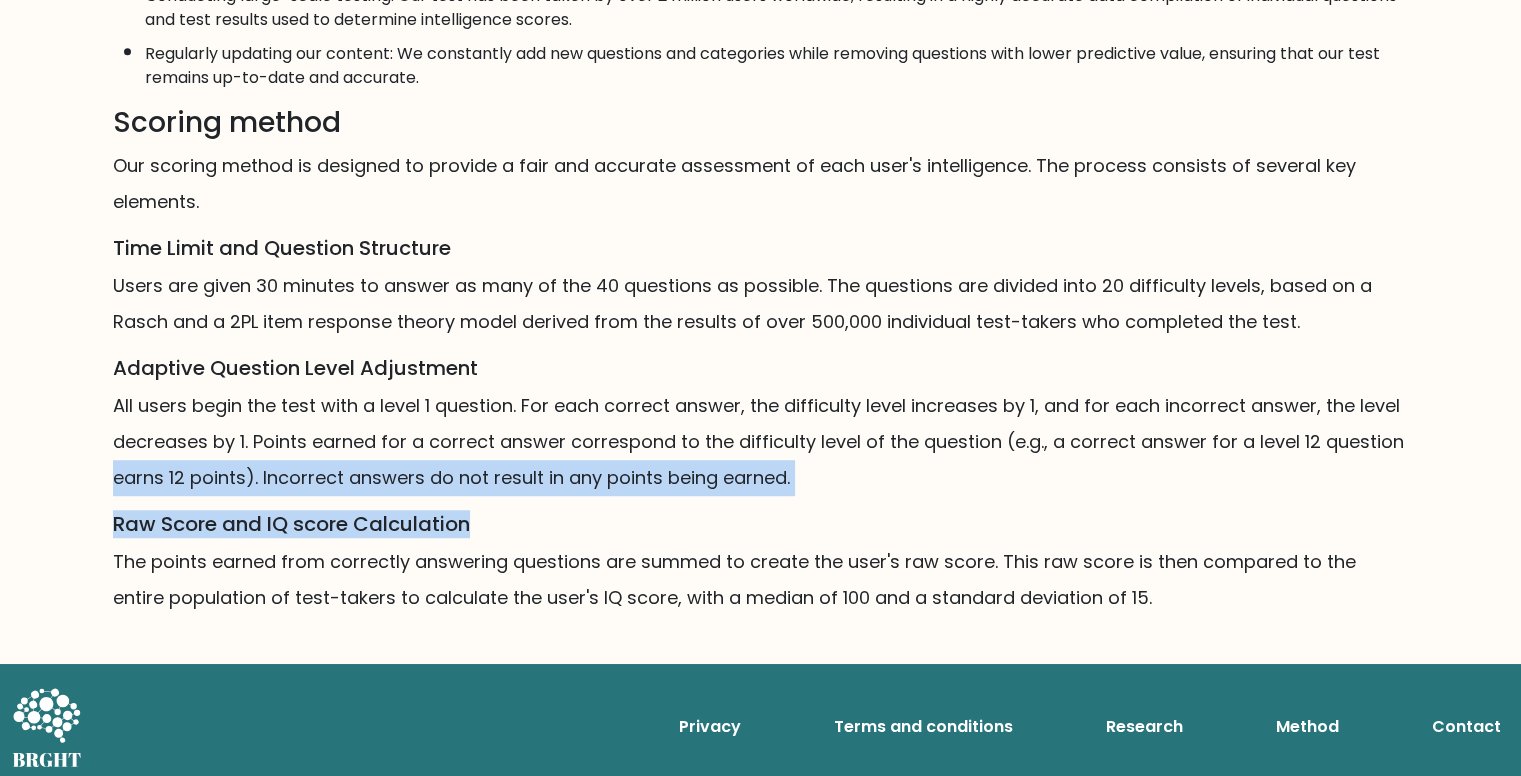 drag, startPoint x: 152, startPoint y: 470, endPoint x: 824, endPoint y: 493, distance: 672.3935 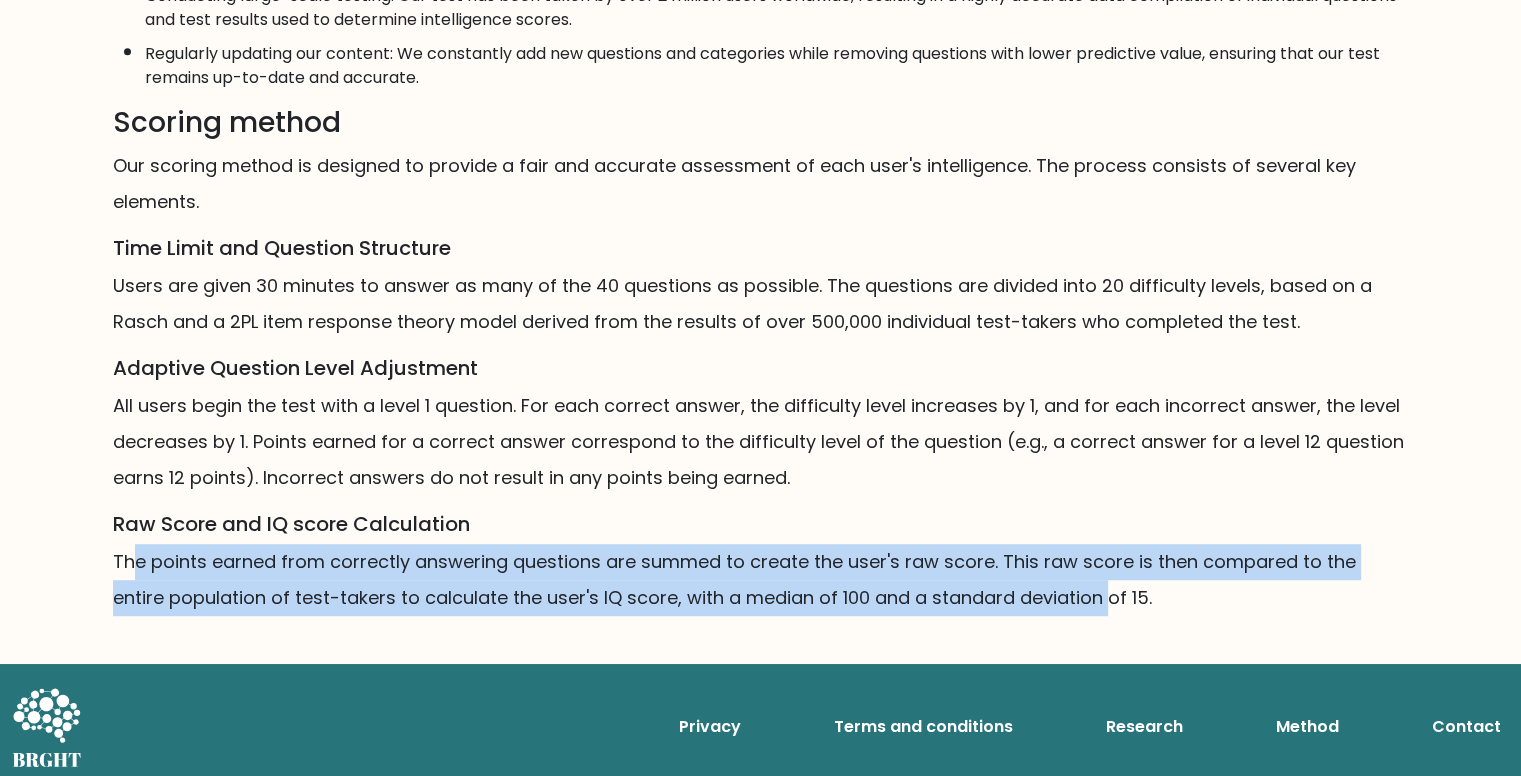 drag, startPoint x: 132, startPoint y: 562, endPoint x: 1046, endPoint y: 602, distance: 914.8749 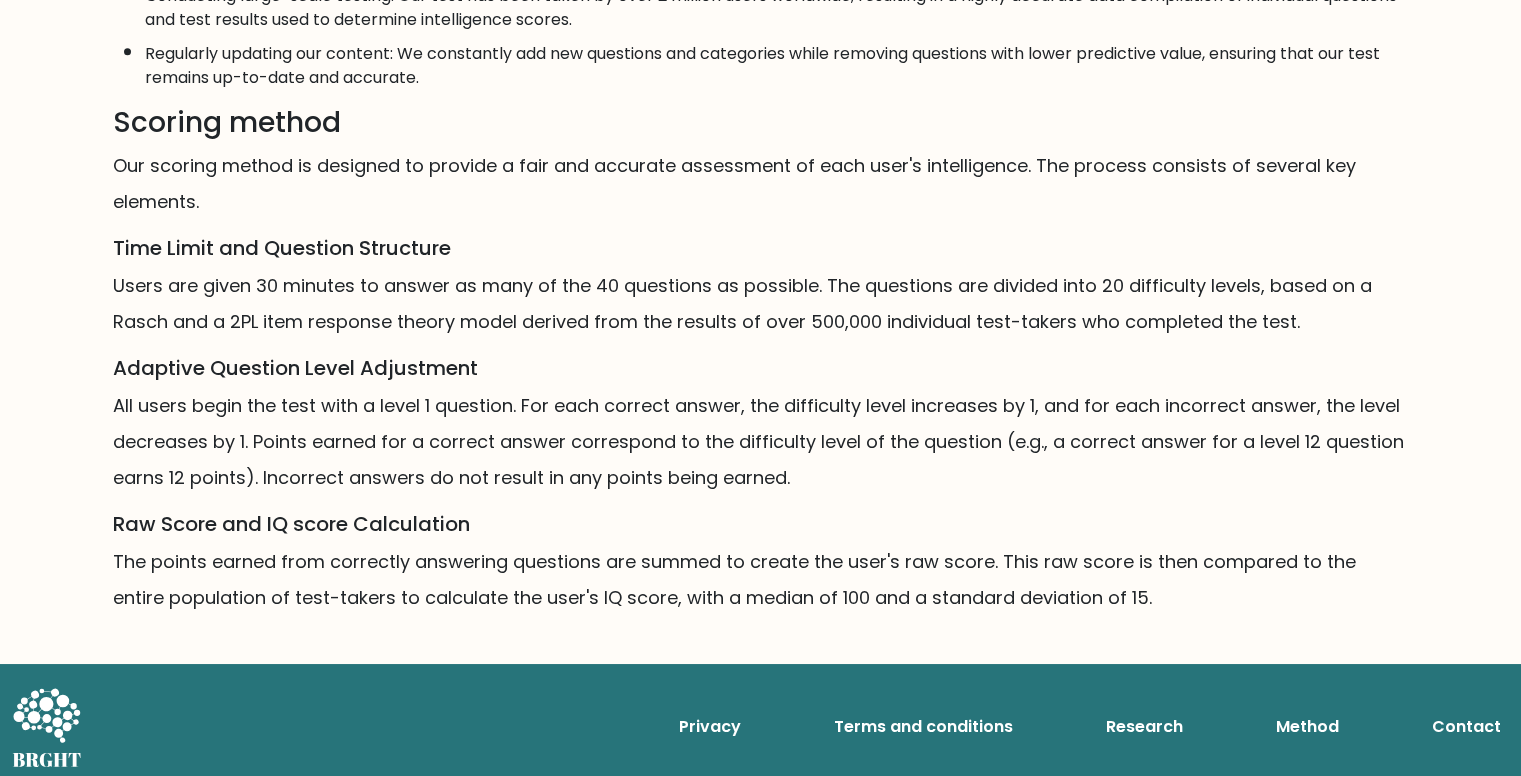 click on "The points earned from correctly answering questions are summed to create the user's raw score. This raw score is then compared to the entire population of test-takers to calculate the user's IQ score, with a median of 100 and a standard deviation of 15." at bounding box center (761, 580) 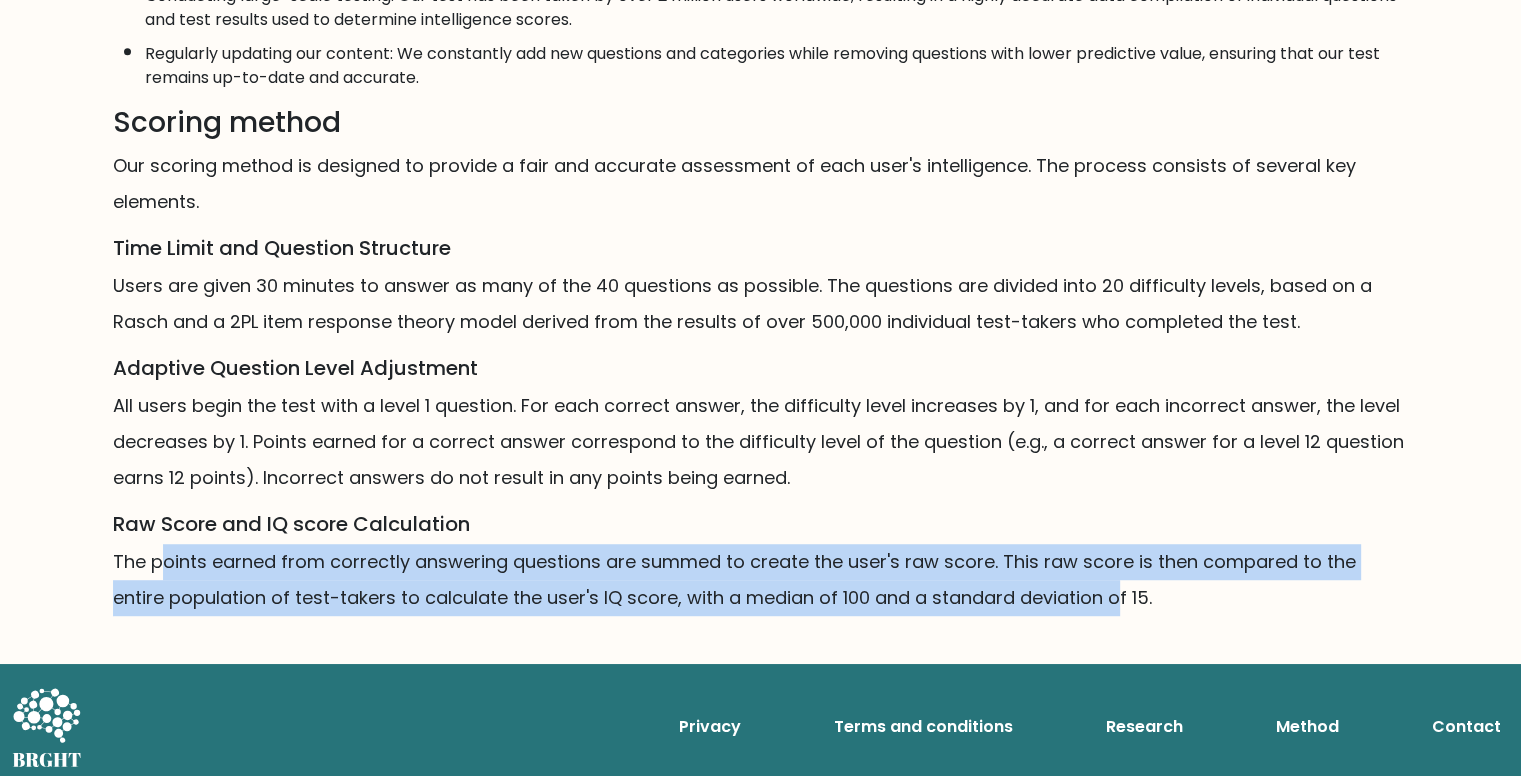 drag, startPoint x: 949, startPoint y: 595, endPoint x: 147, endPoint y: 566, distance: 802.5242 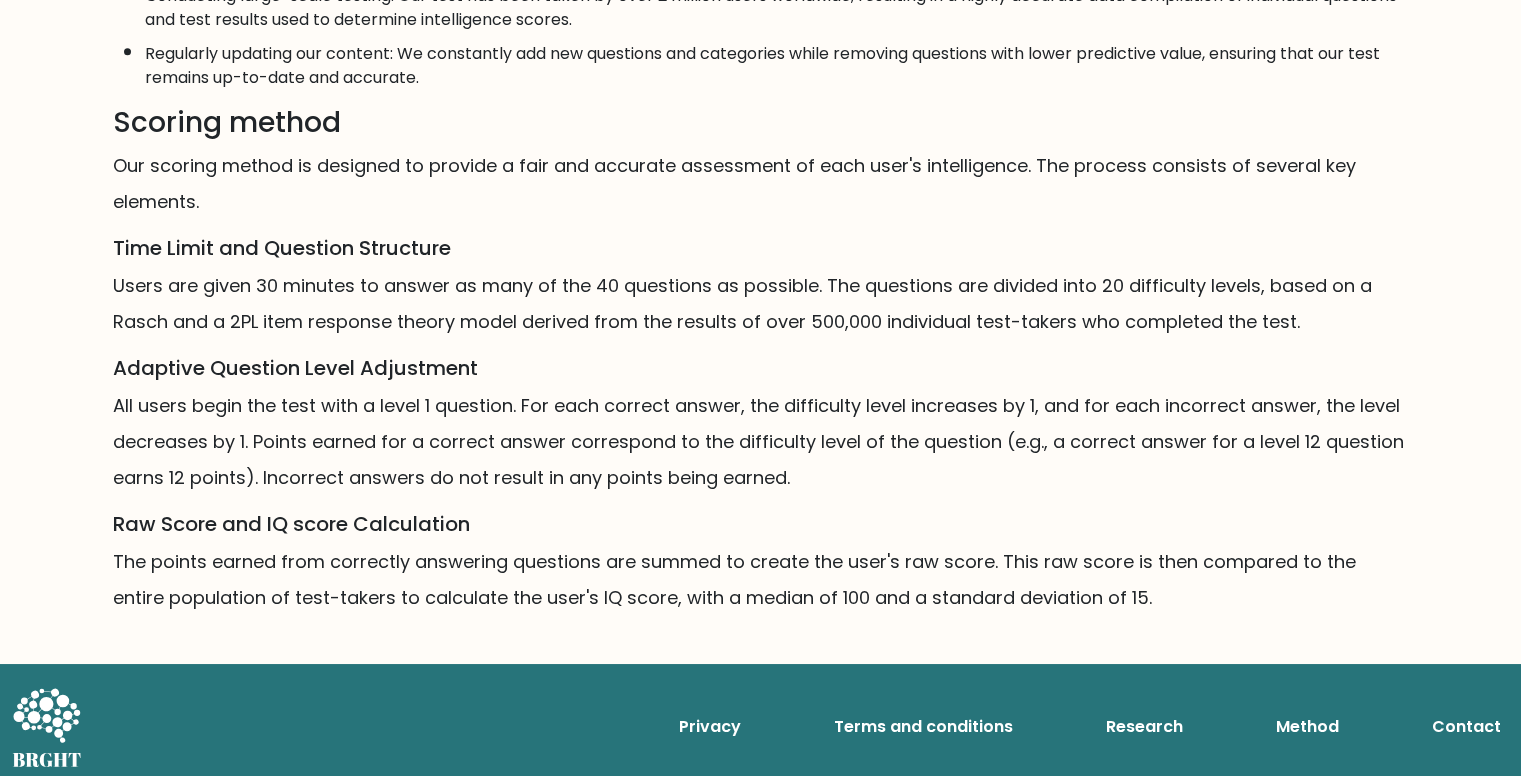 click on "Mission, Vision, and Commitments
Mission
It is our mission to provide the most accurate online intelligence test in the world.
Vision
Our vision is to provide a fair, transparent, and accurate method for individuals worldwide to assess their intelligence in a standardized manner.
Commitment to Fairness
We strive to create a level playing field for everyone by:
Developing a culturally fair test: Our test comprises questions that utilize straightforward language and minimal academic knowledge to minimize cultural bias. While we recognize that creating a completely unbiased test is impossible, we are committed to making it as equitable as possible.
Offering unlimited test attempts: We understand that factors such as performance anxiety, sleep deprivation, or needing more practice can impact test results. By allowing individuals to take the test as often as they wish, we aim to provide everyone the opportunity to achieve their true intelligence score potential." at bounding box center (761, -182) 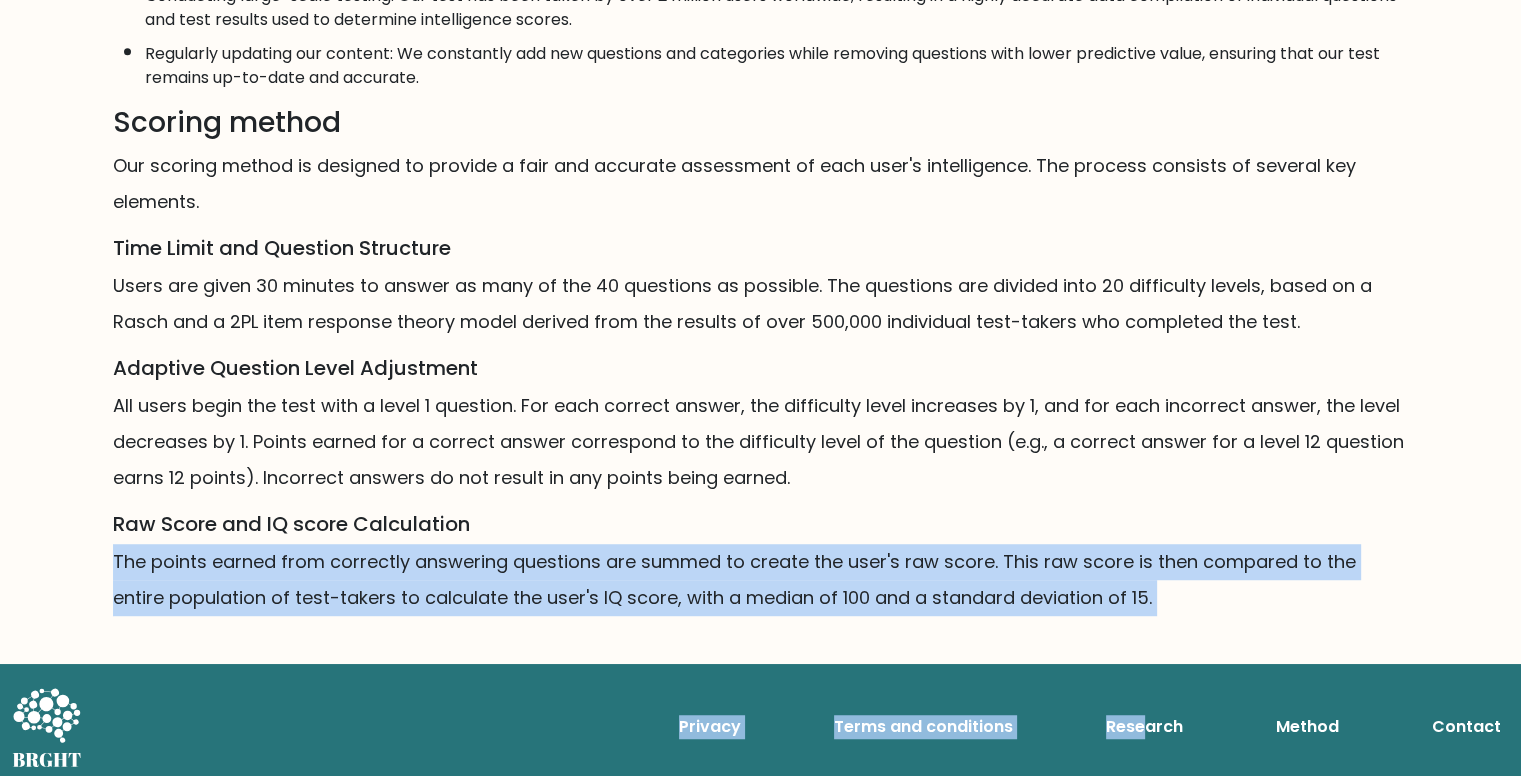 drag, startPoint x: 176, startPoint y: 553, endPoint x: 1158, endPoint y: 641, distance: 985.9351 